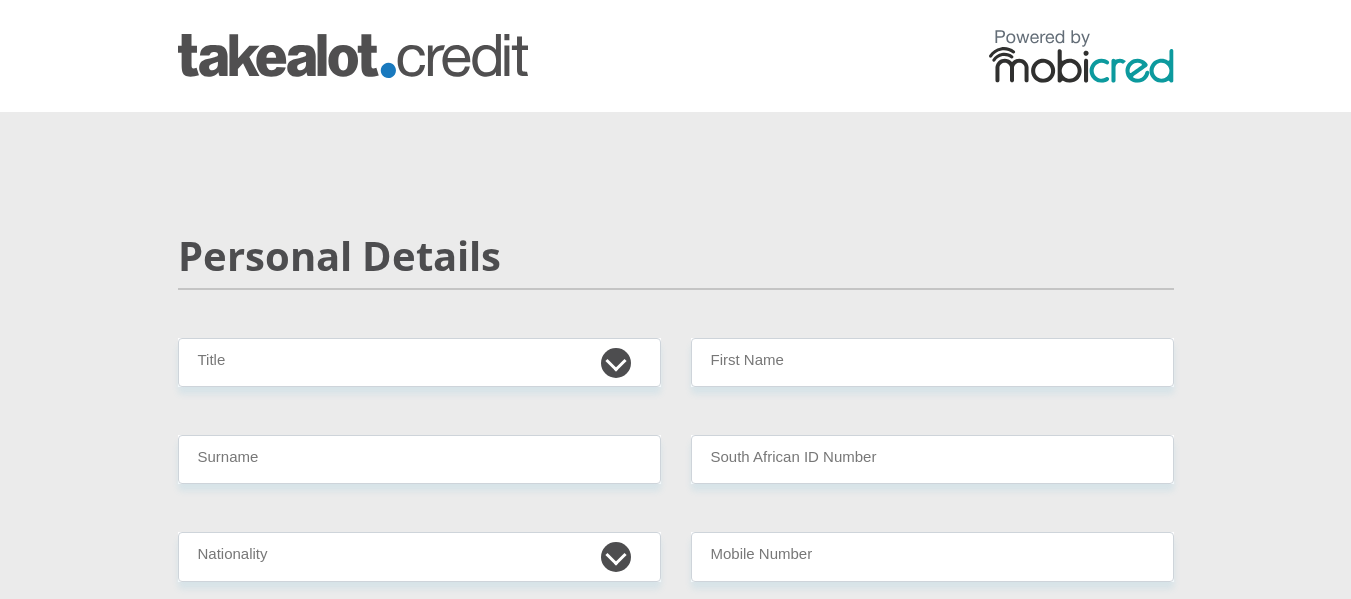 scroll, scrollTop: 0, scrollLeft: 0, axis: both 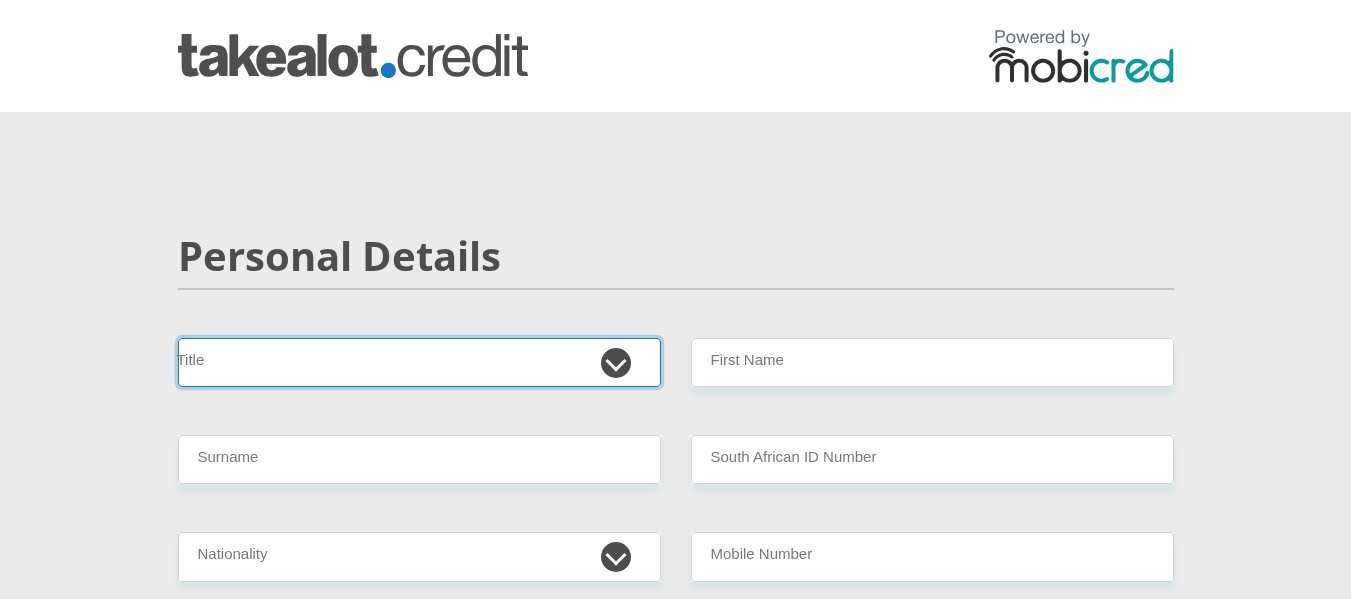 click on "Mr
Ms
Mrs
Dr
Other" at bounding box center (419, 362) 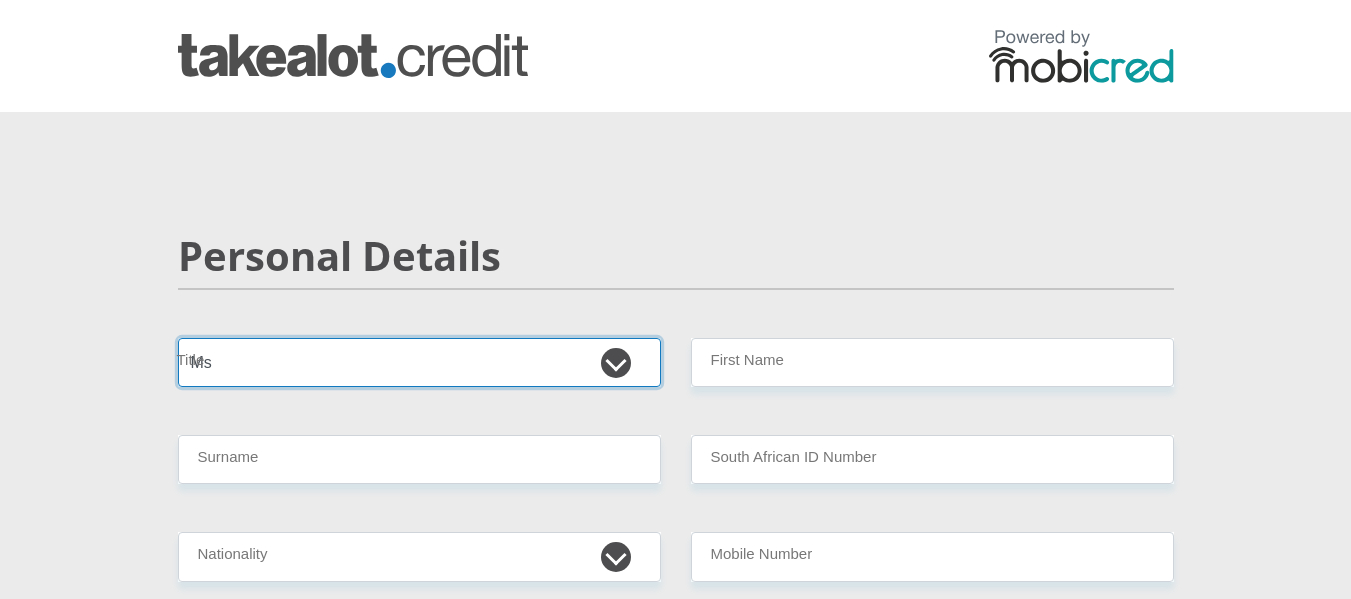 click on "Mr
Ms
Mrs
Dr
Other" at bounding box center (419, 362) 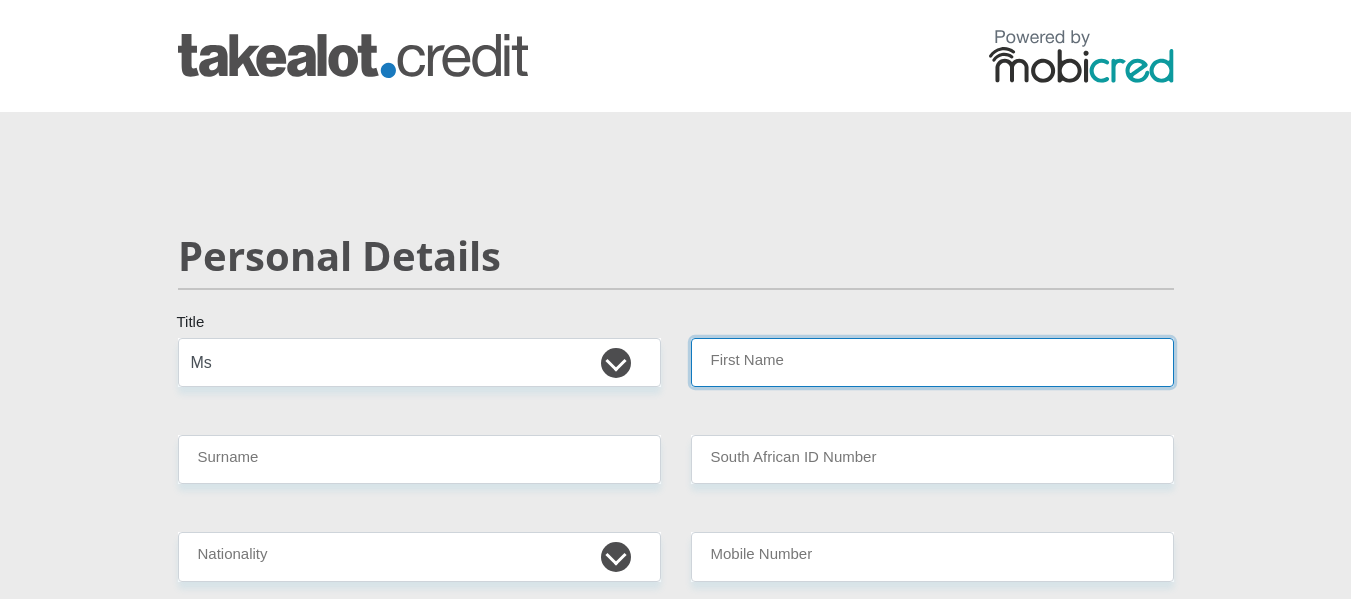 click on "First Name" at bounding box center (932, 362) 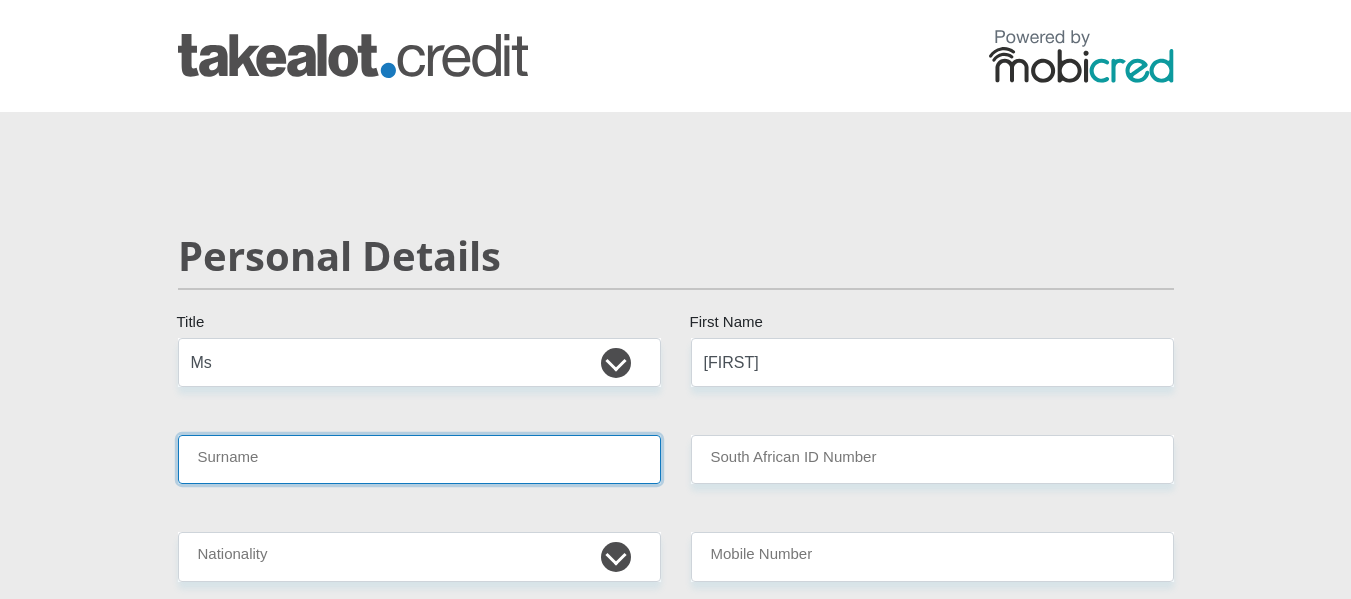 type on "Brand" 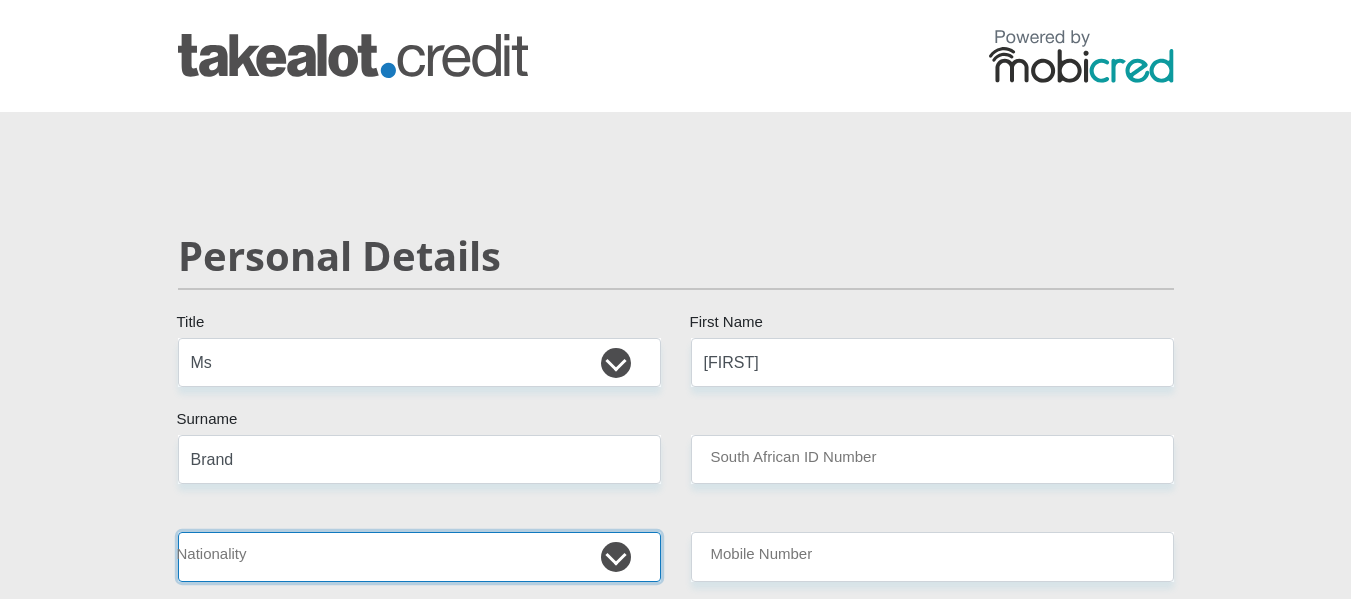 select on "ZAF" 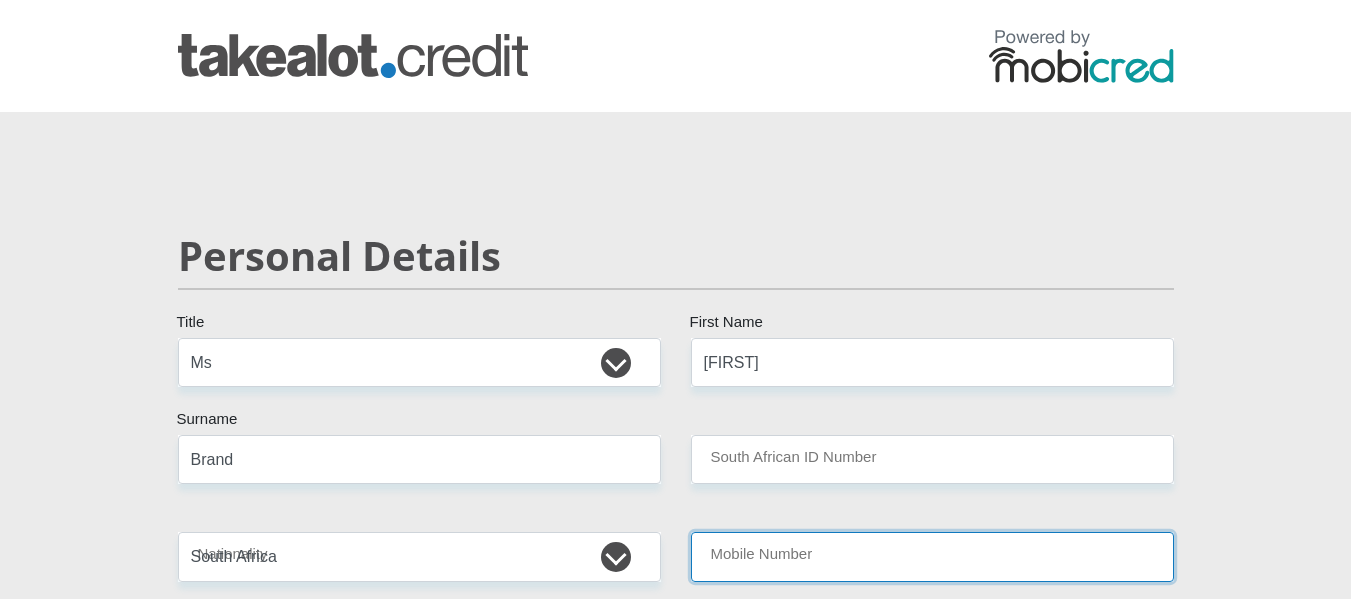 type on "0726010949" 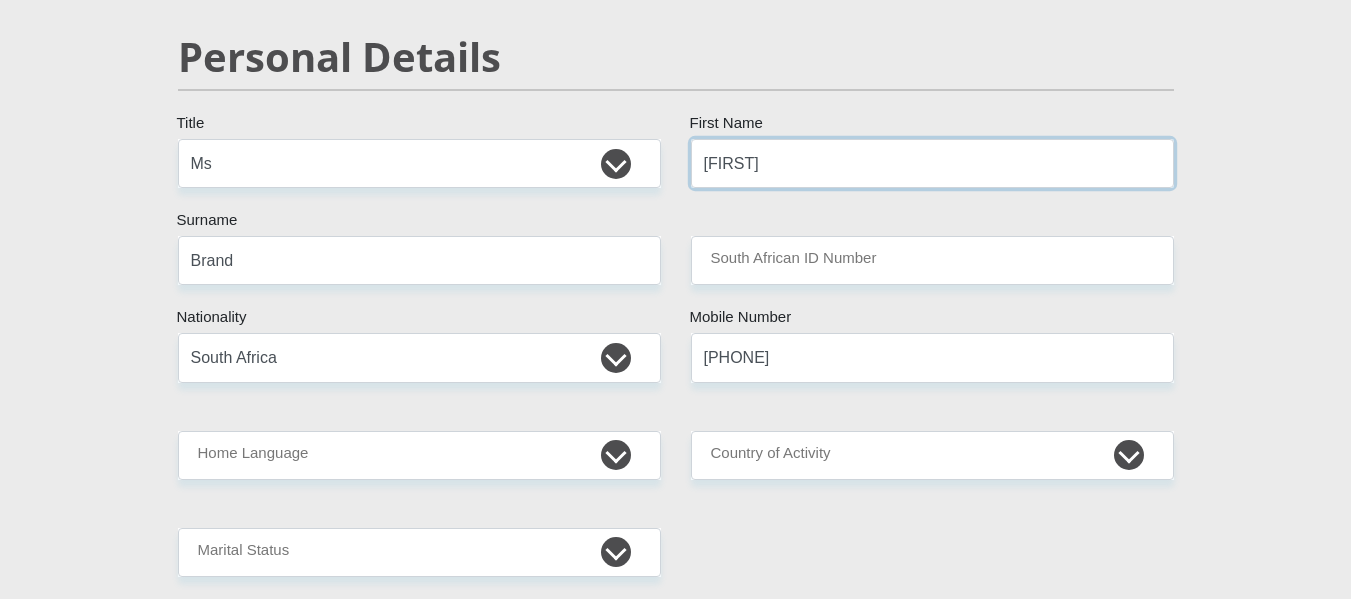 scroll, scrollTop: 200, scrollLeft: 0, axis: vertical 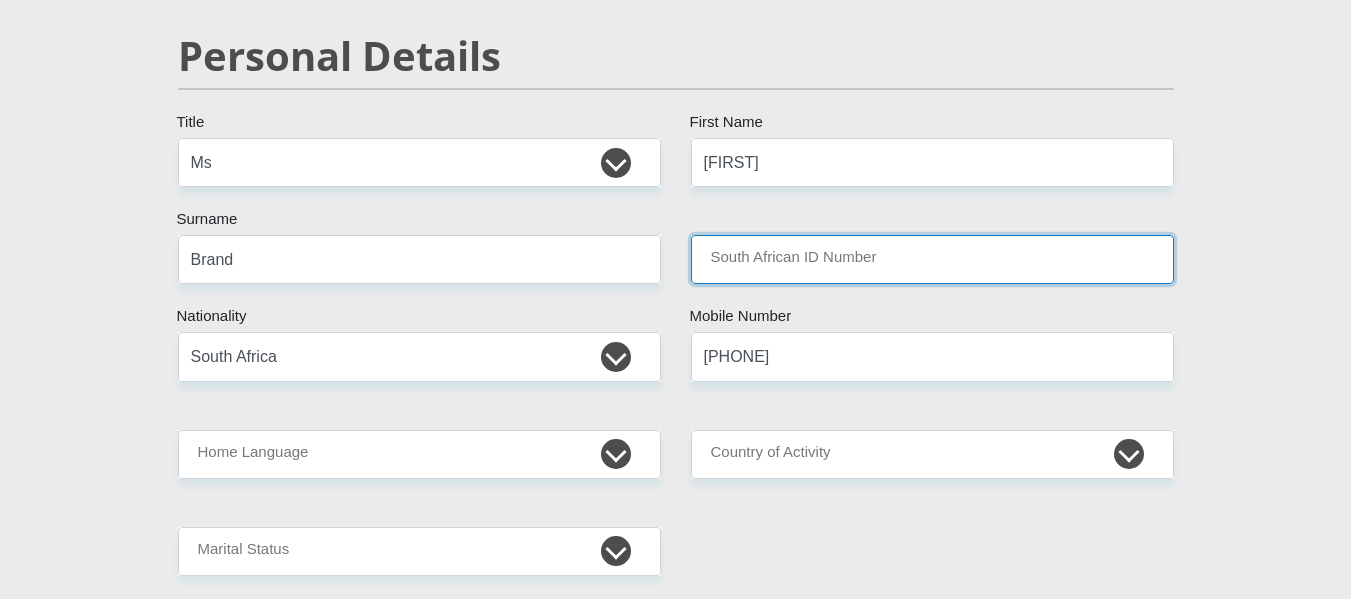 click on "South African ID Number" at bounding box center [932, 259] 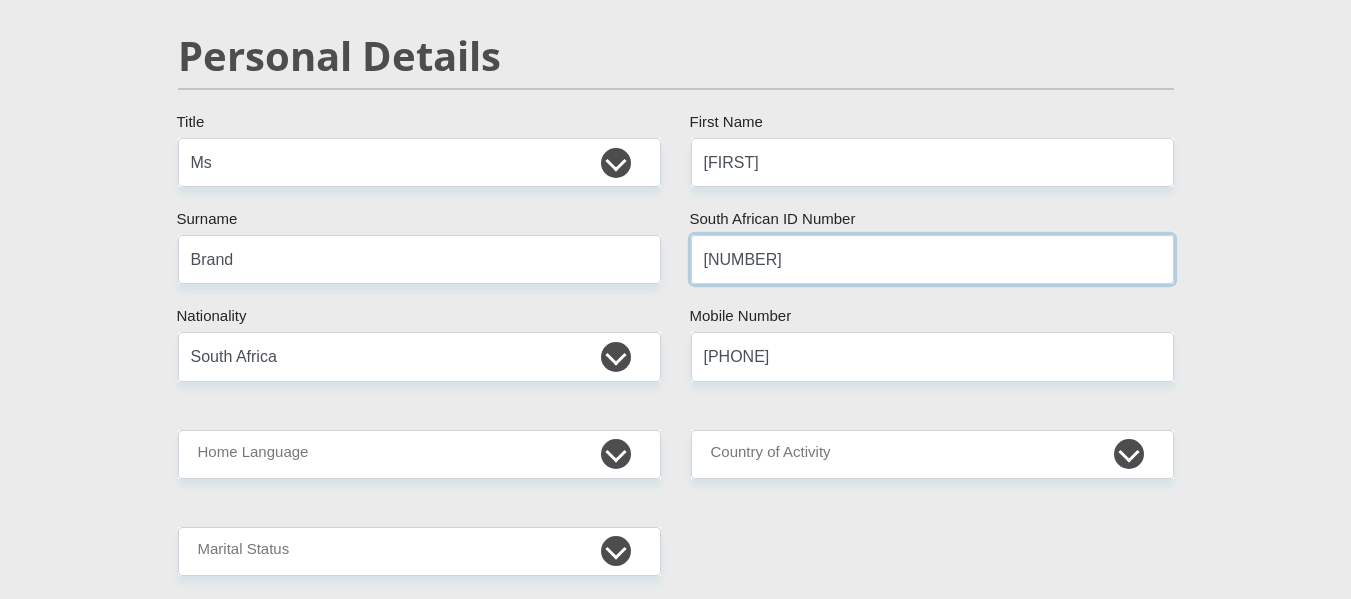 type on "8407180185083" 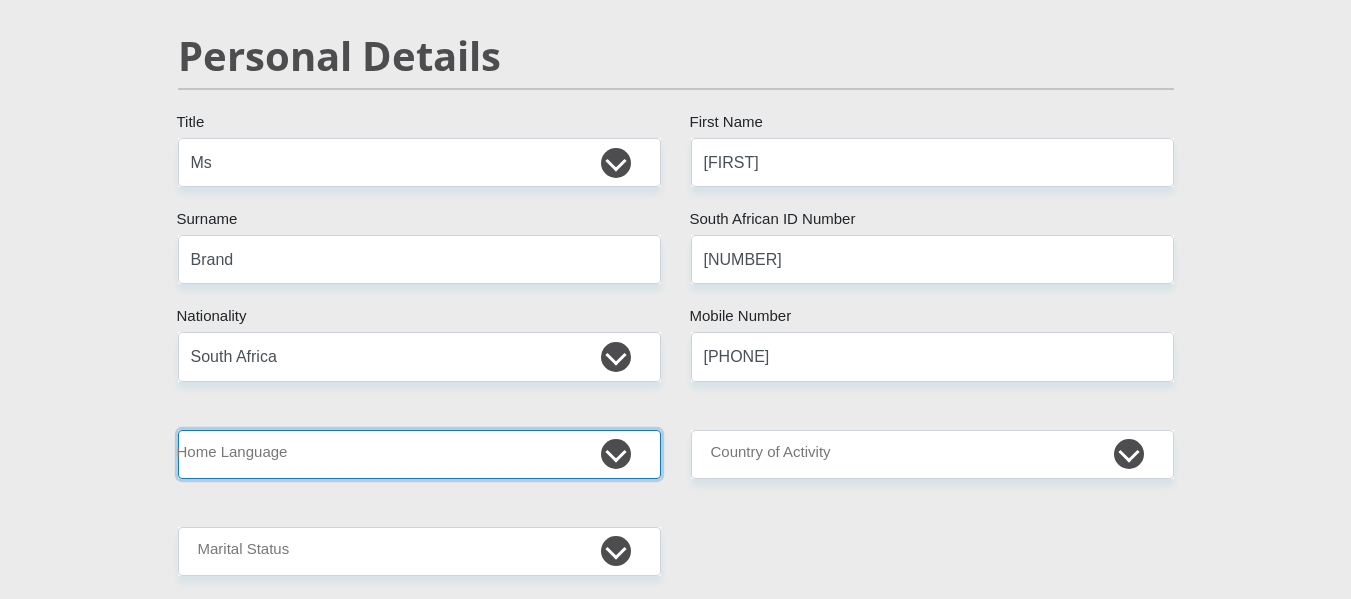 click on "Afrikaans
English
Sepedi
South Ndebele
Southern Sotho
Swati
Tsonga
Tswana
Venda
Xhosa
Zulu
Other" at bounding box center [419, 454] 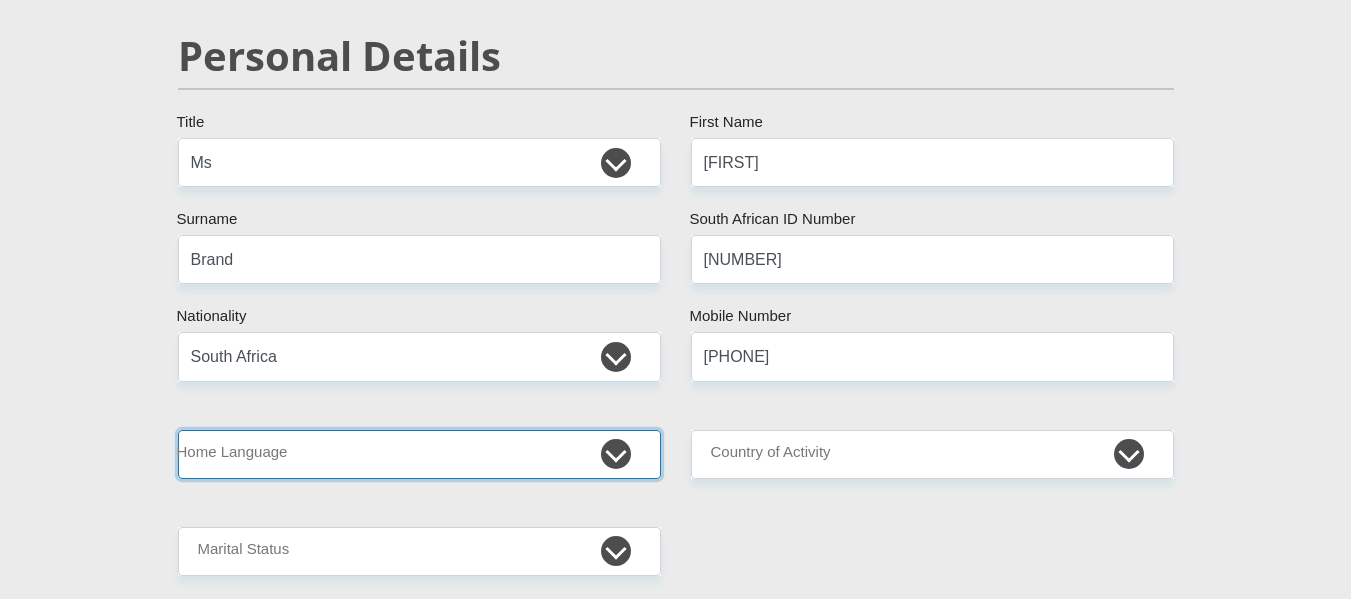 select on "eng" 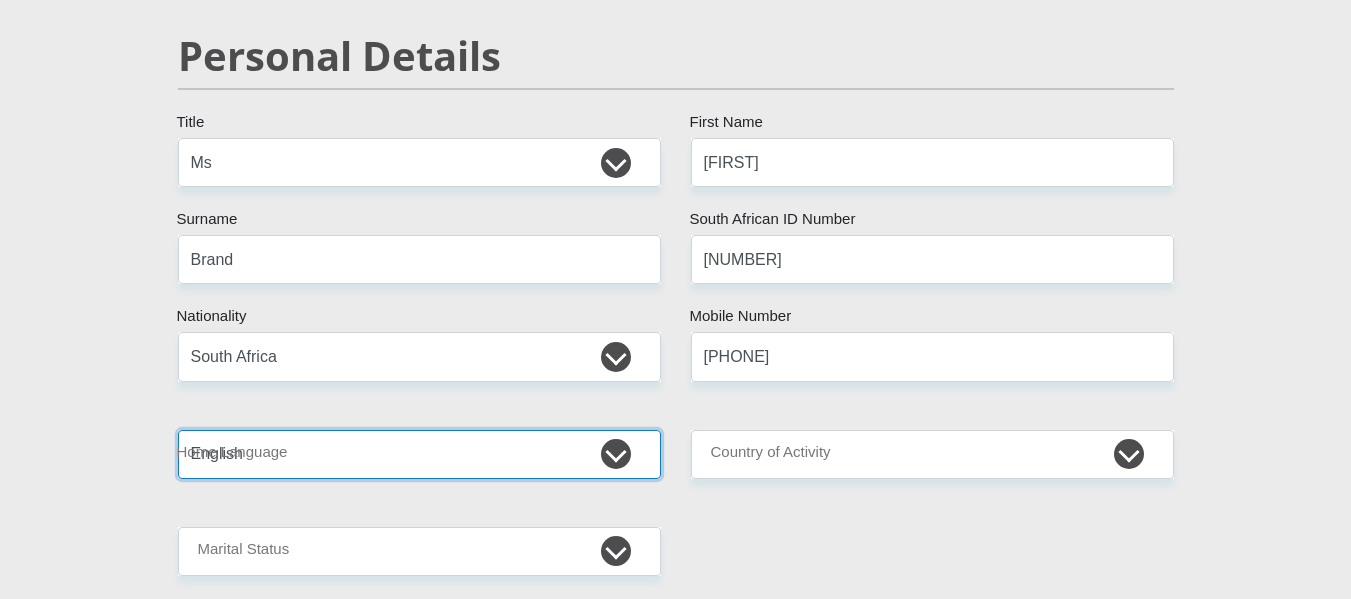click on "Afrikaans
English
Sepedi
South Ndebele
Southern Sotho
Swati
Tsonga
Tswana
Venda
Xhosa
Zulu
Other" at bounding box center [419, 454] 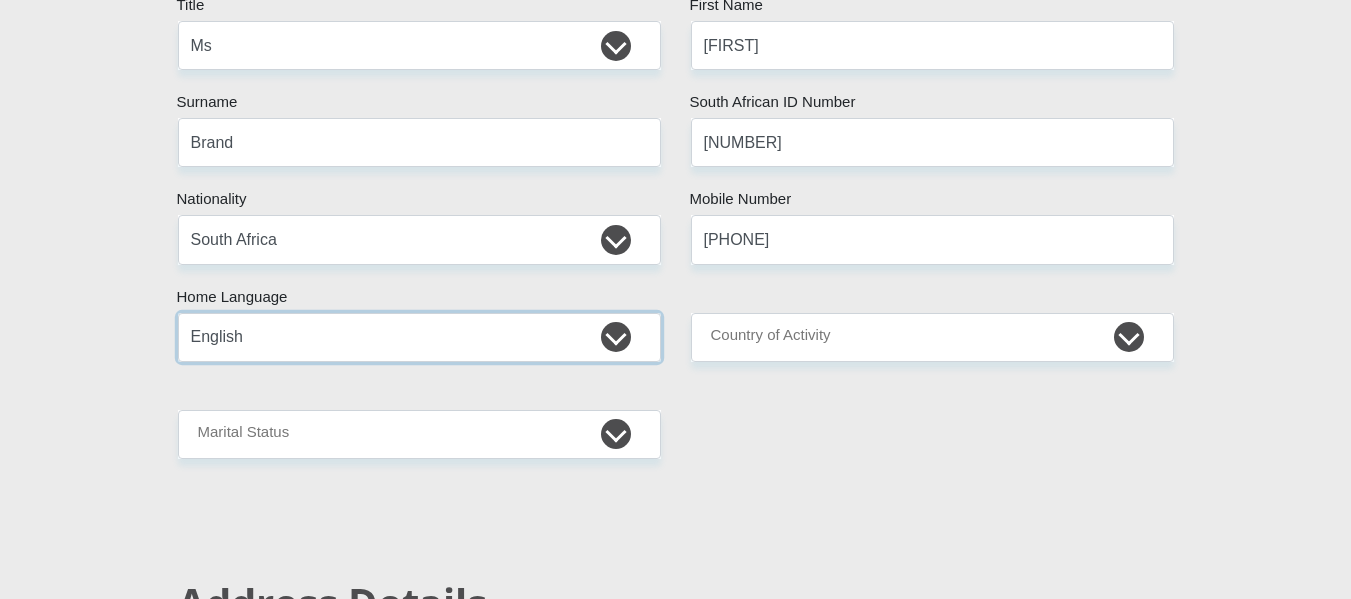 scroll, scrollTop: 500, scrollLeft: 0, axis: vertical 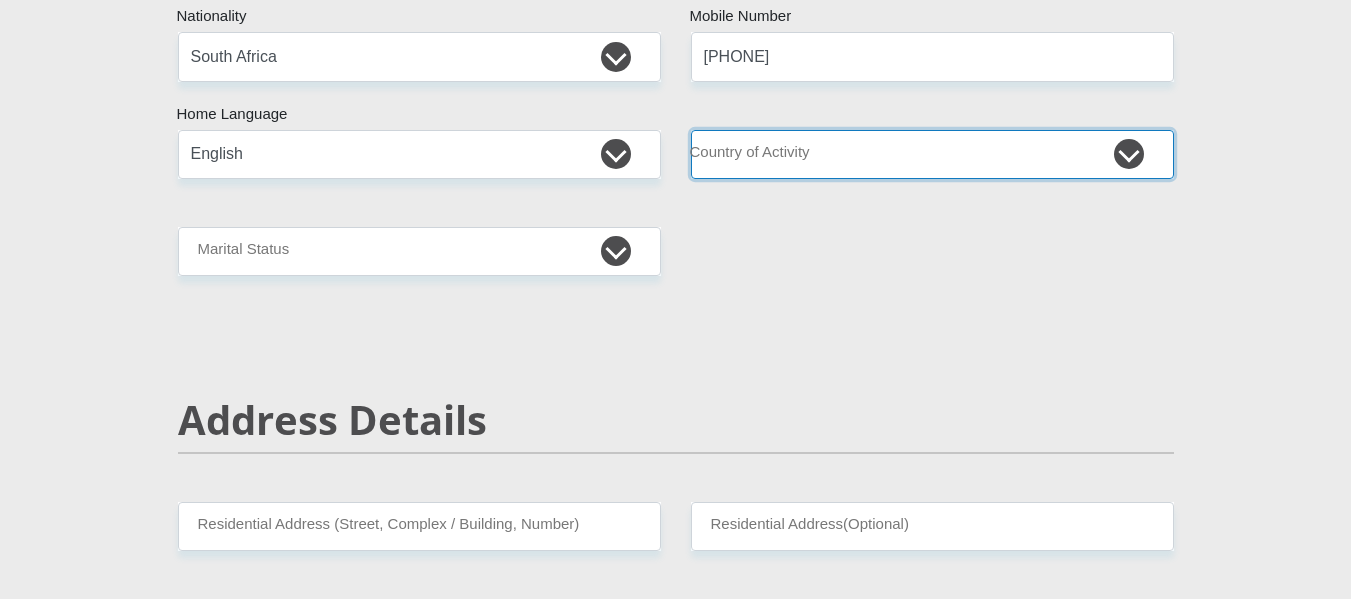 click on "South Africa
Afghanistan
Aland Islands
Albania
Algeria
America Samoa
American Virgin Islands
Andorra
Angola
Anguilla
Antarctica
Antigua and Barbuda
Argentina
Armenia
Aruba
Ascension Island
Australia
Austria
Azerbaijan
Chad" at bounding box center (932, 154) 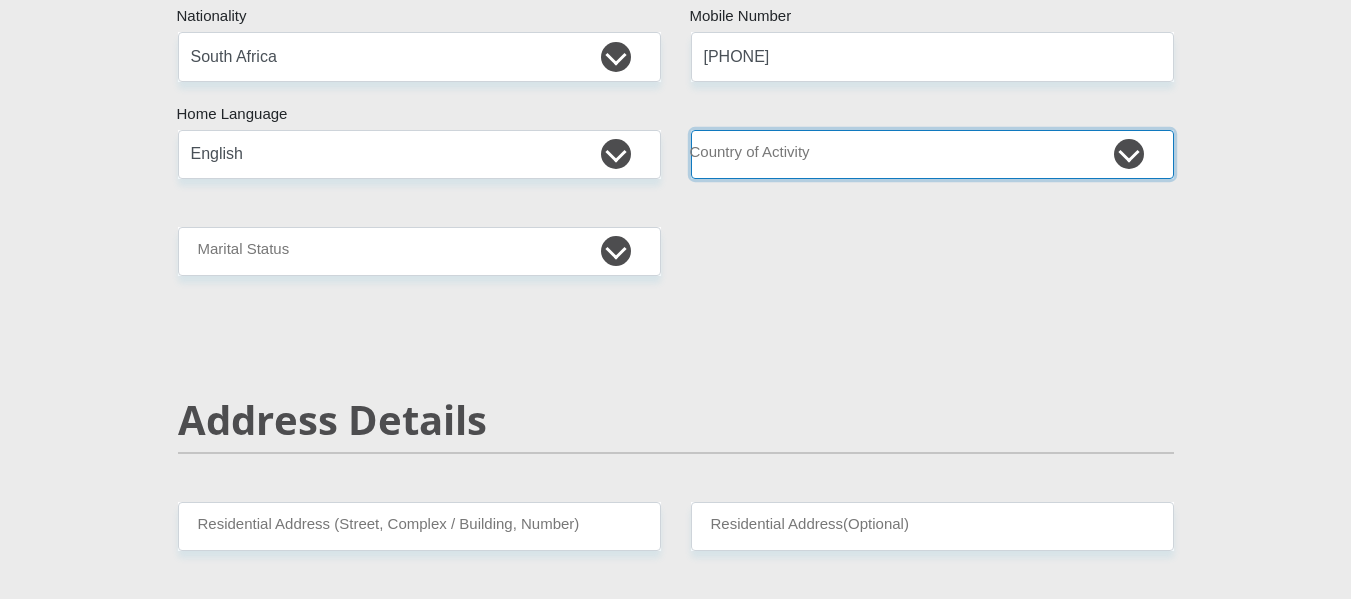 select on "ZAF" 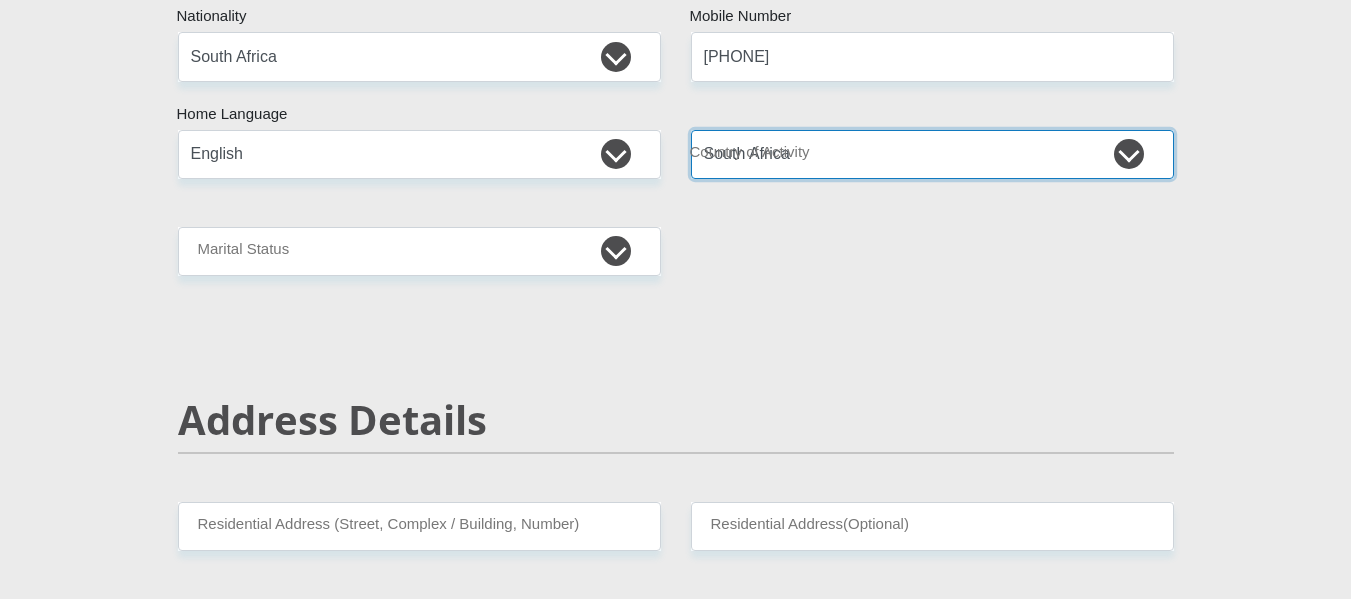 click on "South Africa
Afghanistan
Aland Islands
Albania
Algeria
America Samoa
American Virgin Islands
Andorra
Angola
Anguilla
Antarctica
Antigua and Barbuda
Argentina
Armenia
Aruba
Ascension Island
Australia
Austria
Azerbaijan
Chad" at bounding box center (932, 154) 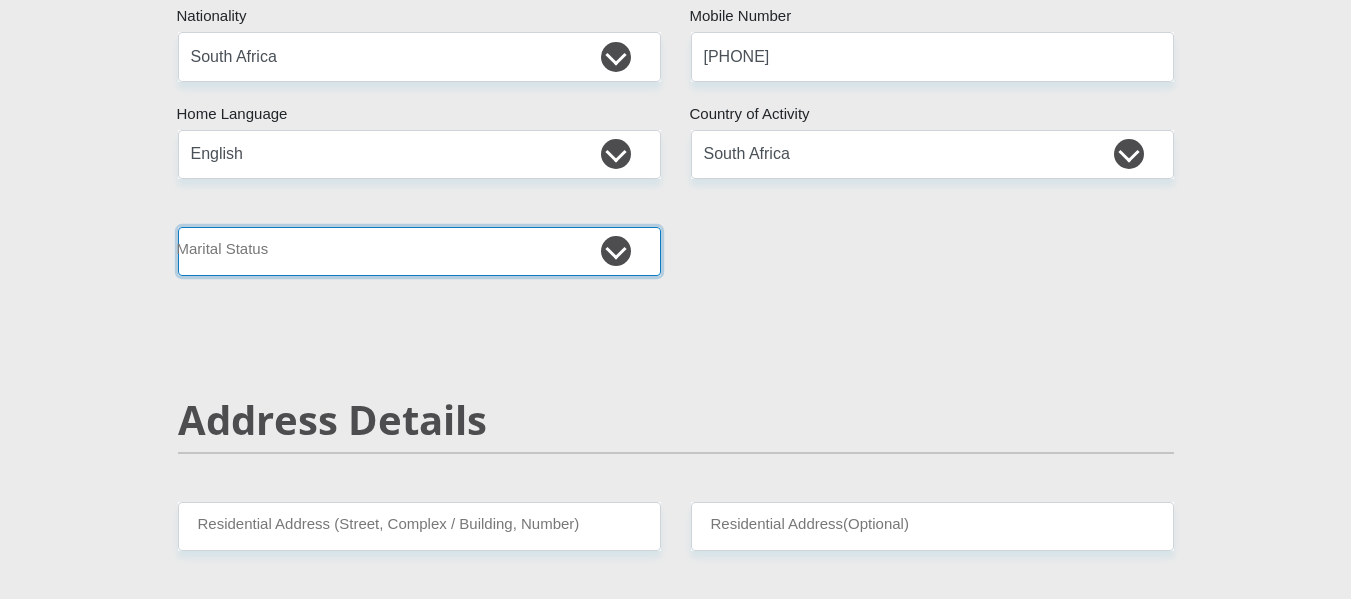click on "Married ANC
Single
Divorced
Widowed
Married COP or Customary Law" at bounding box center (419, 251) 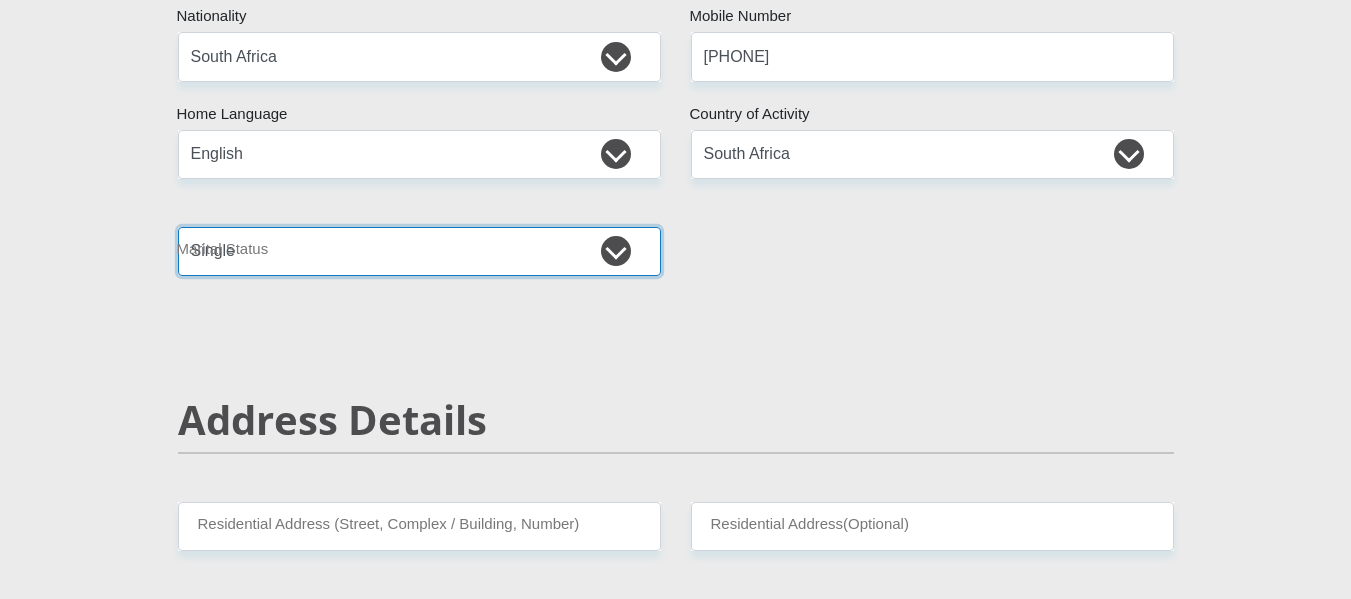 click on "Married ANC
Single
Divorced
Widowed
Married COP or Customary Law" at bounding box center (419, 251) 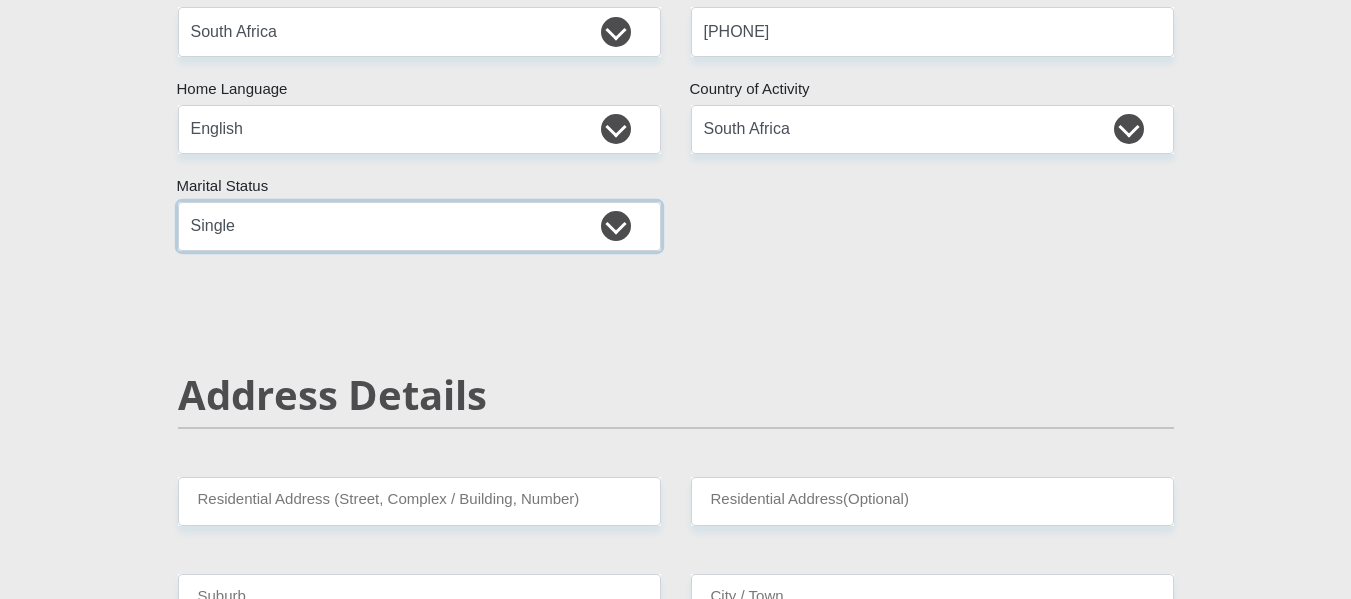scroll, scrollTop: 700, scrollLeft: 0, axis: vertical 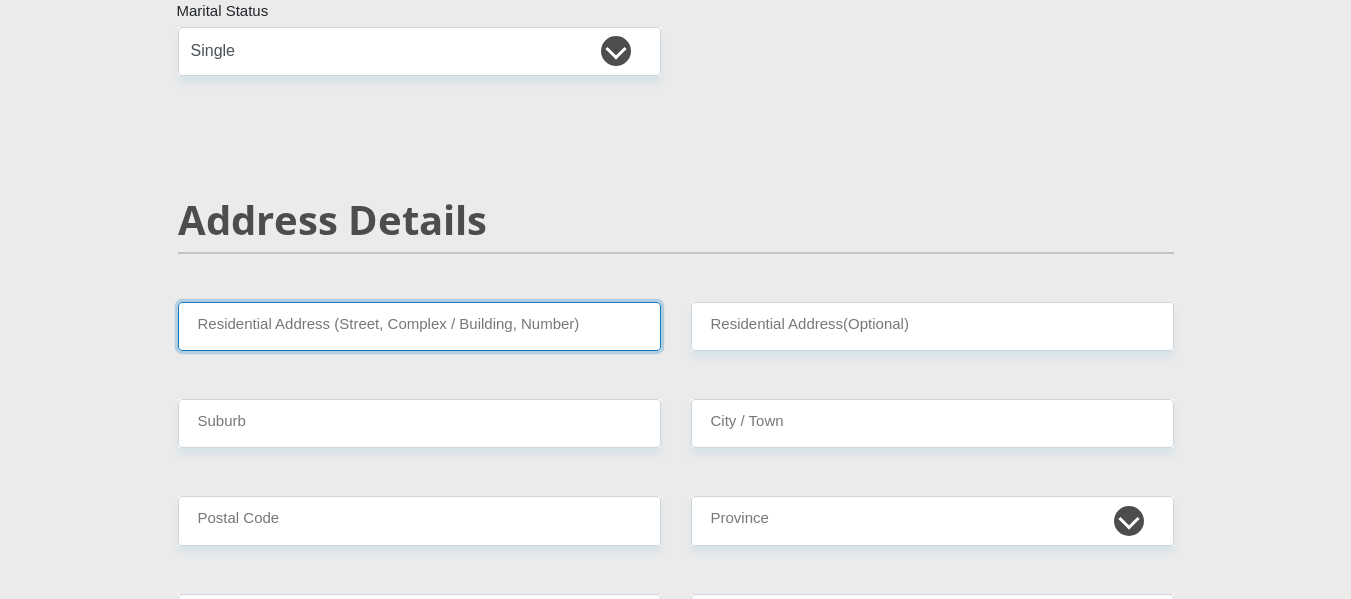 click on "Residential Address (Street, Complex / Building, Number)" at bounding box center (419, 326) 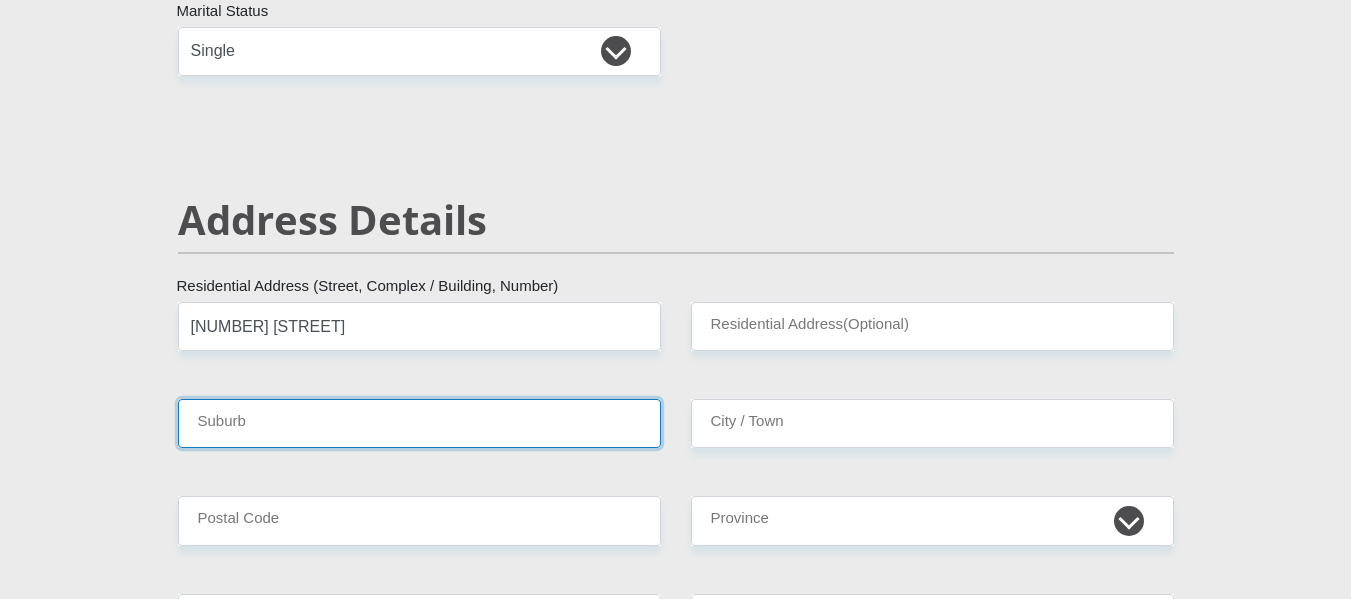 type on "Johannesburg" 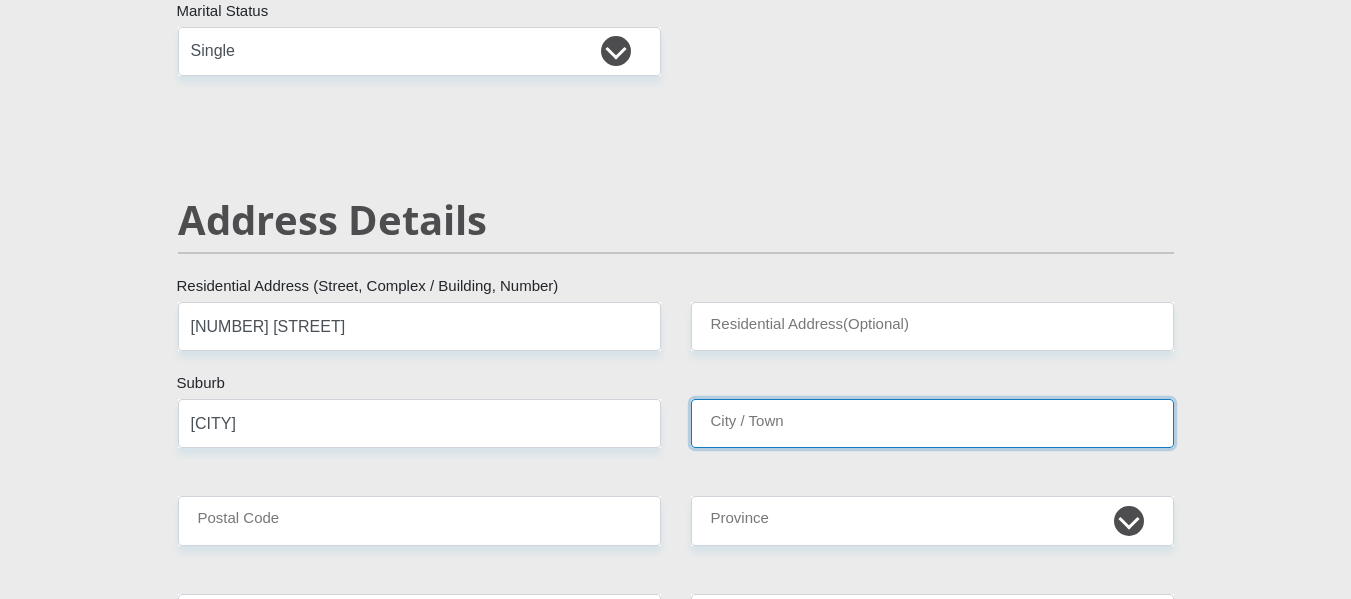 type on "Johannesburg" 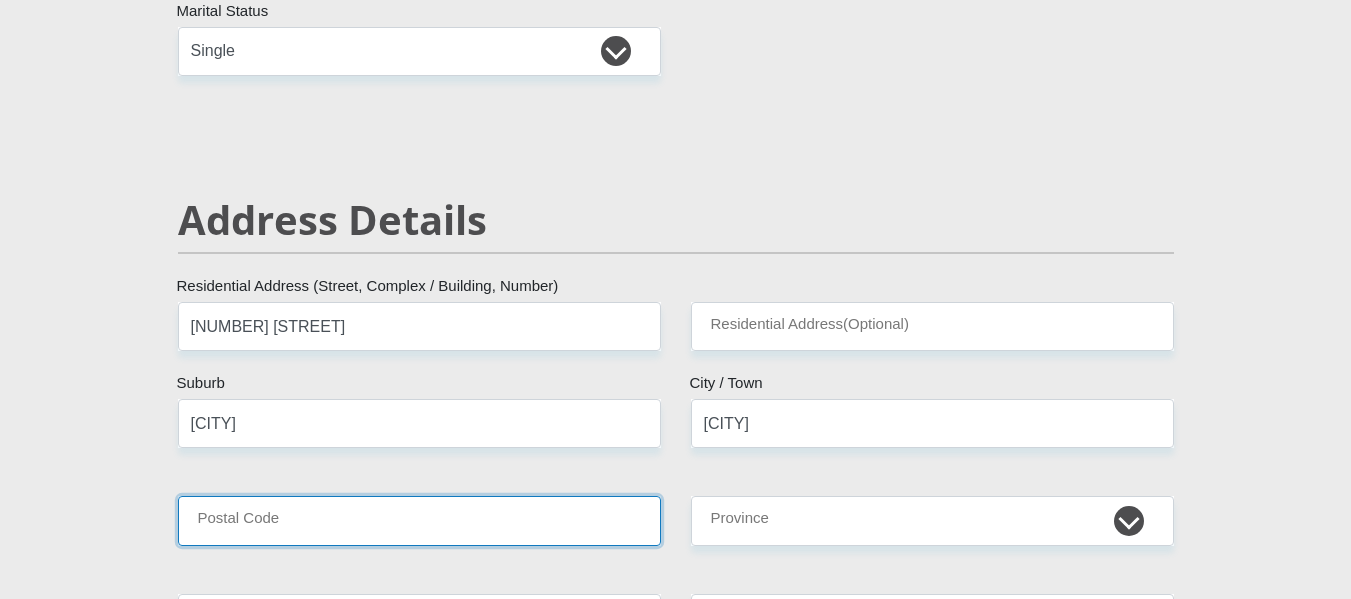 type on "2188" 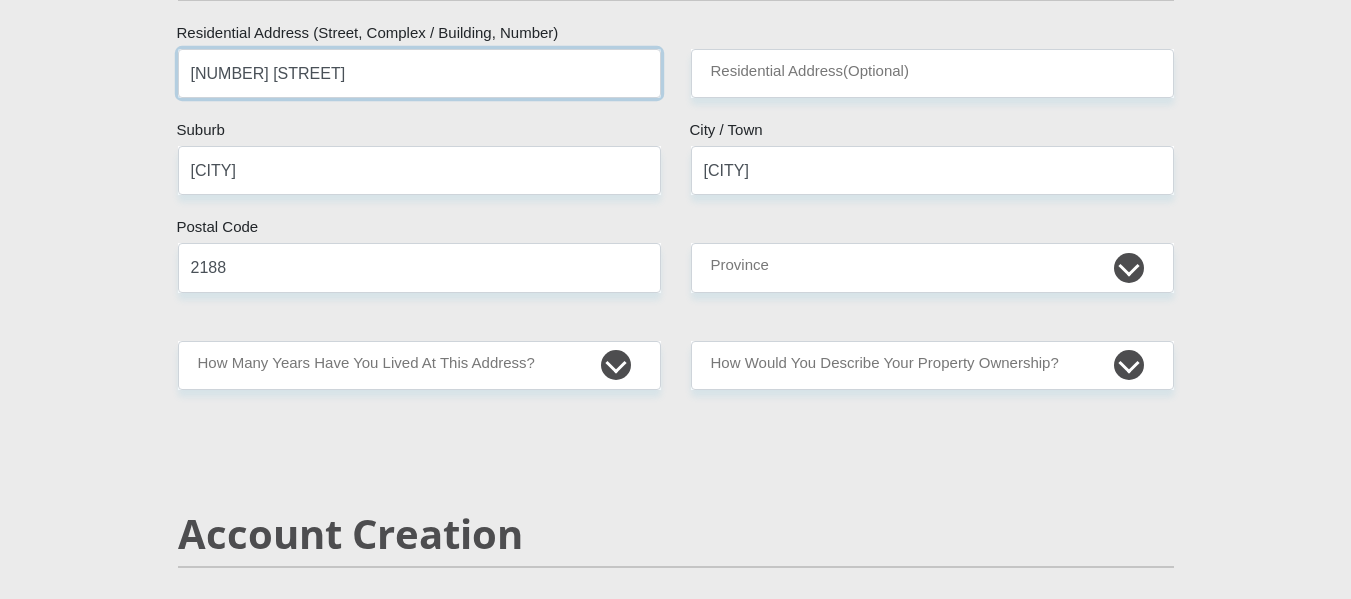 scroll, scrollTop: 1000, scrollLeft: 0, axis: vertical 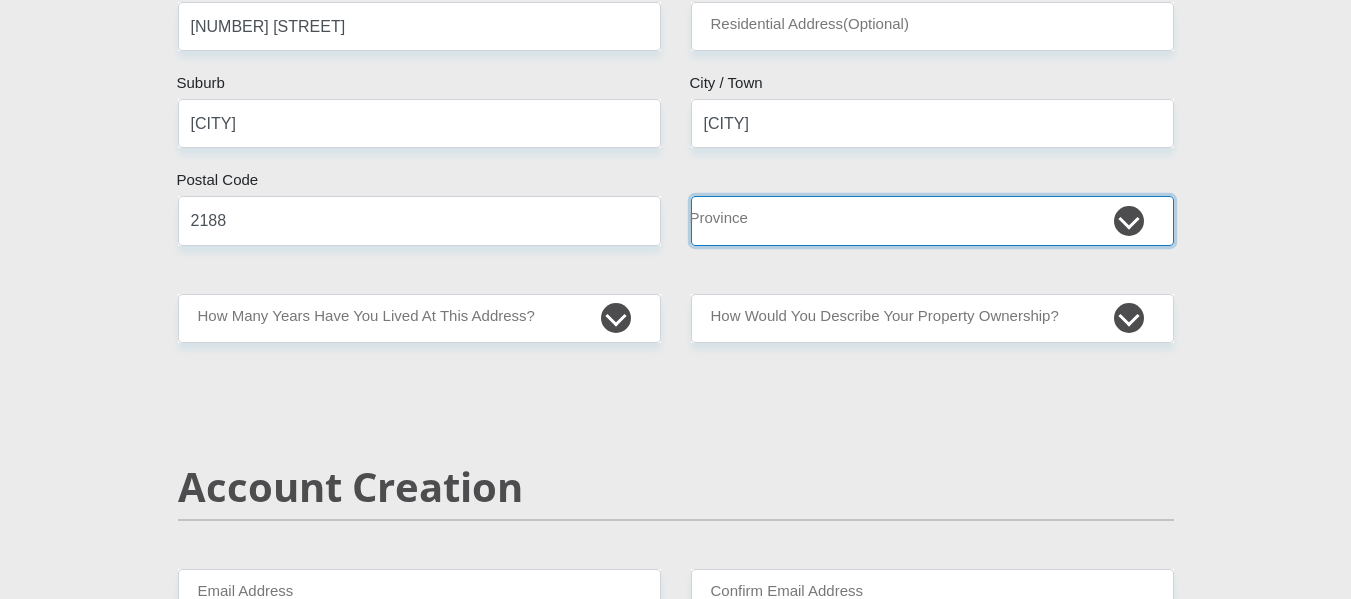 click on "Eastern Cape
Free State
Gauteng
KwaZulu-Natal
Limpopo
Mpumalanga
Northern Cape
North West
Western Cape" at bounding box center [932, 220] 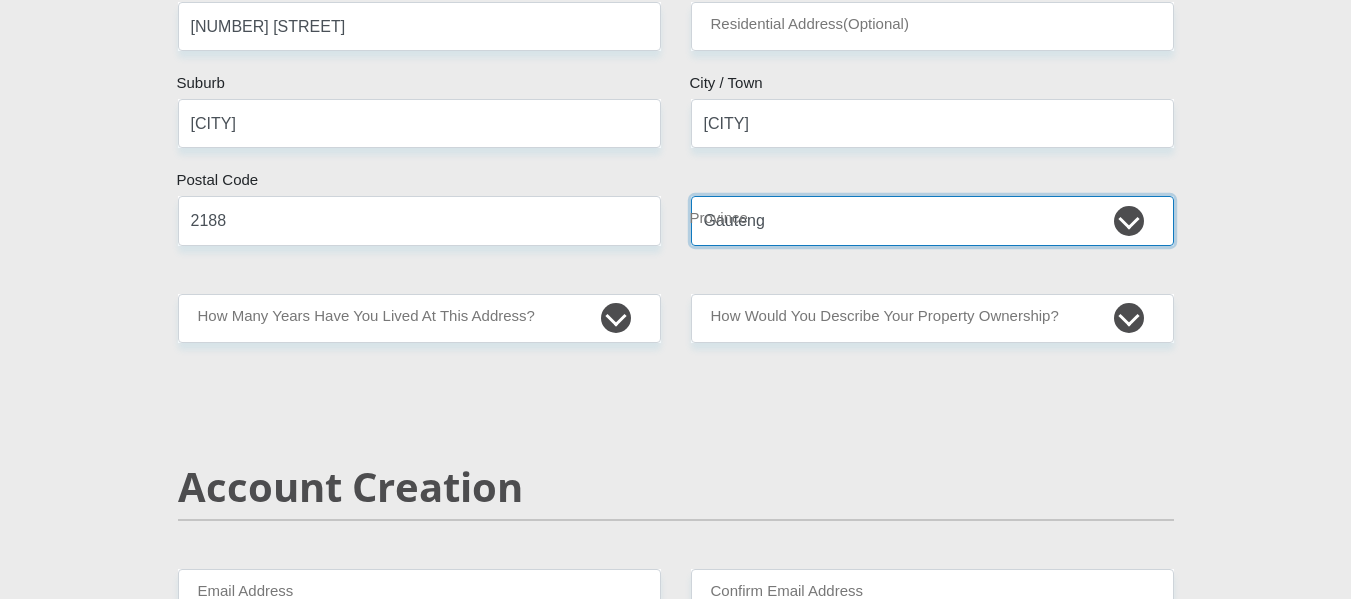click on "Eastern Cape
Free State
Gauteng
KwaZulu-Natal
Limpopo
Mpumalanga
Northern Cape
North West
Western Cape" at bounding box center [932, 220] 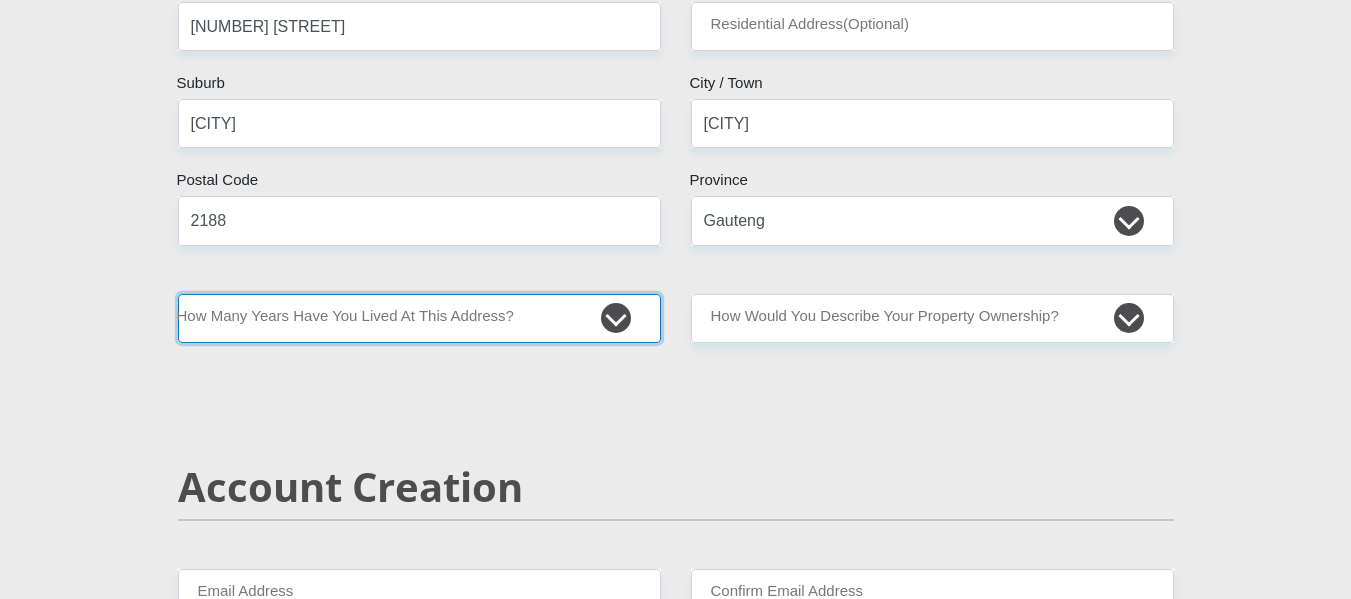 click on "less than 1 year
1-3 years
3-5 years
5+ years" at bounding box center [419, 318] 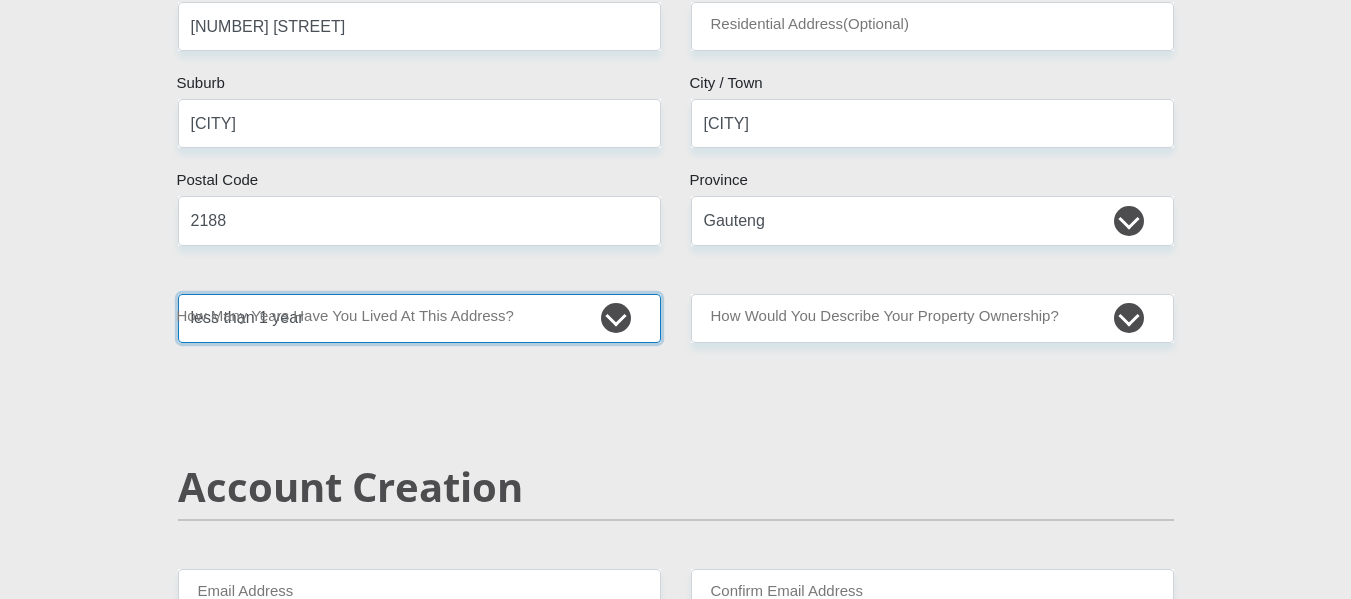 click on "less than 1 year
1-3 years
3-5 years
5+ years" at bounding box center (419, 318) 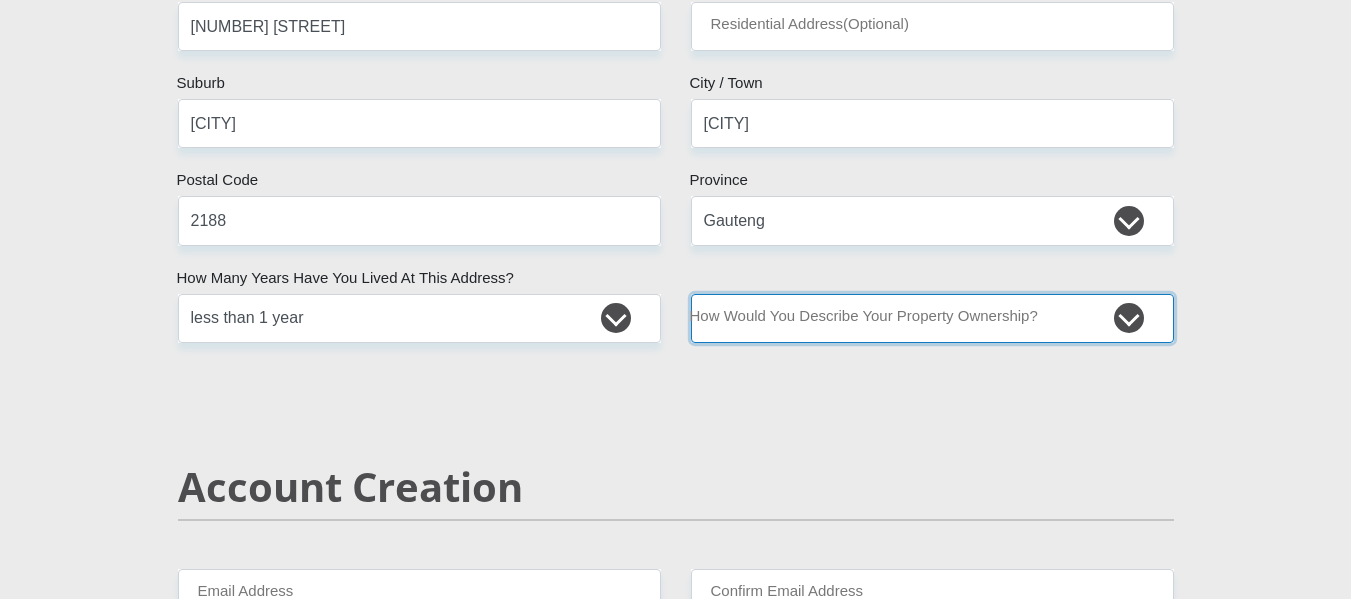 click on "Owned
Rented
Family Owned
Company Dwelling" at bounding box center [932, 318] 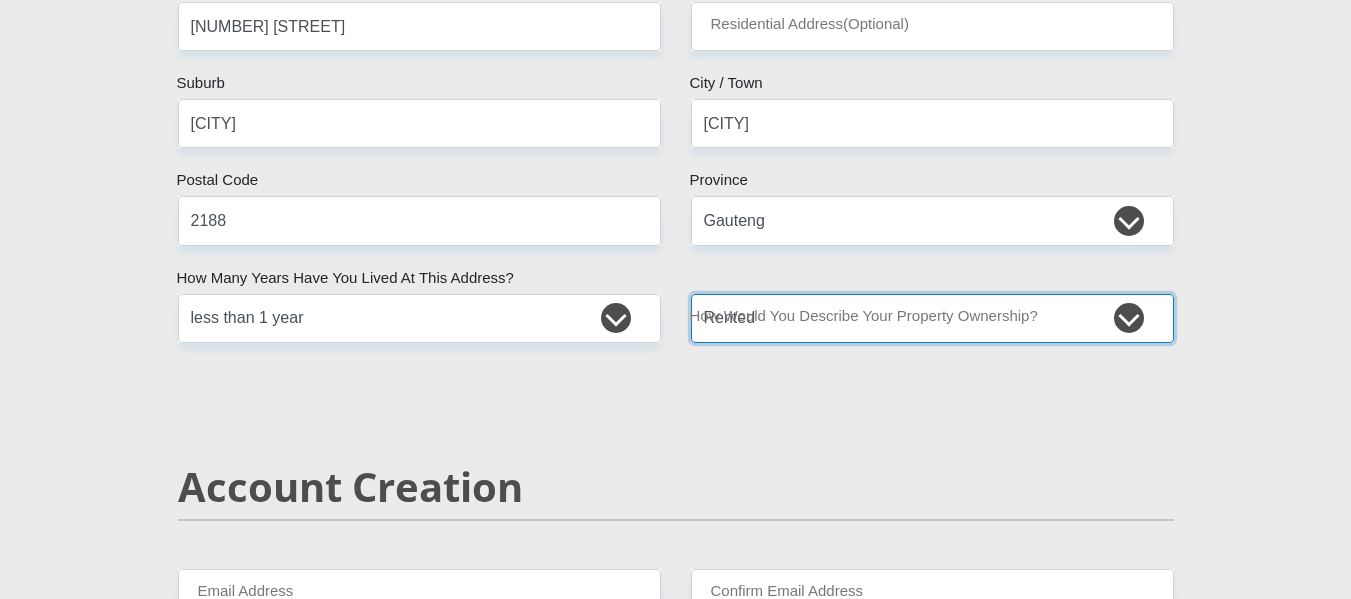 click on "Owned
Rented
Family Owned
Company Dwelling" at bounding box center [932, 318] 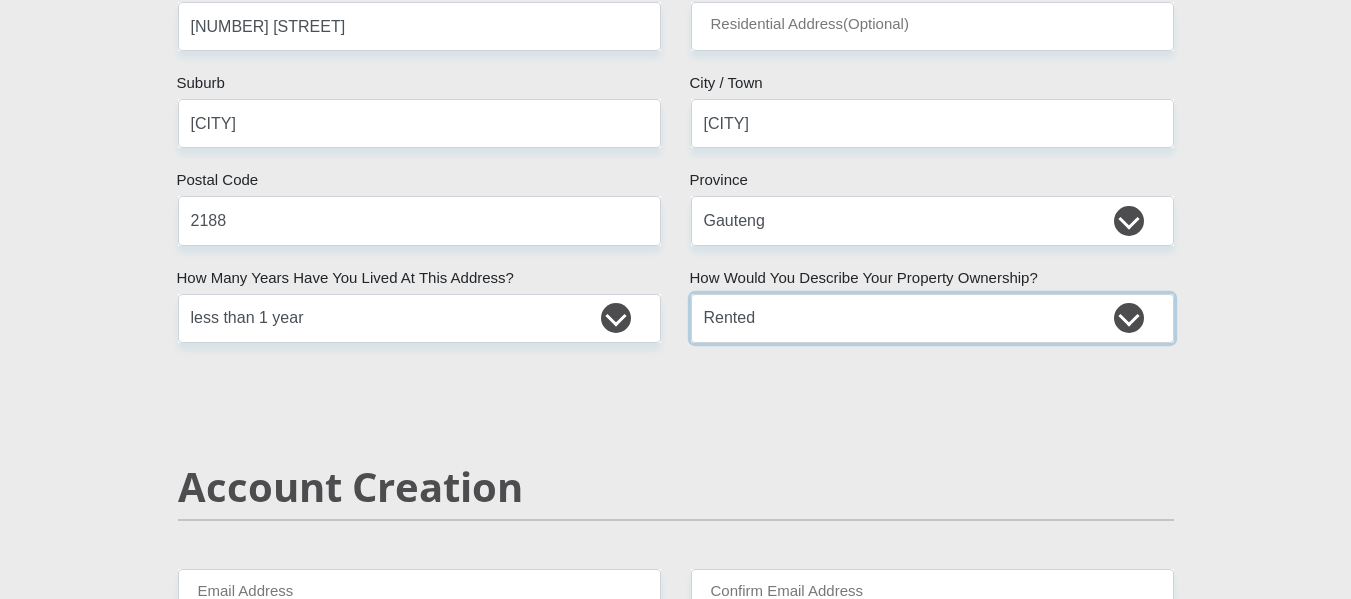 click on "Owned
Rented
Family Owned
Company Dwelling" at bounding box center (932, 318) 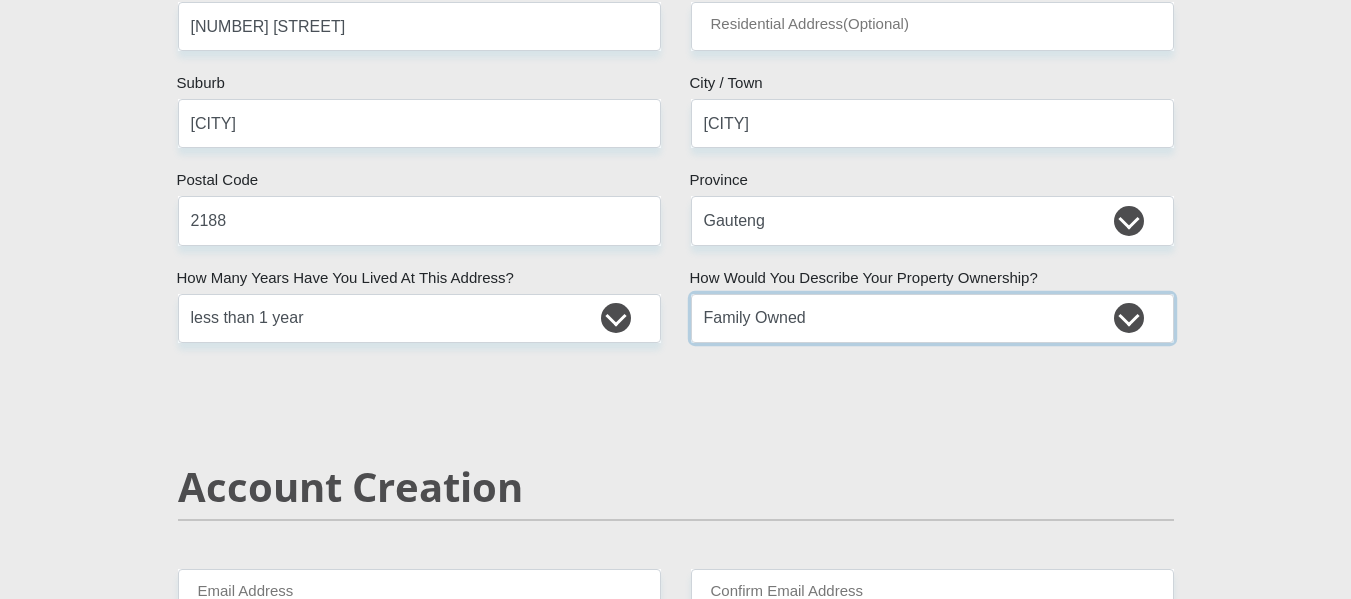 click on "Owned
Rented
Family Owned
Company Dwelling" at bounding box center (932, 318) 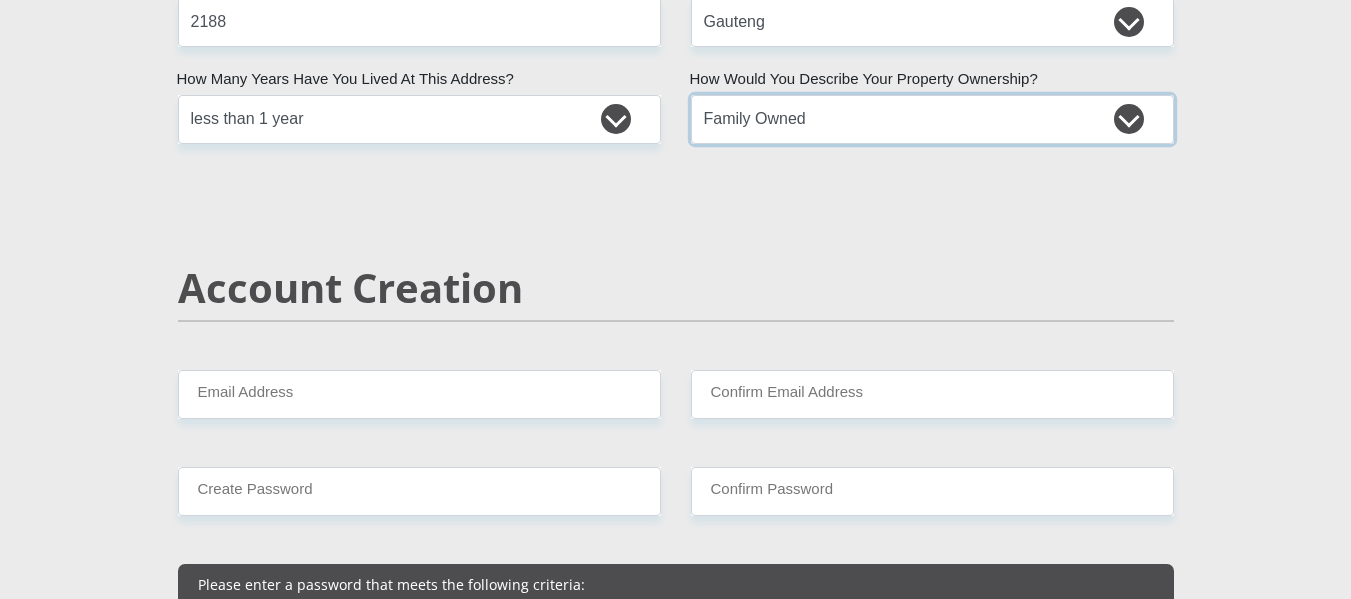 scroll, scrollTop: 1400, scrollLeft: 0, axis: vertical 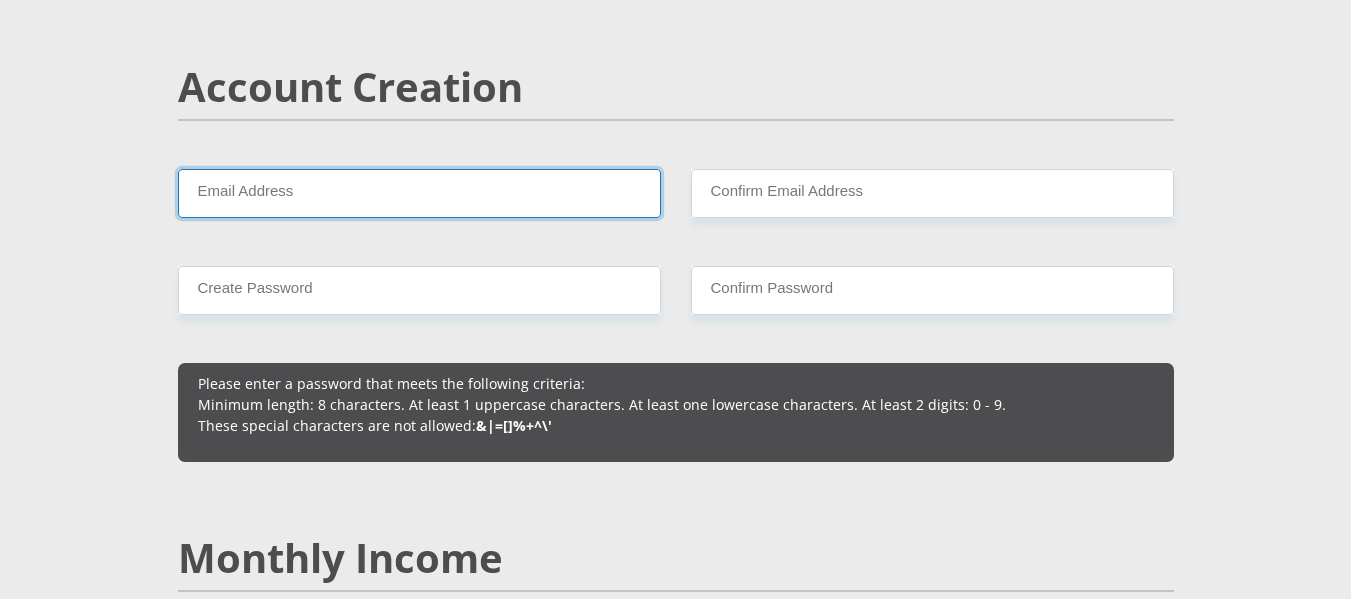 click on "Email Address" at bounding box center [419, 193] 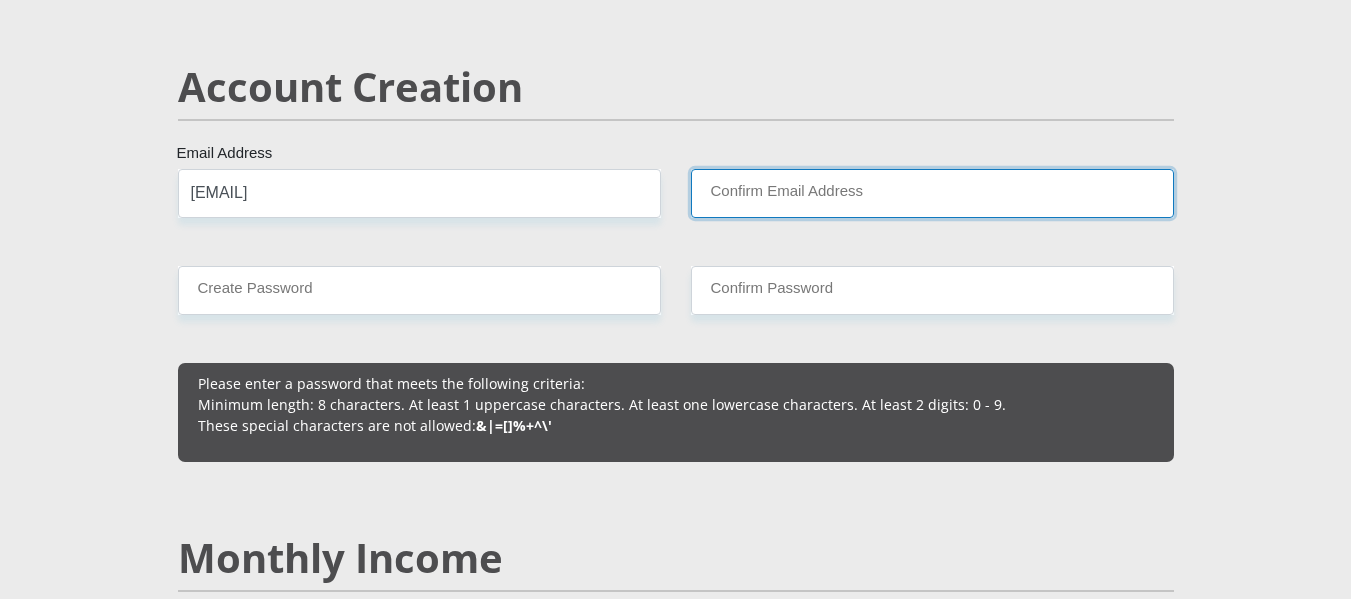 type on "biancabrand2020@gmail.com" 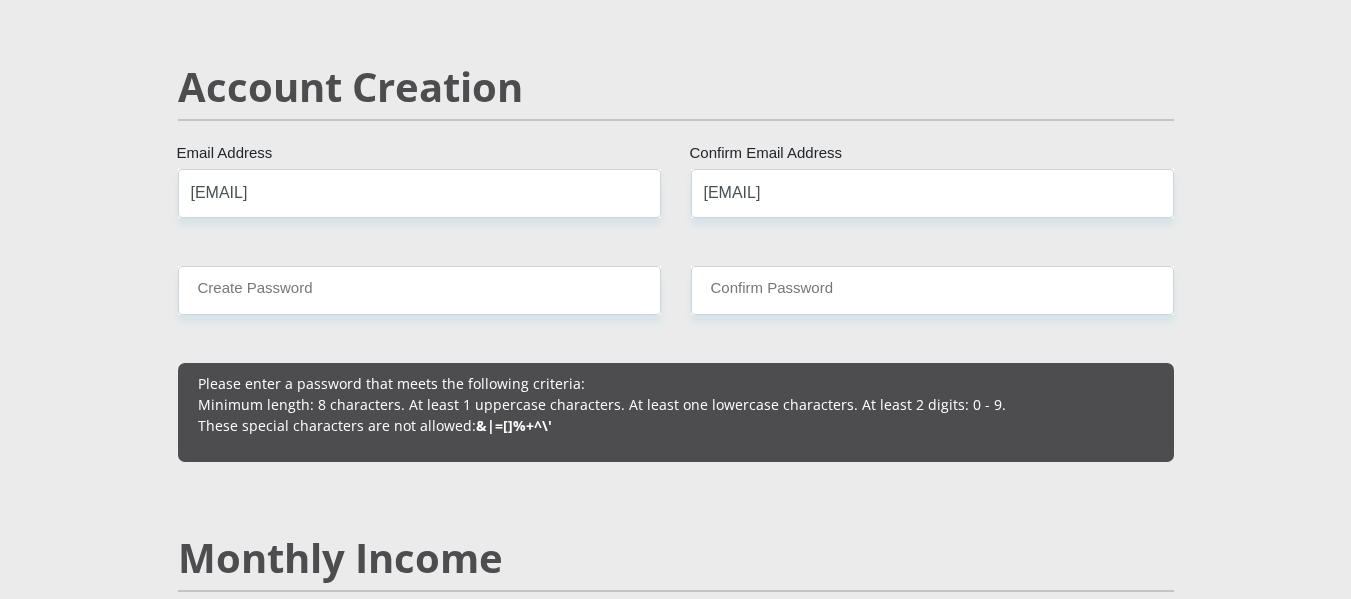 type 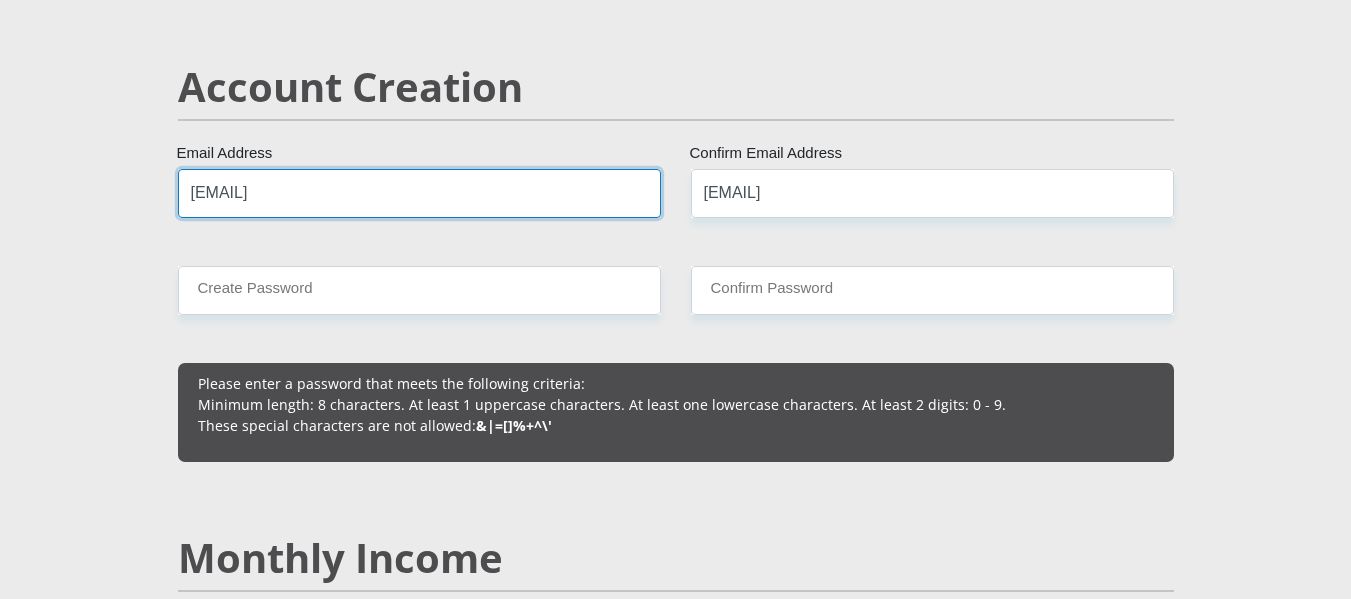 type 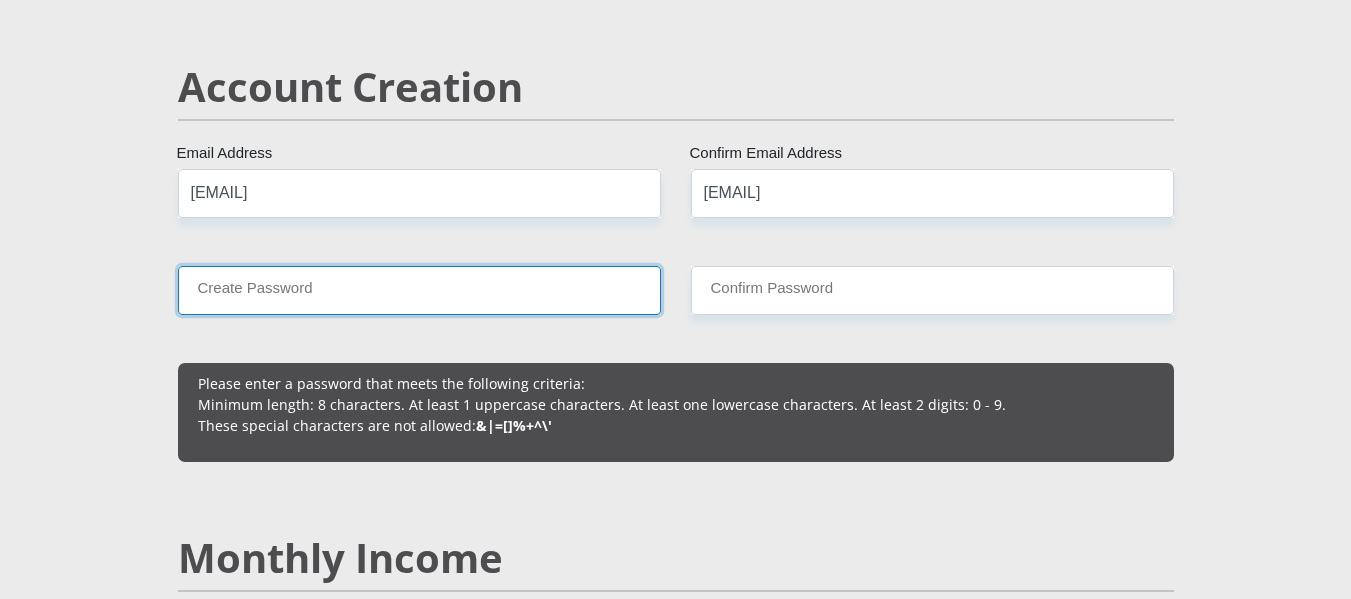 click on "Create Password" at bounding box center [419, 290] 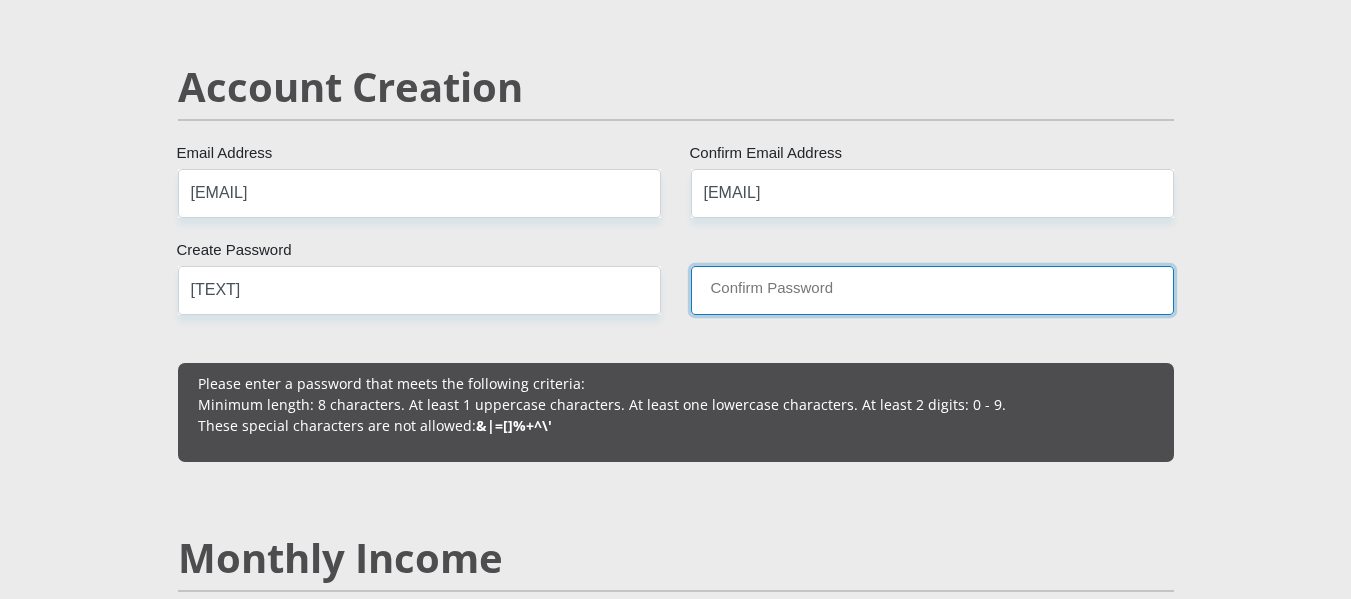 click on "Confirm Password" at bounding box center (932, 290) 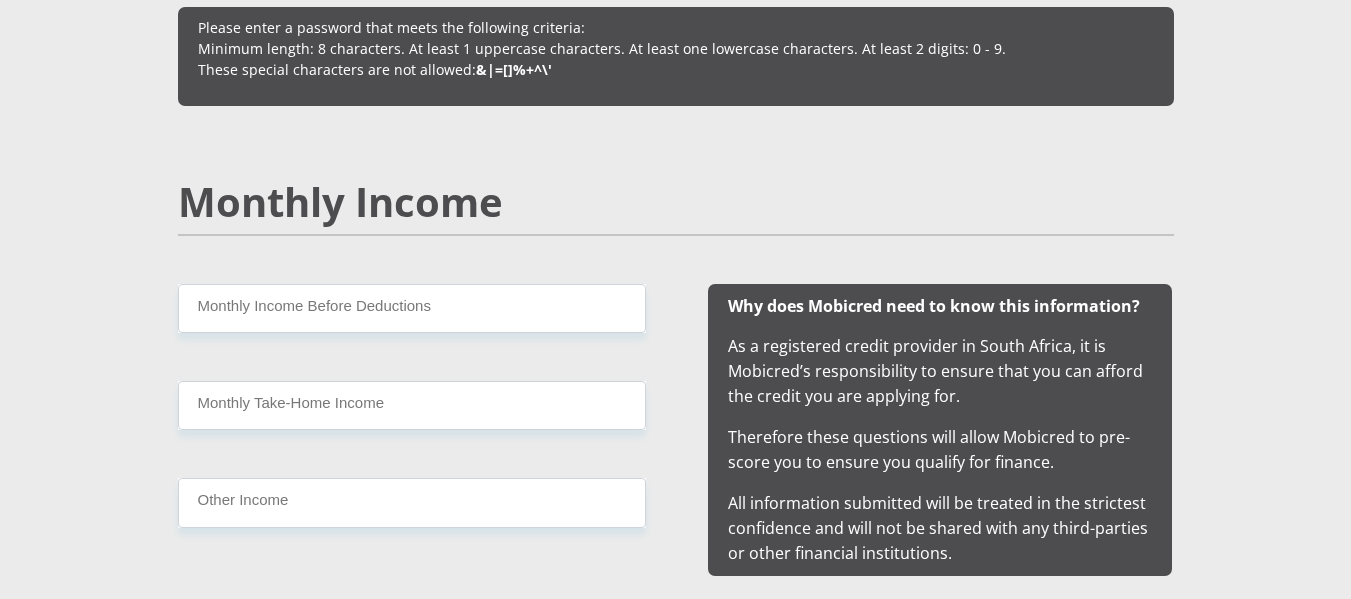 scroll, scrollTop: 1800, scrollLeft: 0, axis: vertical 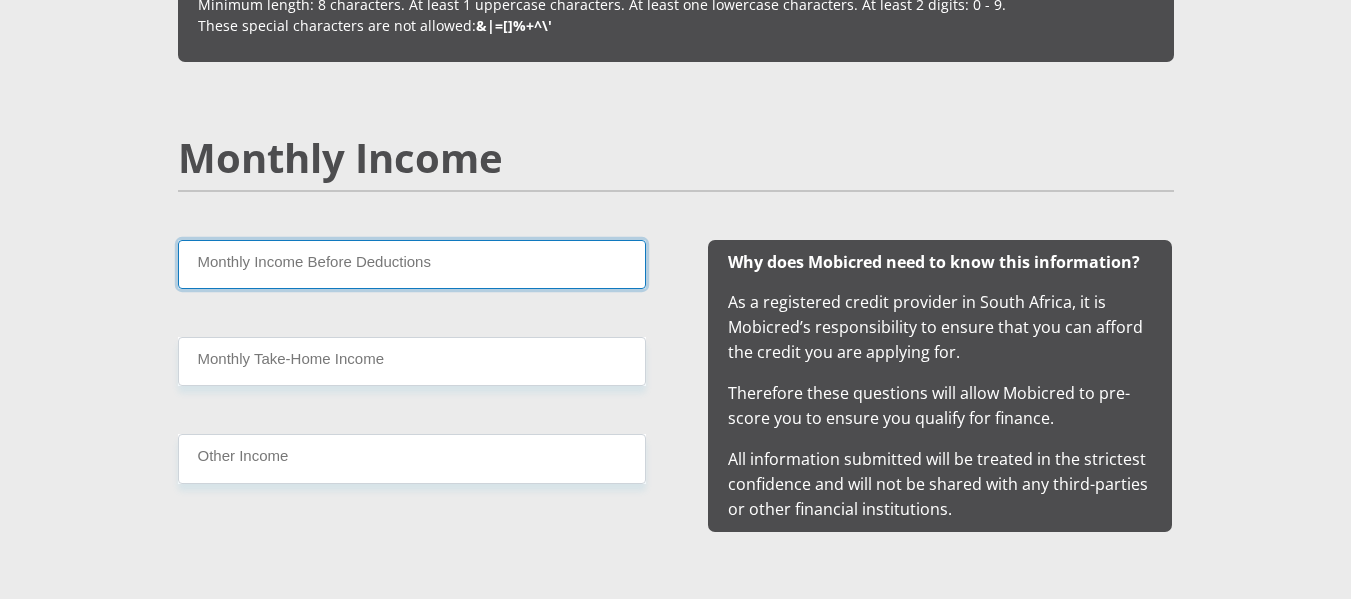 click on "Monthly Income Before Deductions" at bounding box center [412, 264] 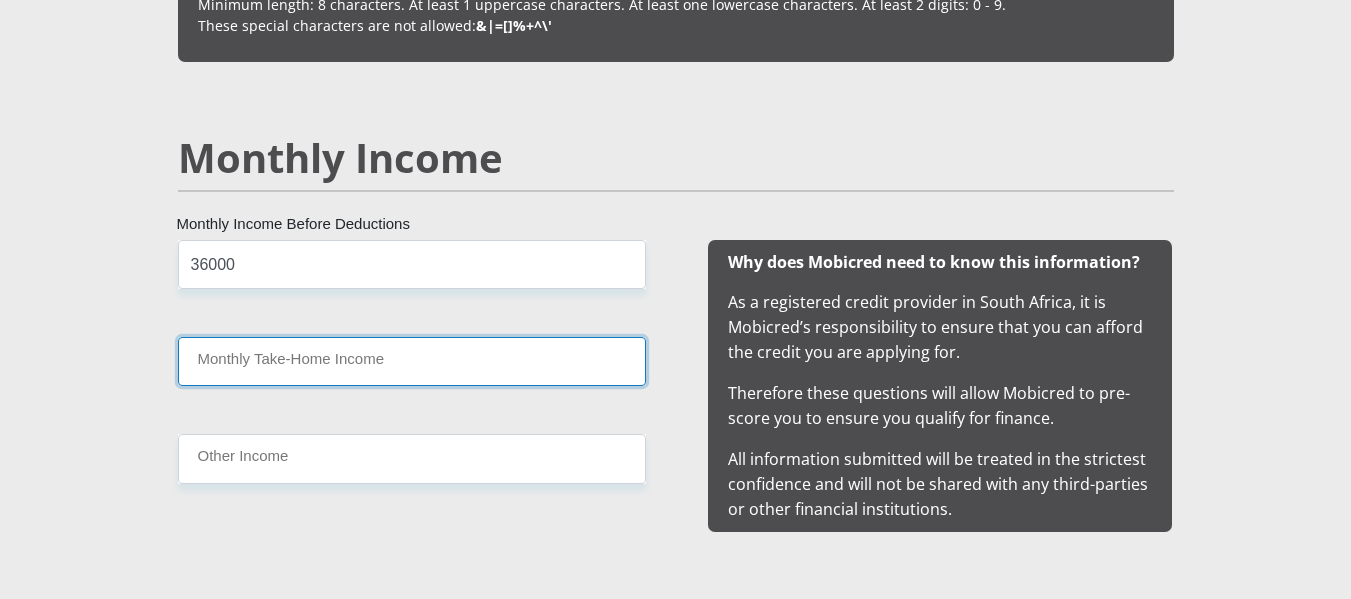 click on "Monthly Take-Home Income" at bounding box center (412, 361) 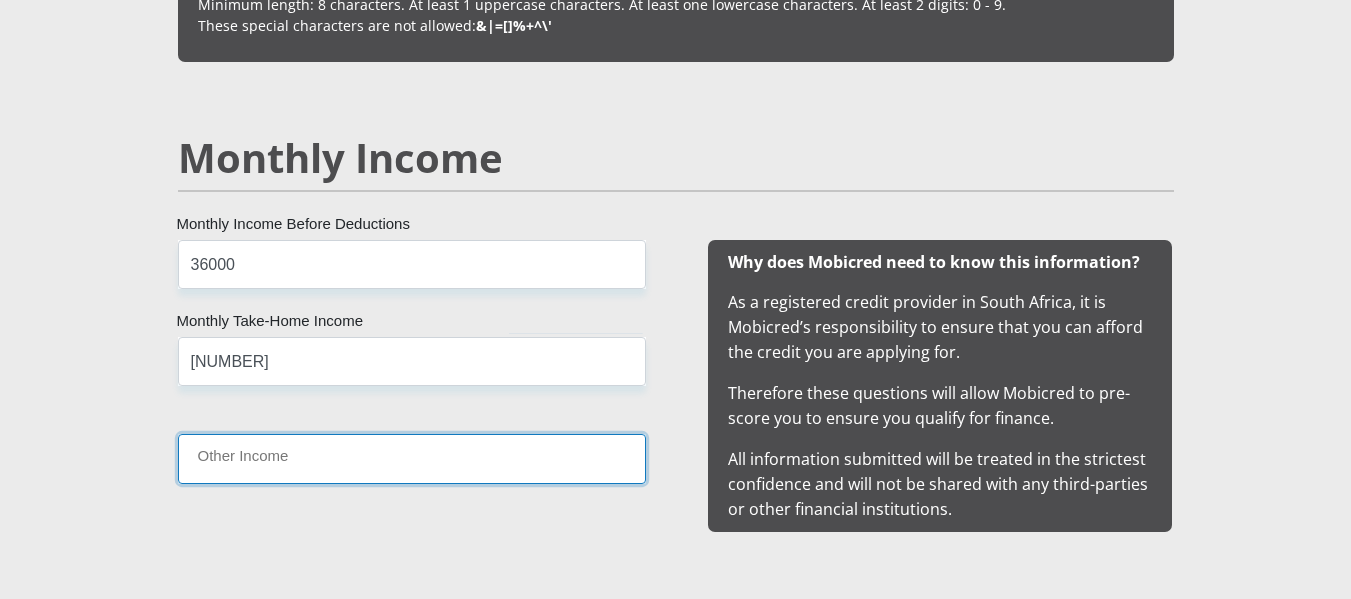 click on "Other Income" at bounding box center [412, 458] 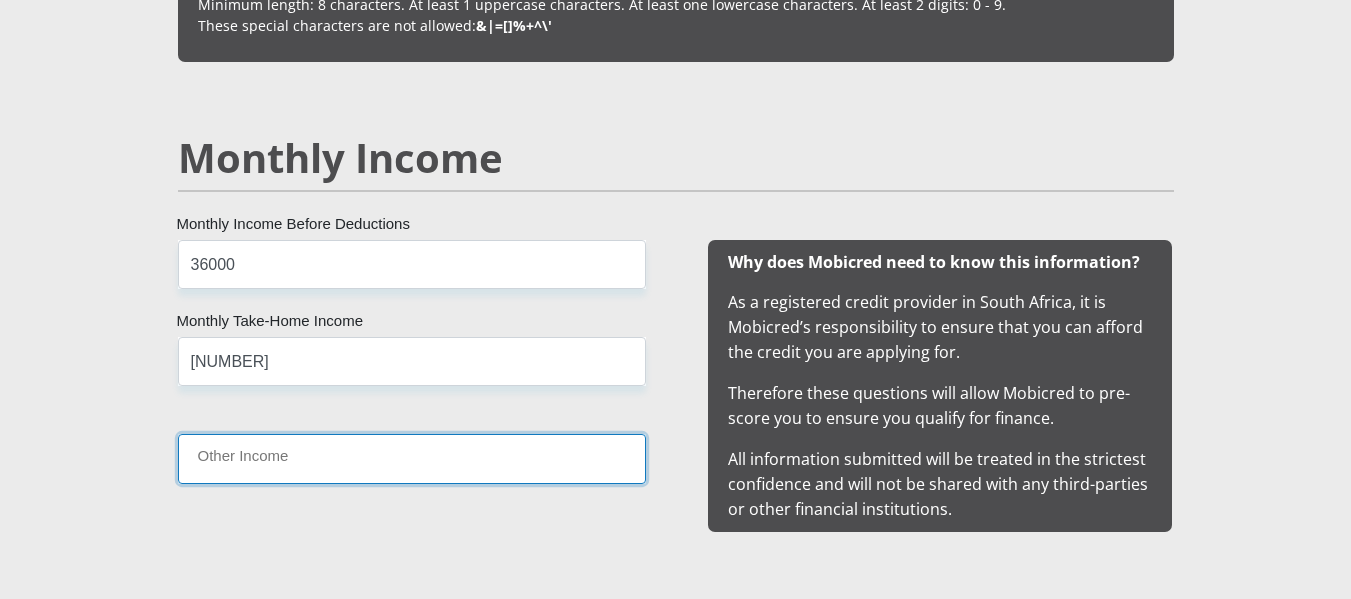 type on "2000" 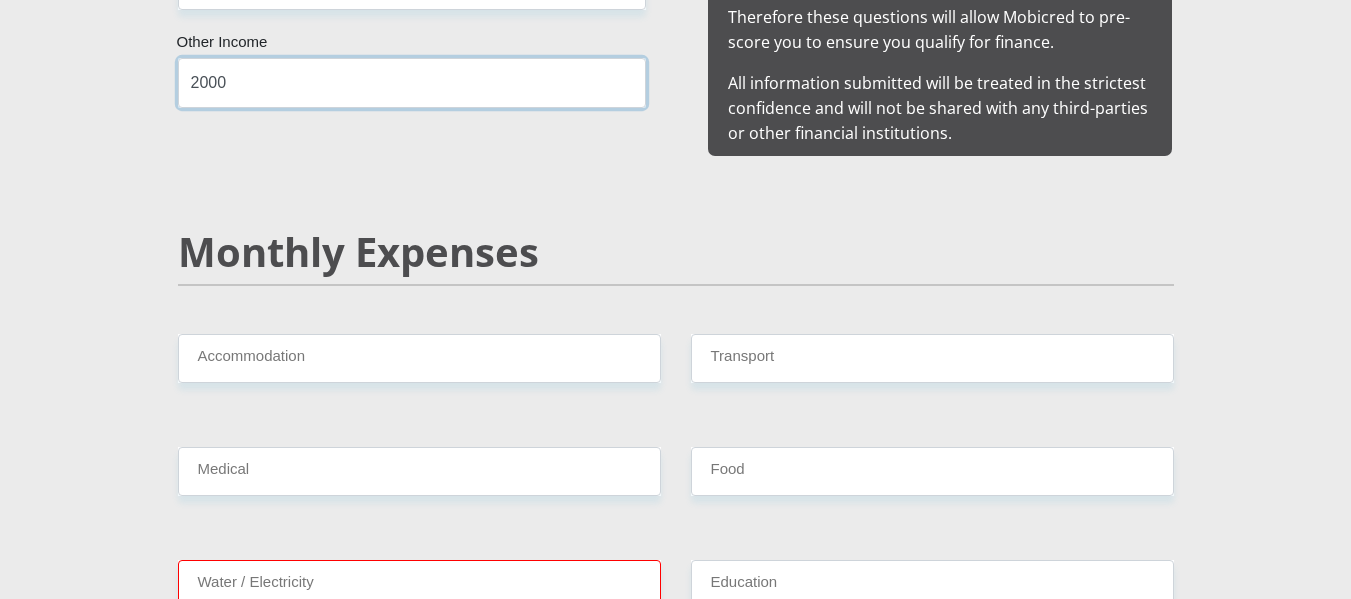 scroll, scrollTop: 2300, scrollLeft: 0, axis: vertical 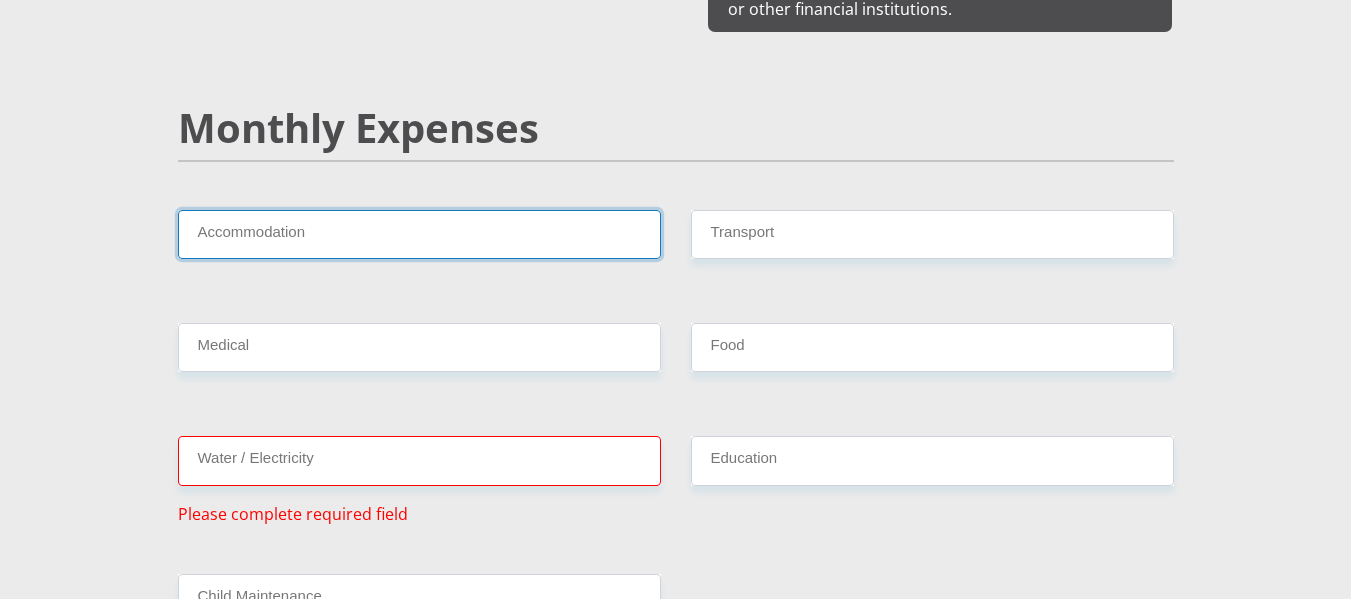click on "Accommodation" at bounding box center (419, 234) 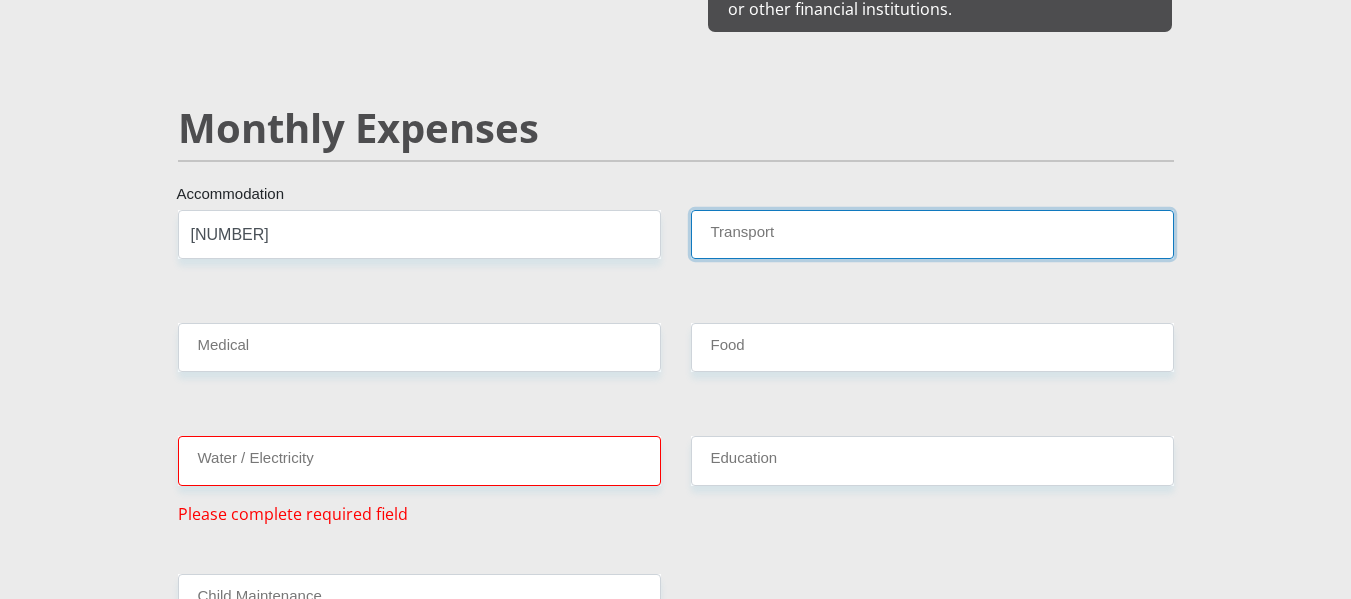 click on "Transport" at bounding box center (932, 234) 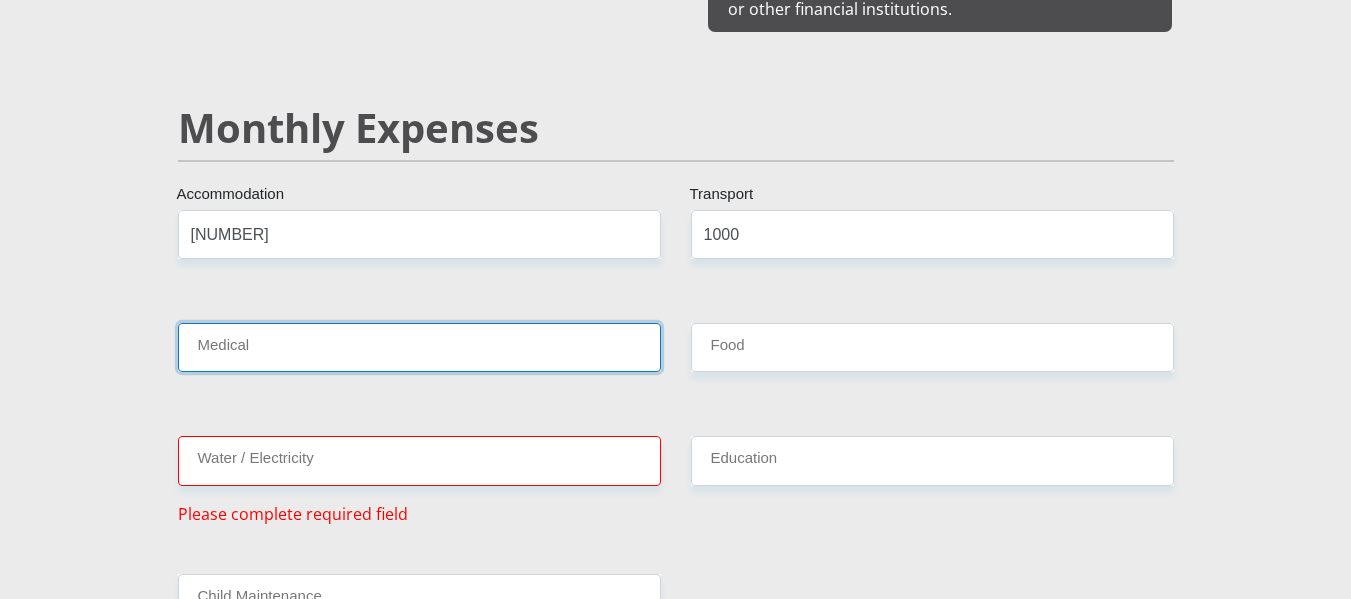 drag, startPoint x: 444, startPoint y: 325, endPoint x: 435, endPoint y: 338, distance: 15.811388 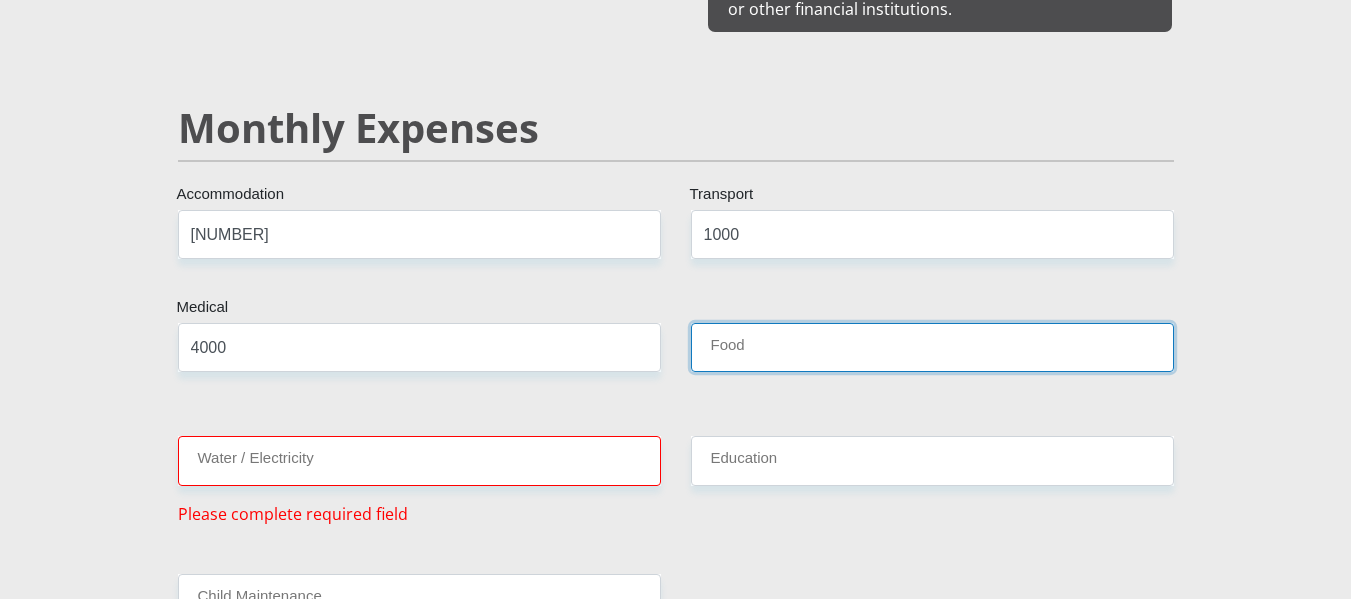 click on "Food" at bounding box center [932, 347] 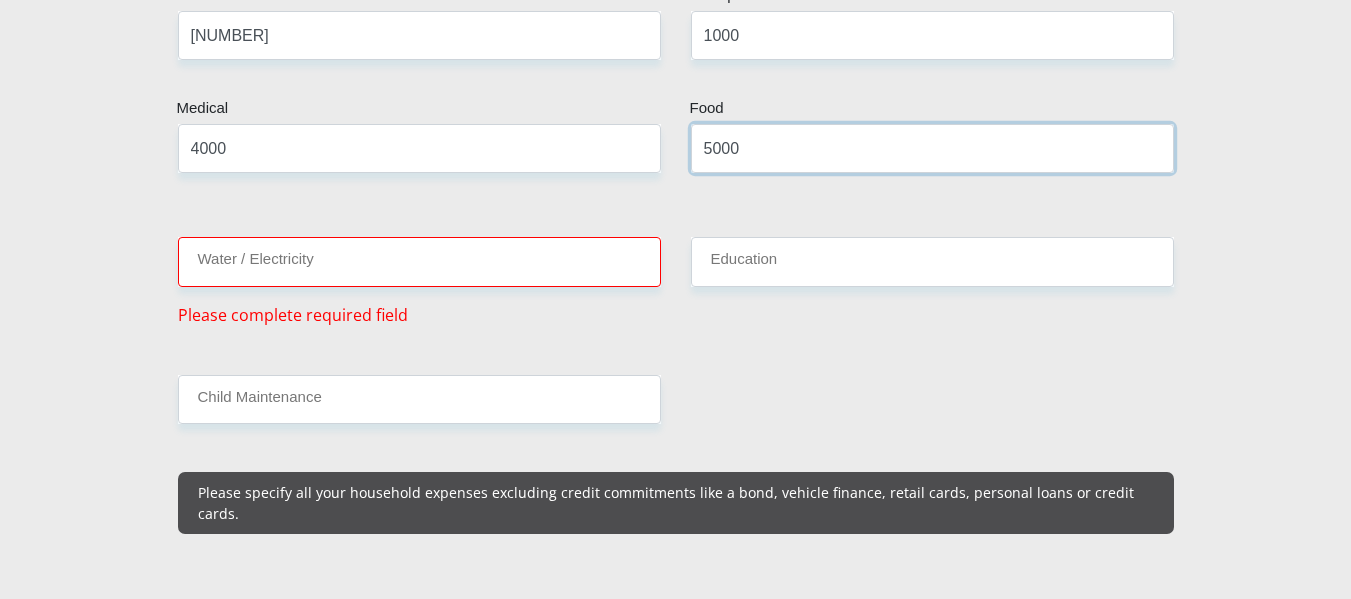 scroll, scrollTop: 2500, scrollLeft: 0, axis: vertical 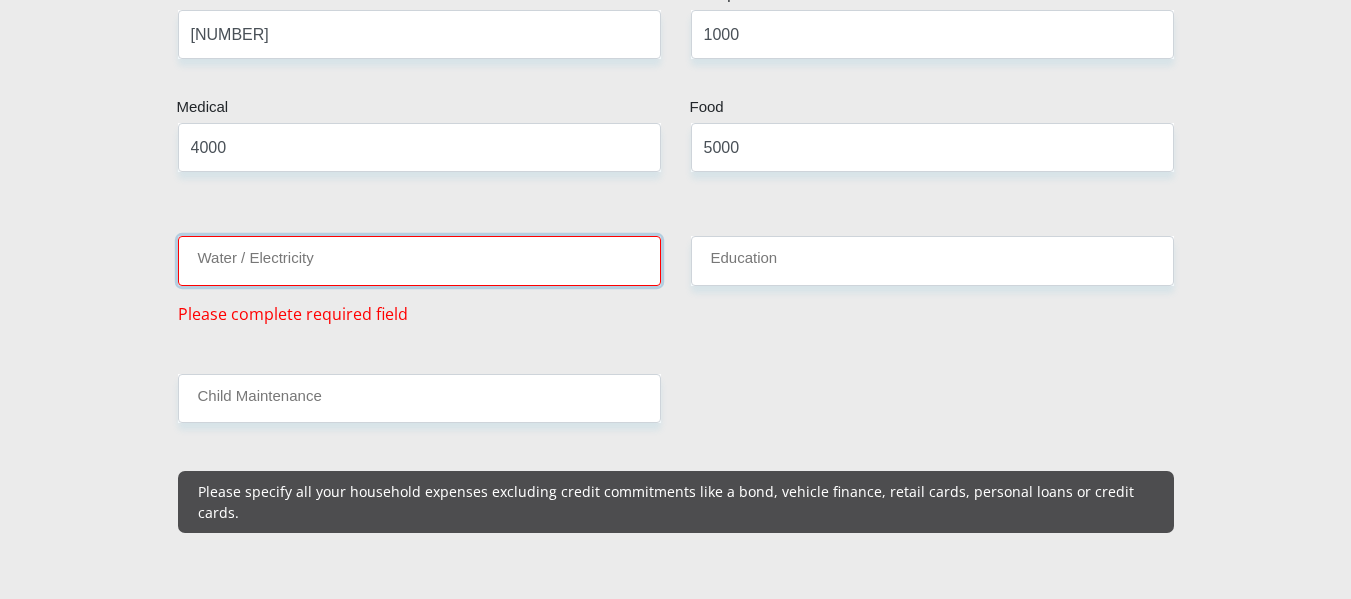 click on "Water / Electricity" at bounding box center [419, 260] 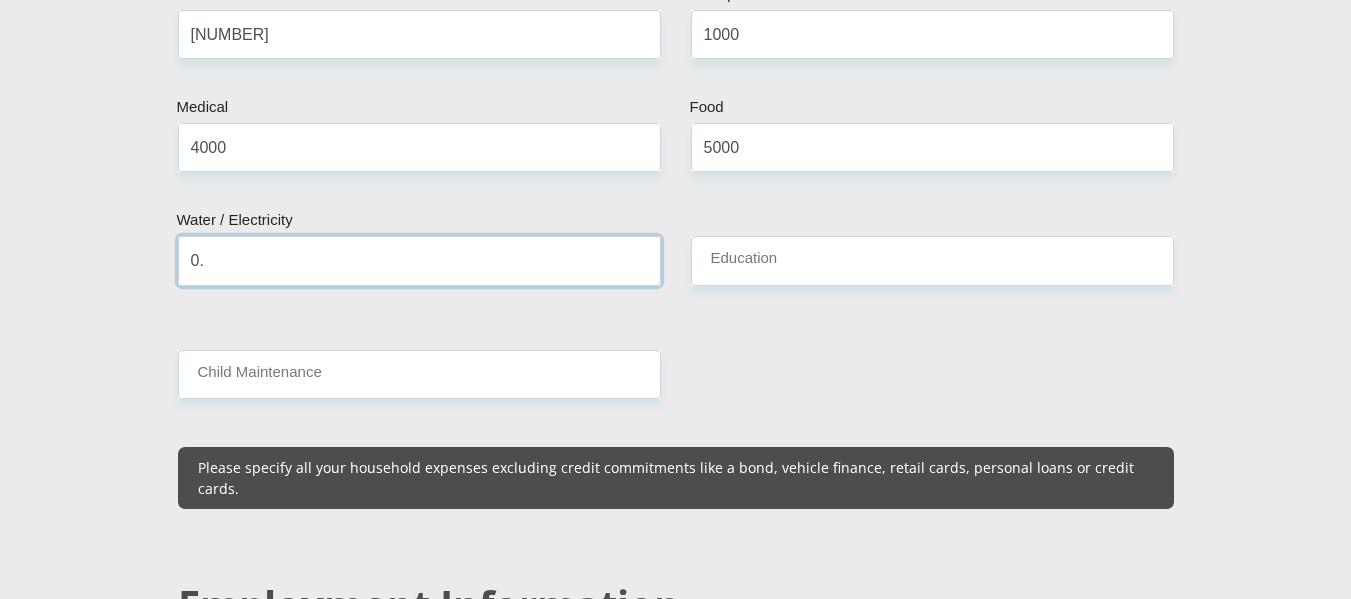 type on "0.00" 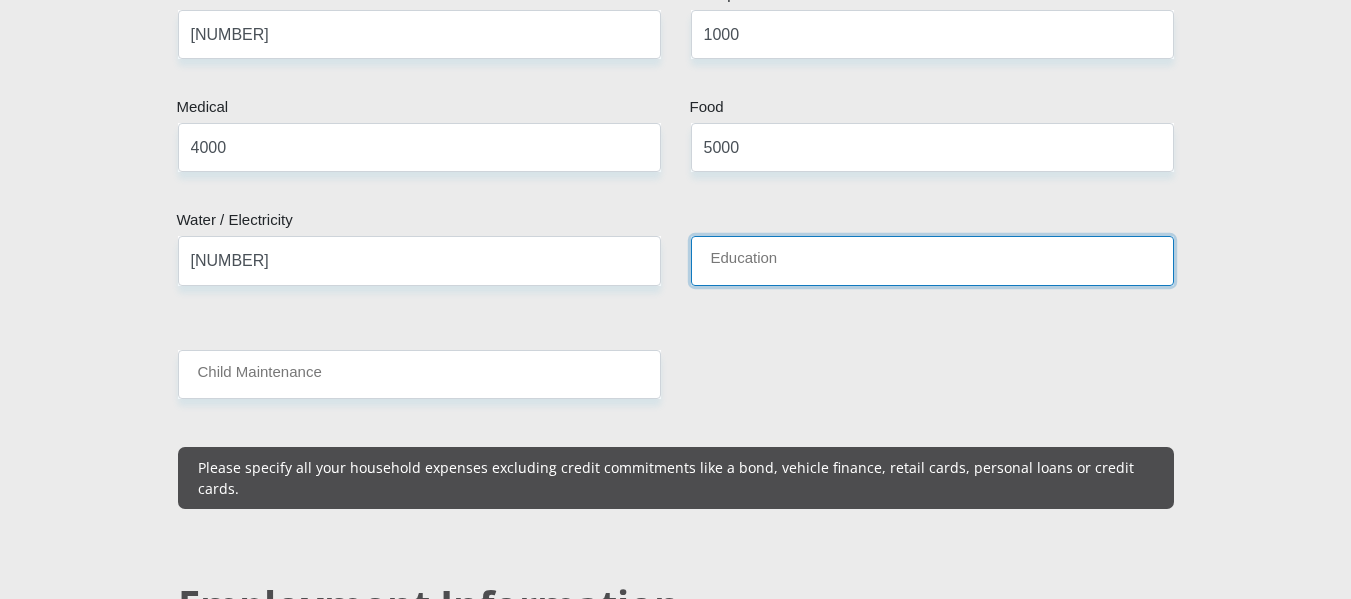 click on "Education" at bounding box center [932, 260] 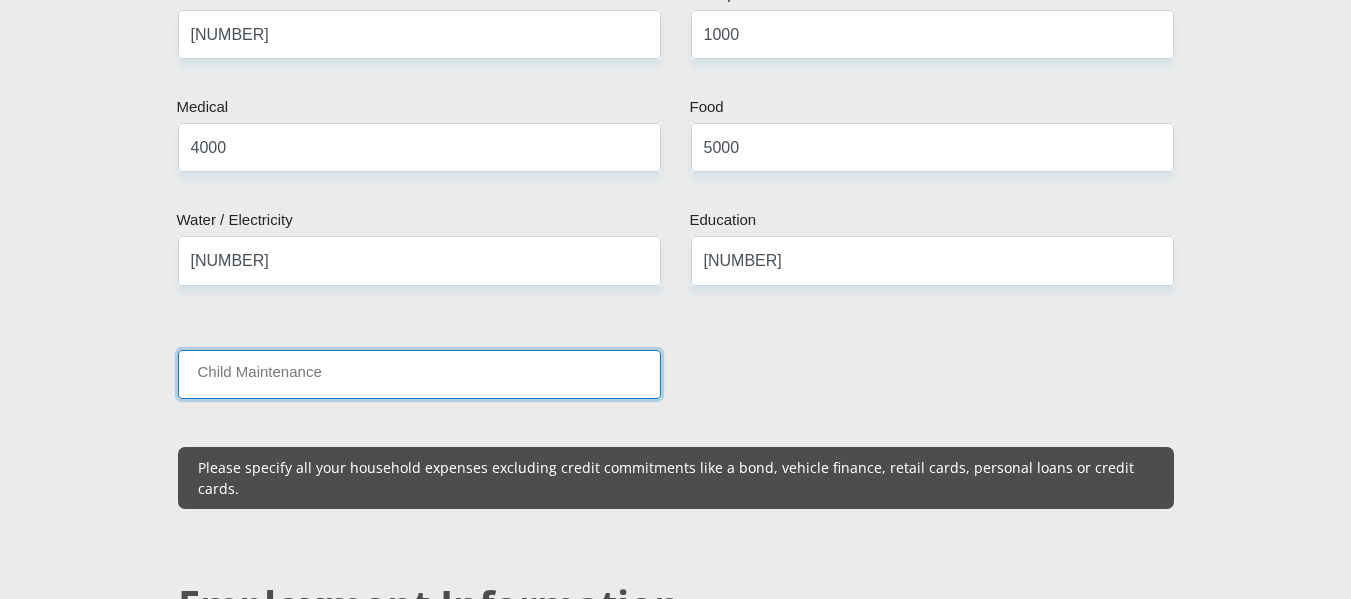 click on "Child Maintenance" at bounding box center (419, 374) 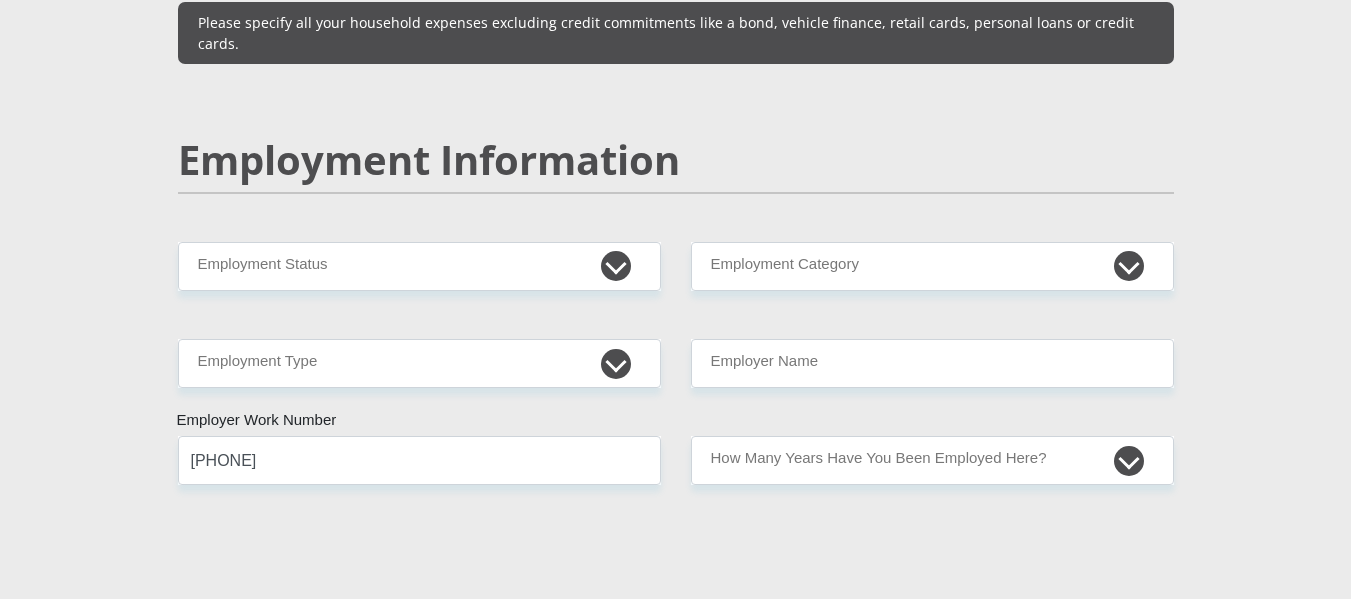scroll, scrollTop: 3000, scrollLeft: 0, axis: vertical 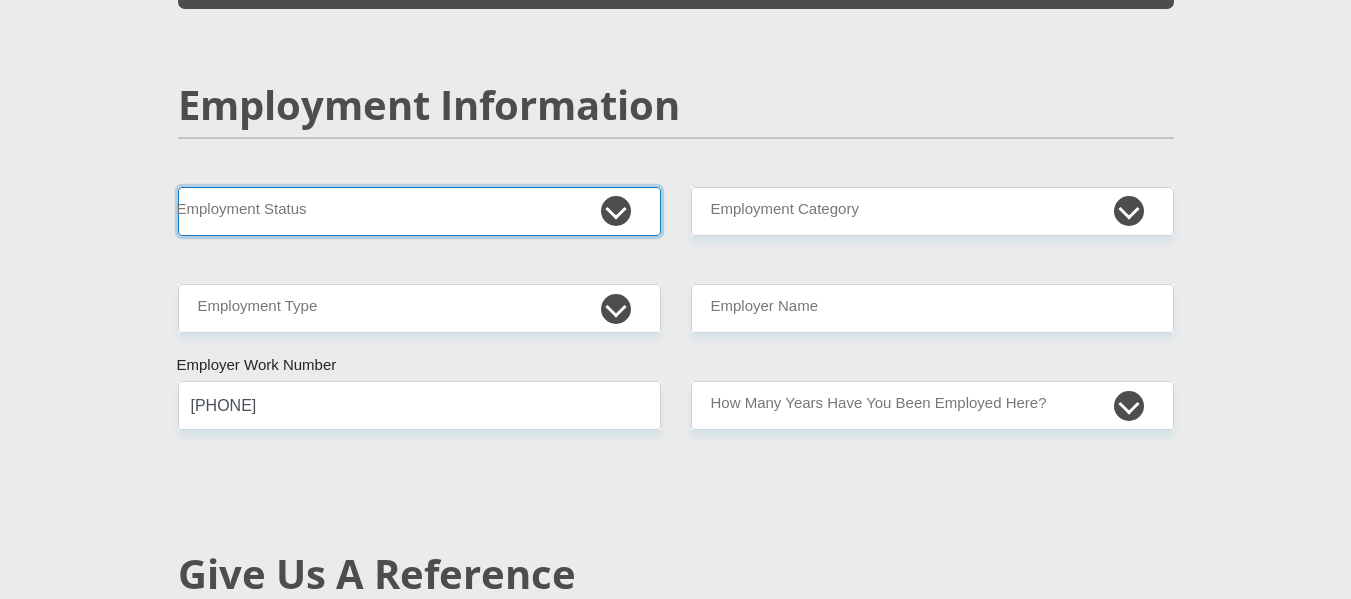 click on "Permanent/Full-time
Part-time/Casual
Contract Worker
Self-Employed
Housewife
Retired
Student
Medically Boarded
Disability
Unemployed" at bounding box center [419, 211] 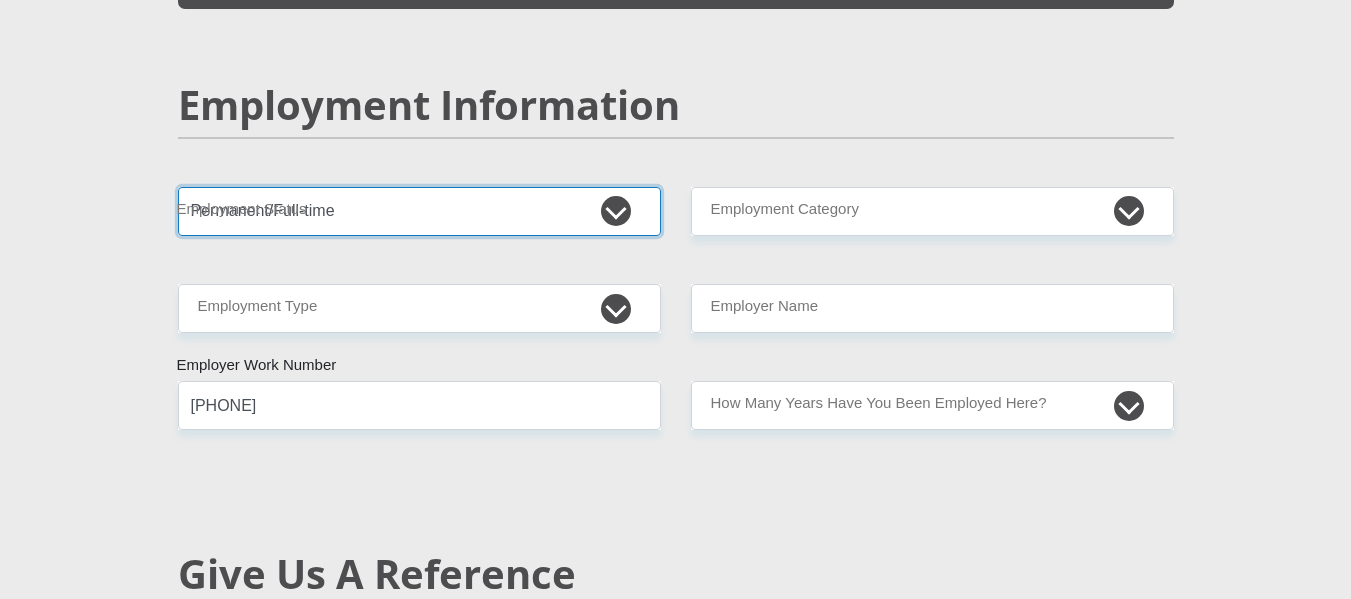 click on "Permanent/Full-time
Part-time/Casual
Contract Worker
Self-Employed
Housewife
Retired
Student
Medically Boarded
Disability
Unemployed" at bounding box center [419, 211] 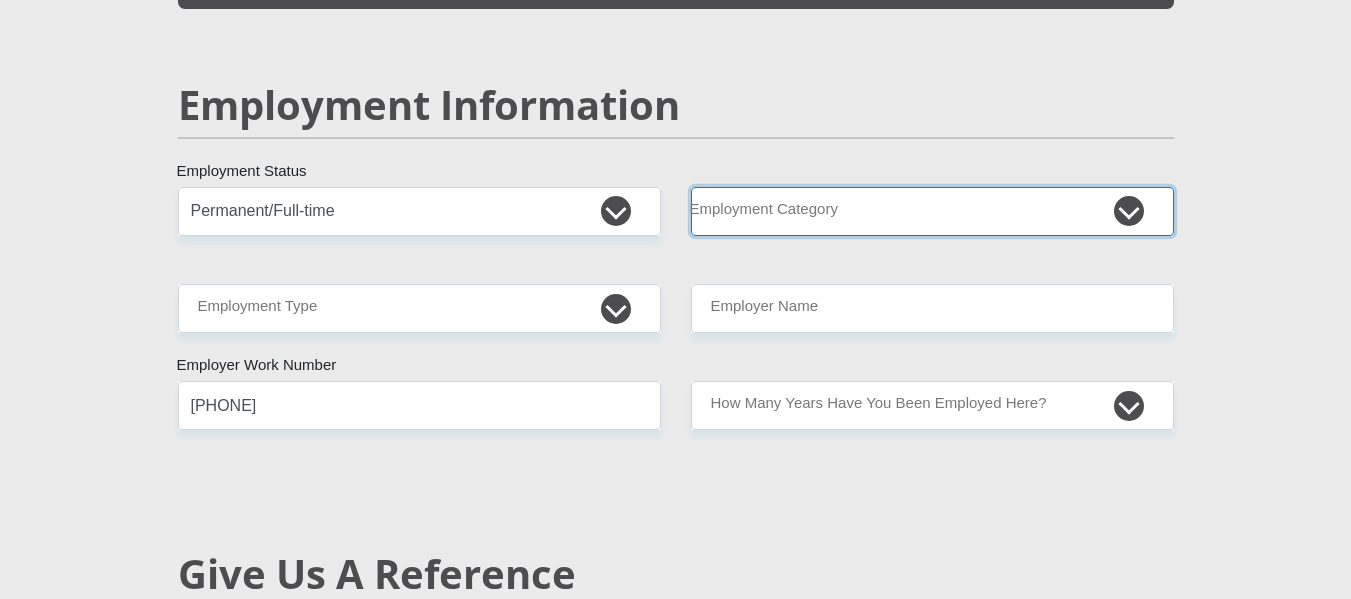 click on "AGRICULTURE
ALCOHOL & TOBACCO
CONSTRUCTION MATERIALS
METALLURGY
EQUIPMENT FOR RENEWABLE ENERGY
SPECIALIZED CONTRACTORS
CAR
GAMING (INCL. INTERNET
OTHER WHOLESALE
UNLICENSED PHARMACEUTICALS
CURRENCY EXCHANGE HOUSES
OTHER FINANCIAL INSTITUTIONS & INSURANCE
REAL ESTATE AGENTS
OIL & GAS
OTHER MATERIALS (E.G. IRON ORE)
PRECIOUS STONES & PRECIOUS METALS
POLITICAL ORGANIZATIONS
RELIGIOUS ORGANIZATIONS(NOT SECTS)
ACTI. HAVING BUSINESS DEAL WITH PUBLIC ADMINISTRATION
LAUNDROMATS" at bounding box center (932, 211) 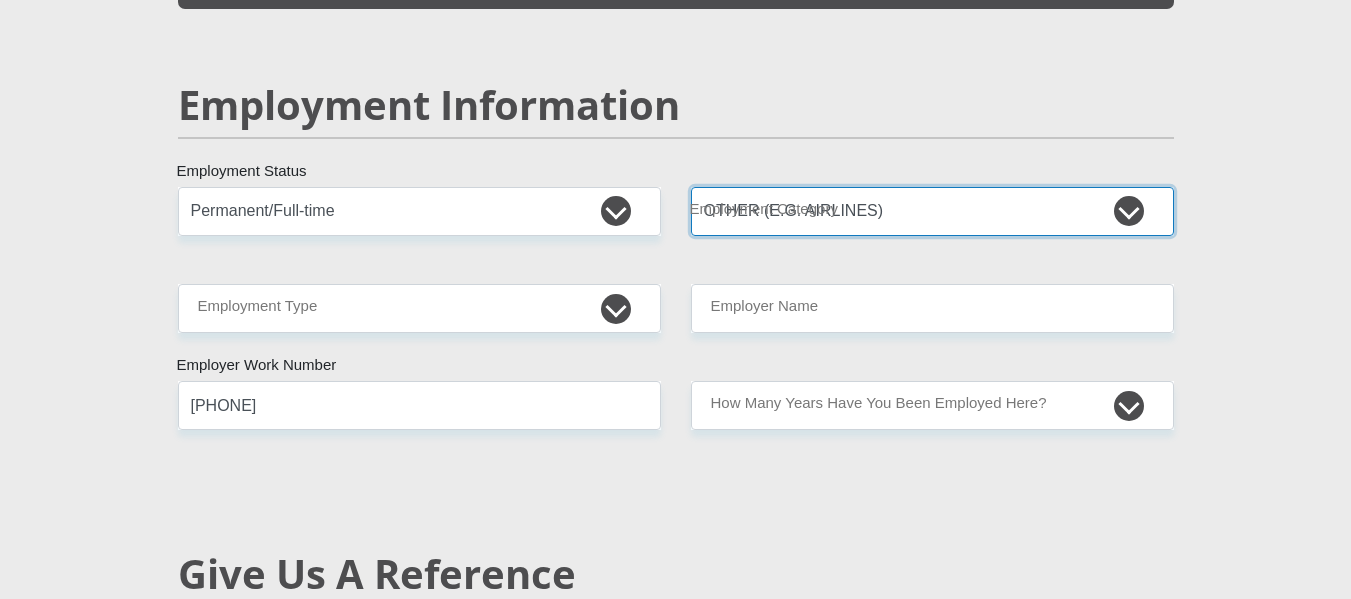 click on "AGRICULTURE
ALCOHOL & TOBACCO
CONSTRUCTION MATERIALS
METALLURGY
EQUIPMENT FOR RENEWABLE ENERGY
SPECIALIZED CONTRACTORS
CAR
GAMING (INCL. INTERNET
OTHER WHOLESALE
UNLICENSED PHARMACEUTICALS
CURRENCY EXCHANGE HOUSES
OTHER FINANCIAL INSTITUTIONS & INSURANCE
REAL ESTATE AGENTS
OIL & GAS
OTHER MATERIALS (E.G. IRON ORE)
PRECIOUS STONES & PRECIOUS METALS
POLITICAL ORGANIZATIONS
RELIGIOUS ORGANIZATIONS(NOT SECTS)
ACTI. HAVING BUSINESS DEAL WITH PUBLIC ADMINISTRATION
LAUNDROMATS" at bounding box center [932, 211] 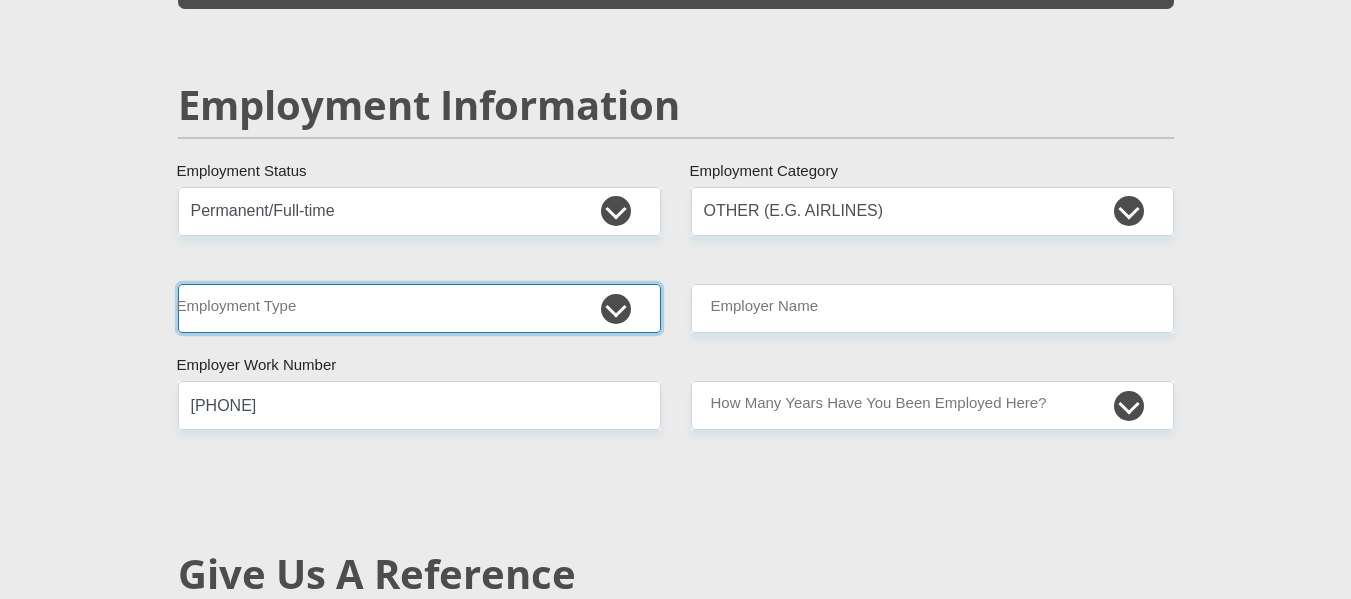 click on "College/Lecturer
Craft Seller
Creative
Driver
Executive
Farmer
Forces - Non Commissioned
Forces - Officer
Hawker
Housewife
Labourer
Licenced Professional
Manager
Miner
Non Licenced Professional
Office Staff/Clerk
Outside Worker
Pensioner
Permanent Teacher
Production/Manufacturing
Sales
Self-Employed
Semi-Professional Worker
Service Industry  Social Worker  Student" at bounding box center [419, 308] 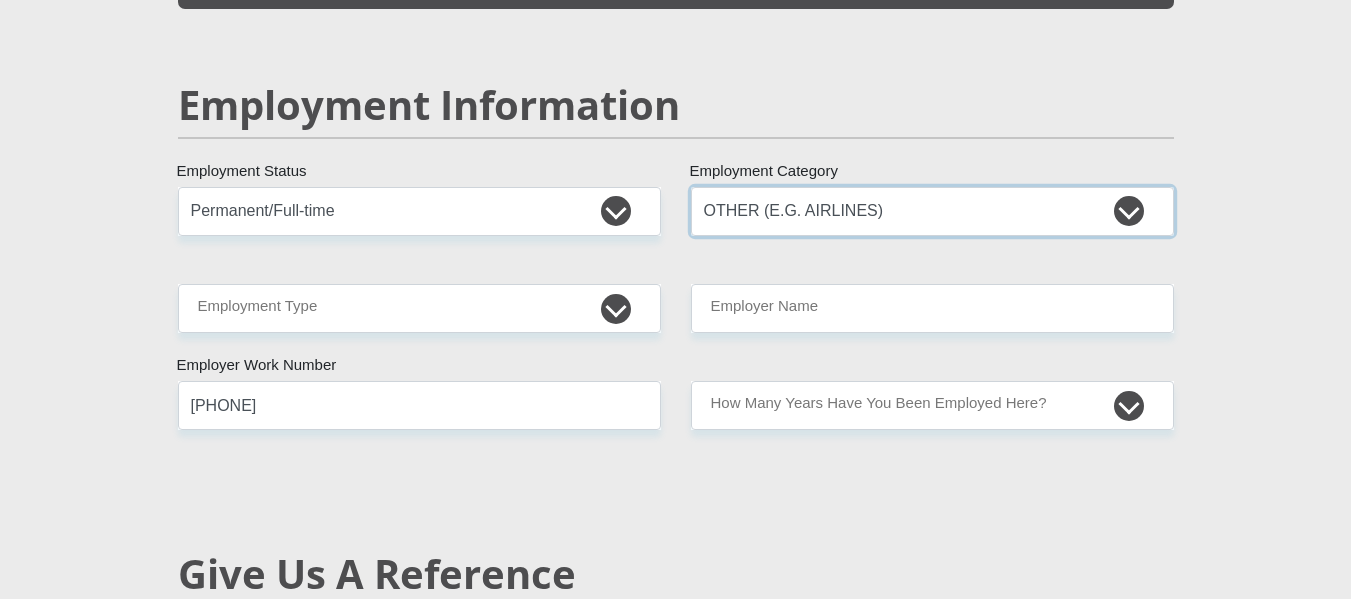click on "AGRICULTURE
ALCOHOL & TOBACCO
CONSTRUCTION MATERIALS
METALLURGY
EQUIPMENT FOR RENEWABLE ENERGY
SPECIALIZED CONTRACTORS
CAR
GAMING (INCL. INTERNET
OTHER WHOLESALE
UNLICENSED PHARMACEUTICALS
CURRENCY EXCHANGE HOUSES
OTHER FINANCIAL INSTITUTIONS & INSURANCE
REAL ESTATE AGENTS
OIL & GAS
OTHER MATERIALS (E.G. IRON ORE)
PRECIOUS STONES & PRECIOUS METALS
POLITICAL ORGANIZATIONS
RELIGIOUS ORGANIZATIONS(NOT SECTS)
ACTI. HAVING BUSINESS DEAL WITH PUBLIC ADMINISTRATION
LAUNDROMATS" at bounding box center (932, 211) 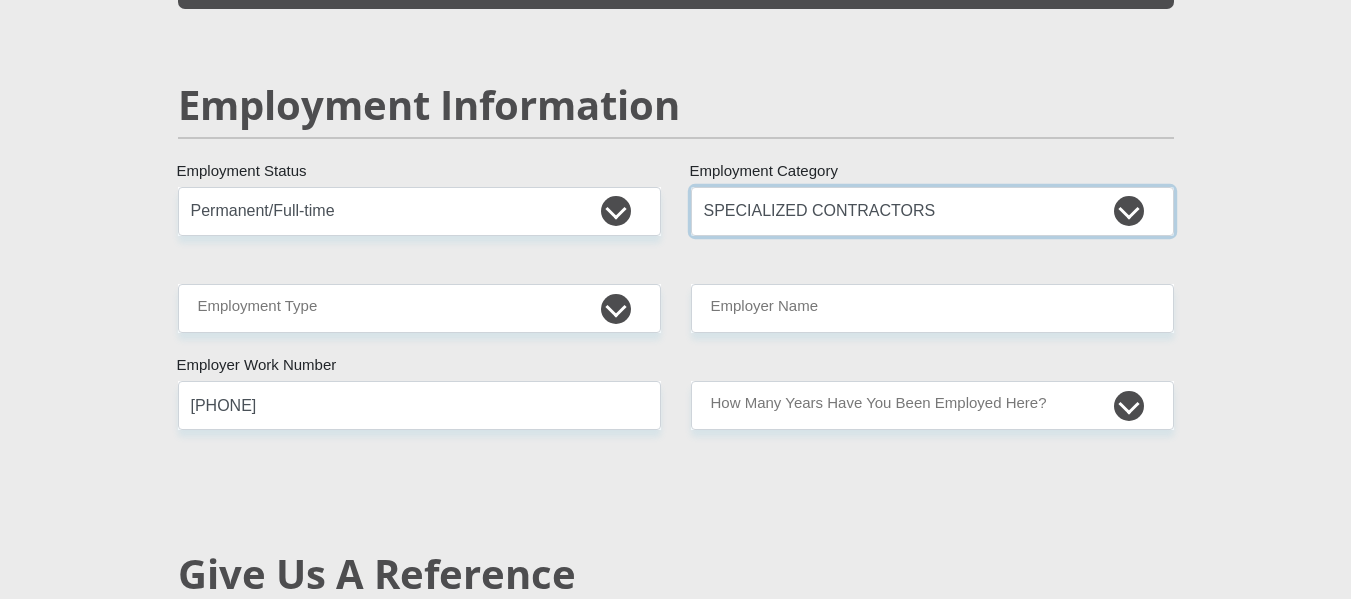 click on "AGRICULTURE
ALCOHOL & TOBACCO
CONSTRUCTION MATERIALS
METALLURGY
EQUIPMENT FOR RENEWABLE ENERGY
SPECIALIZED CONTRACTORS
CAR
GAMING (INCL. INTERNET
OTHER WHOLESALE
UNLICENSED PHARMACEUTICALS
CURRENCY EXCHANGE HOUSES
OTHER FINANCIAL INSTITUTIONS & INSURANCE
REAL ESTATE AGENTS
OIL & GAS
OTHER MATERIALS (E.G. IRON ORE)
PRECIOUS STONES & PRECIOUS METALS
POLITICAL ORGANIZATIONS
RELIGIOUS ORGANIZATIONS(NOT SECTS)
ACTI. HAVING BUSINESS DEAL WITH PUBLIC ADMINISTRATION
LAUNDROMATS" at bounding box center [932, 211] 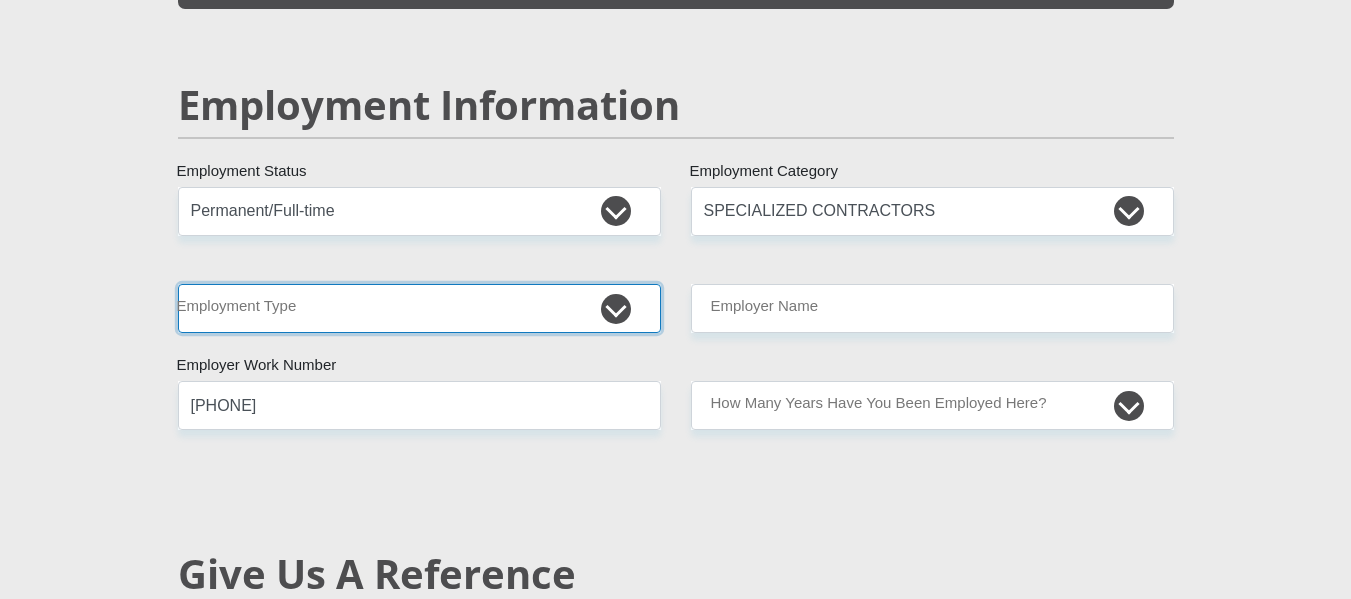 click on "College/Lecturer
Craft Seller
Creative
Driver
Executive
Farmer
Forces - Non Commissioned
Forces - Officer
Hawker
Housewife
Labourer
Licenced Professional
Manager
Miner
Non Licenced Professional
Office Staff/Clerk
Outside Worker
Pensioner
Permanent Teacher
Production/Manufacturing
Sales
Self-Employed
Semi-Professional Worker
Service Industry  Social Worker  Student" at bounding box center [419, 308] 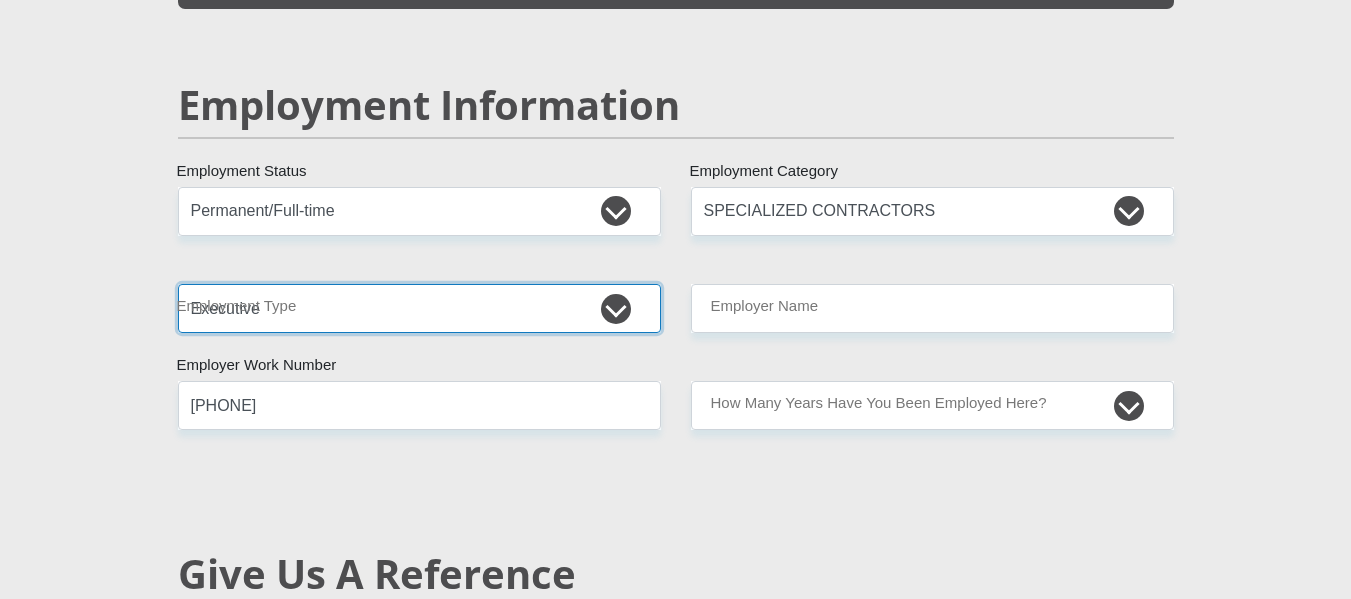 click on "College/Lecturer
Craft Seller
Creative
Driver
Executive
Farmer
Forces - Non Commissioned
Forces - Officer
Hawker
Housewife
Labourer
Licenced Professional
Manager
Miner
Non Licenced Professional
Office Staff/Clerk
Outside Worker
Pensioner
Permanent Teacher
Production/Manufacturing
Sales
Self-Employed
Semi-Professional Worker
Service Industry  Social Worker  Student" at bounding box center [419, 308] 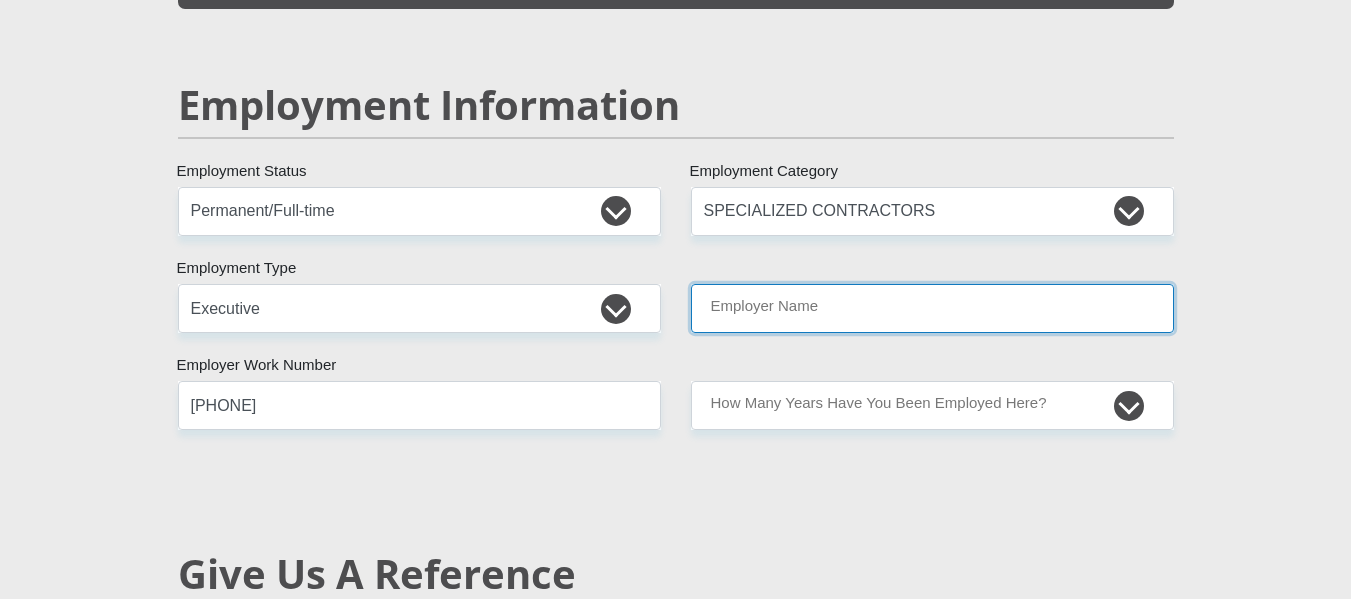 click on "Employer Name" at bounding box center (932, 308) 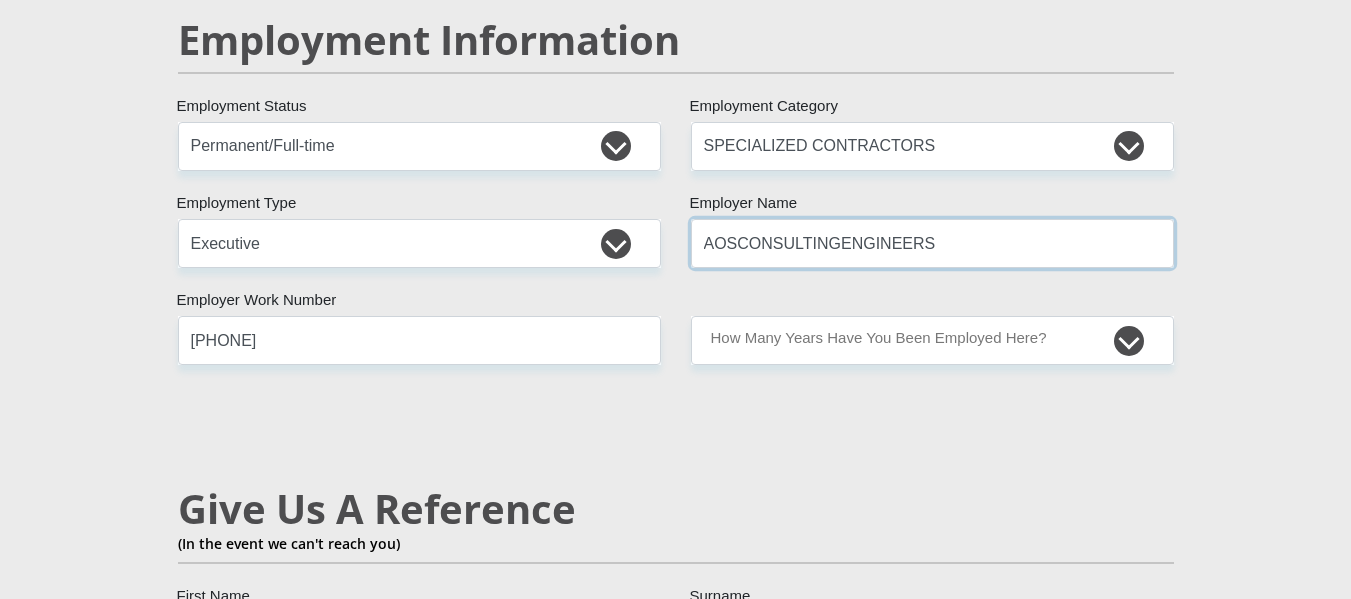 scroll, scrollTop: 3100, scrollLeft: 0, axis: vertical 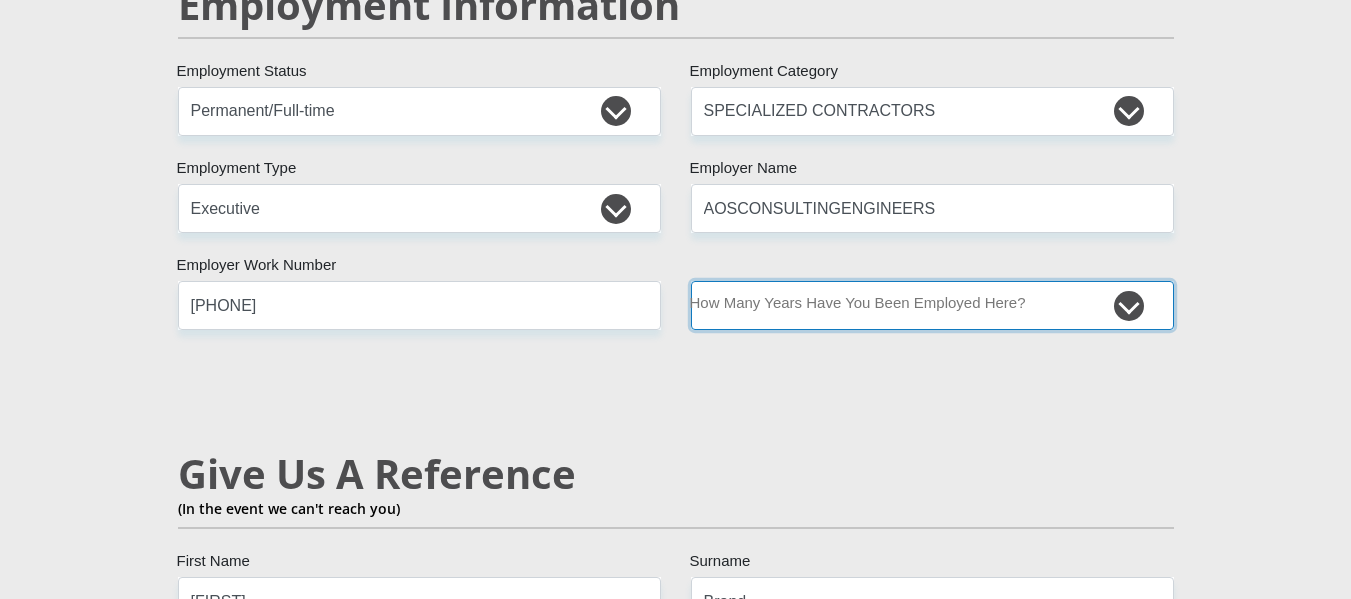 click on "less than 1 year
1-3 years
3-5 years
5+ years" at bounding box center [932, 305] 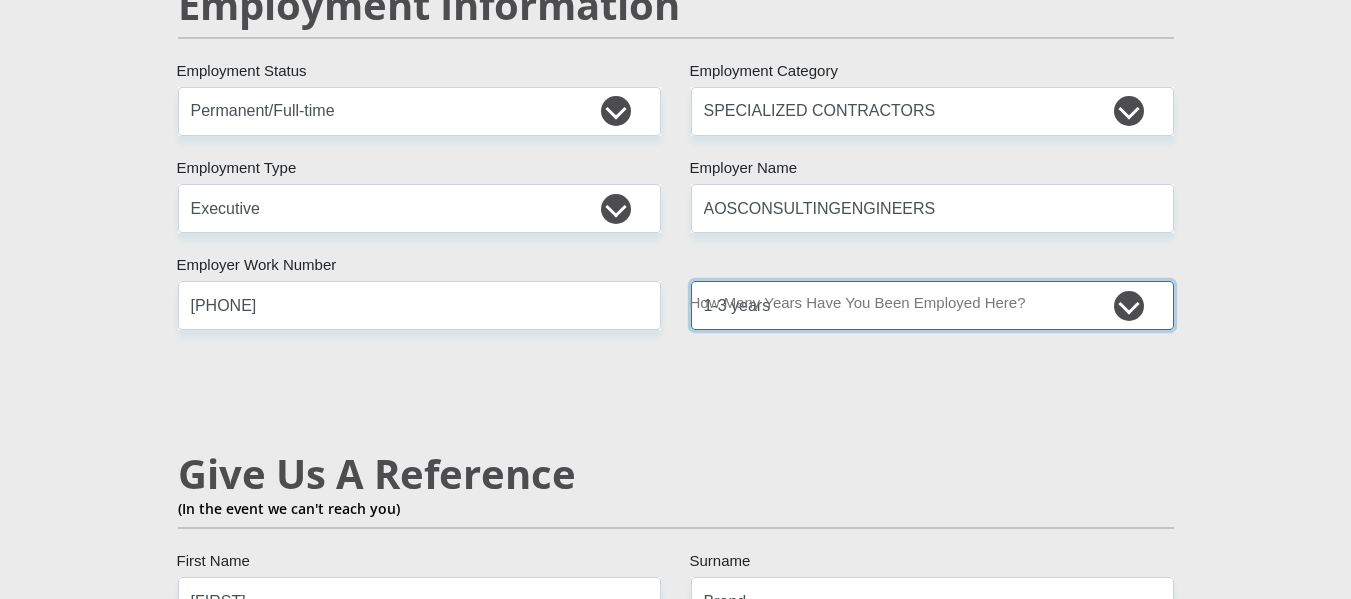 click on "less than 1 year
1-3 years
3-5 years
5+ years" at bounding box center [932, 305] 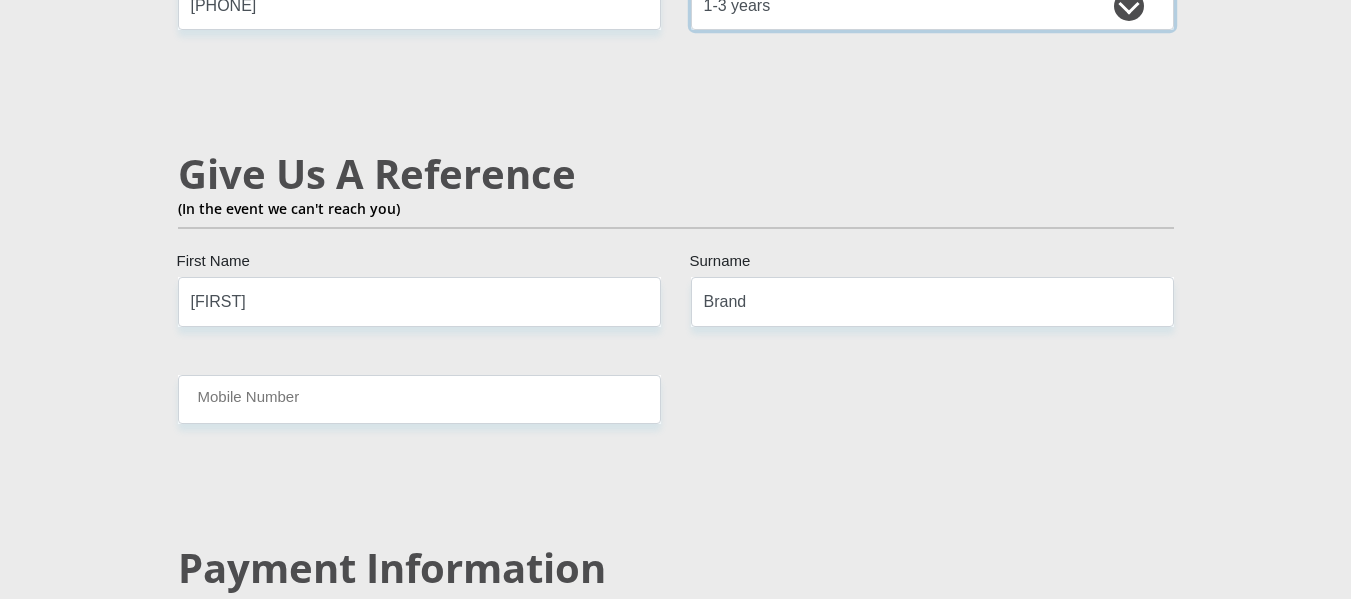 scroll, scrollTop: 3500, scrollLeft: 0, axis: vertical 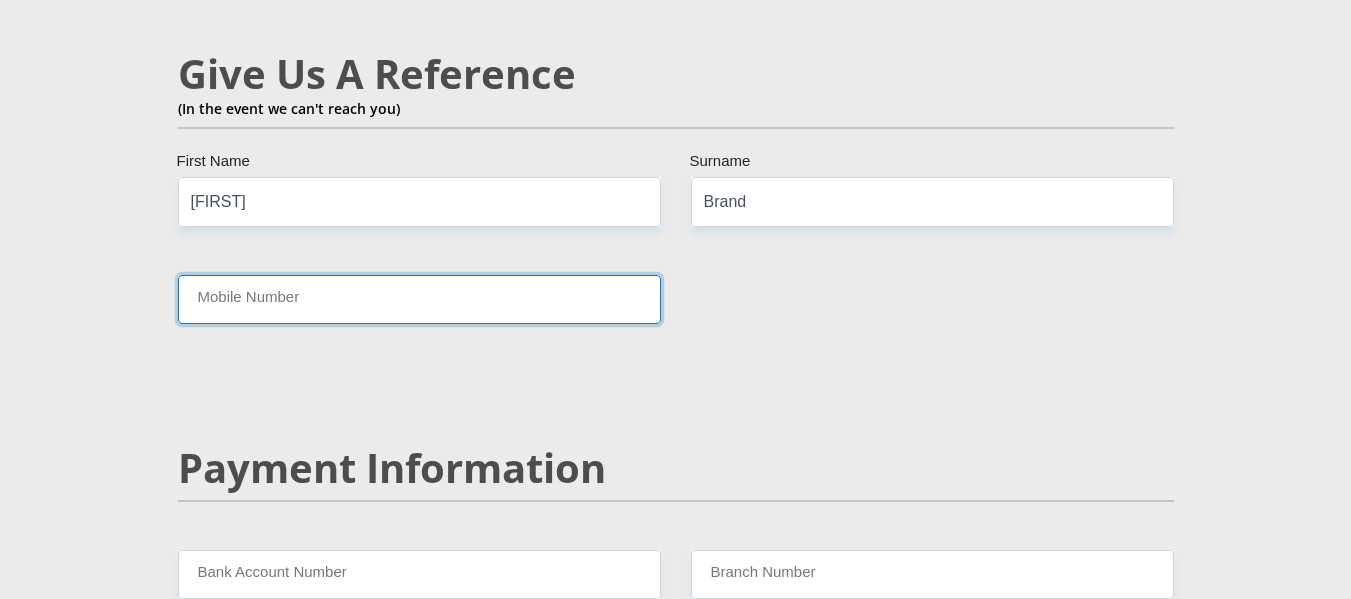 click on "Mobile Number" at bounding box center [419, 299] 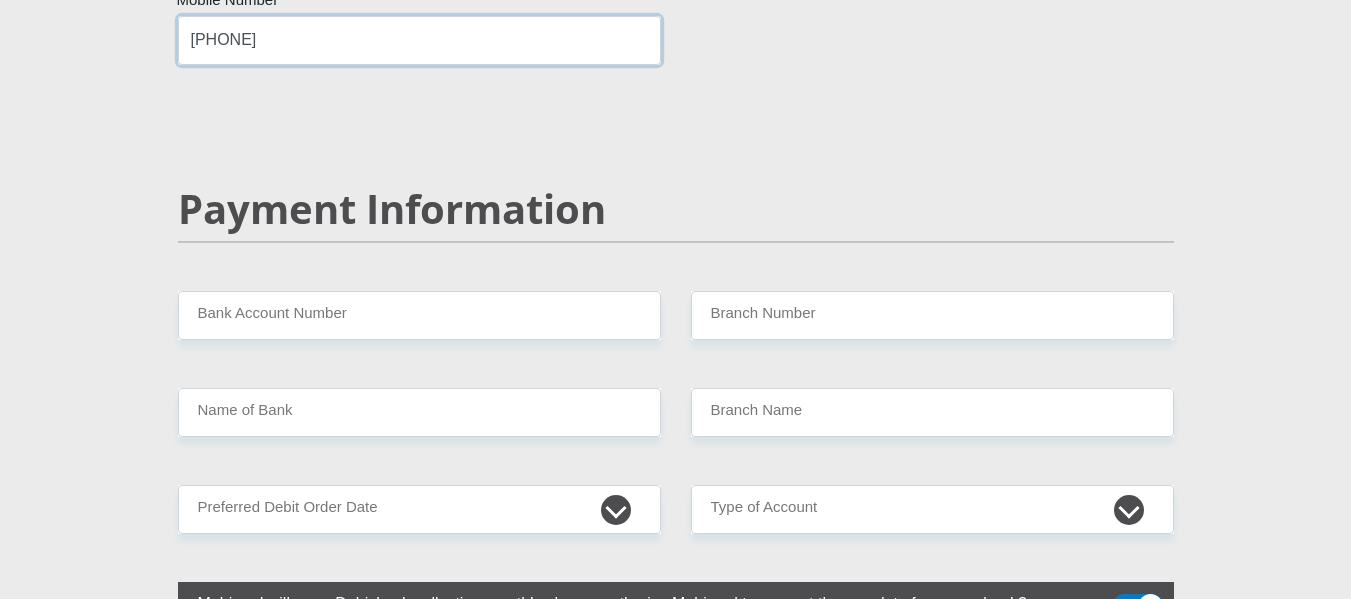 scroll, scrollTop: 3800, scrollLeft: 0, axis: vertical 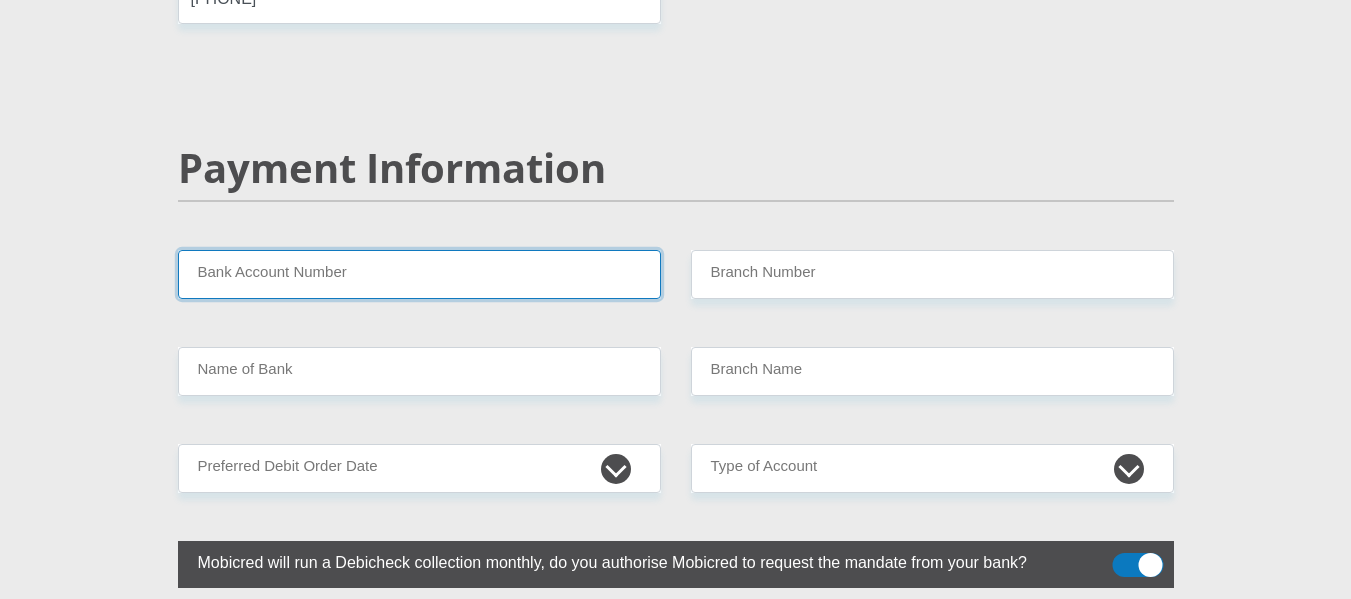 click on "Bank Account Number" at bounding box center (419, 274) 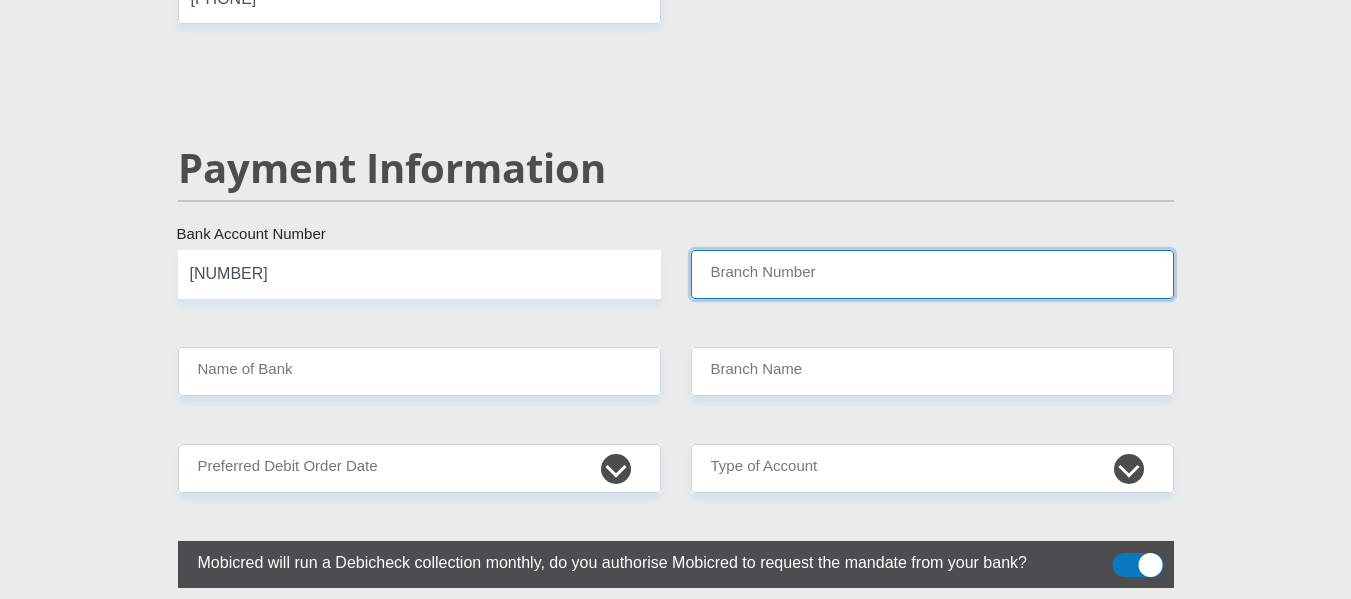 click on "Branch Number" at bounding box center (932, 274) 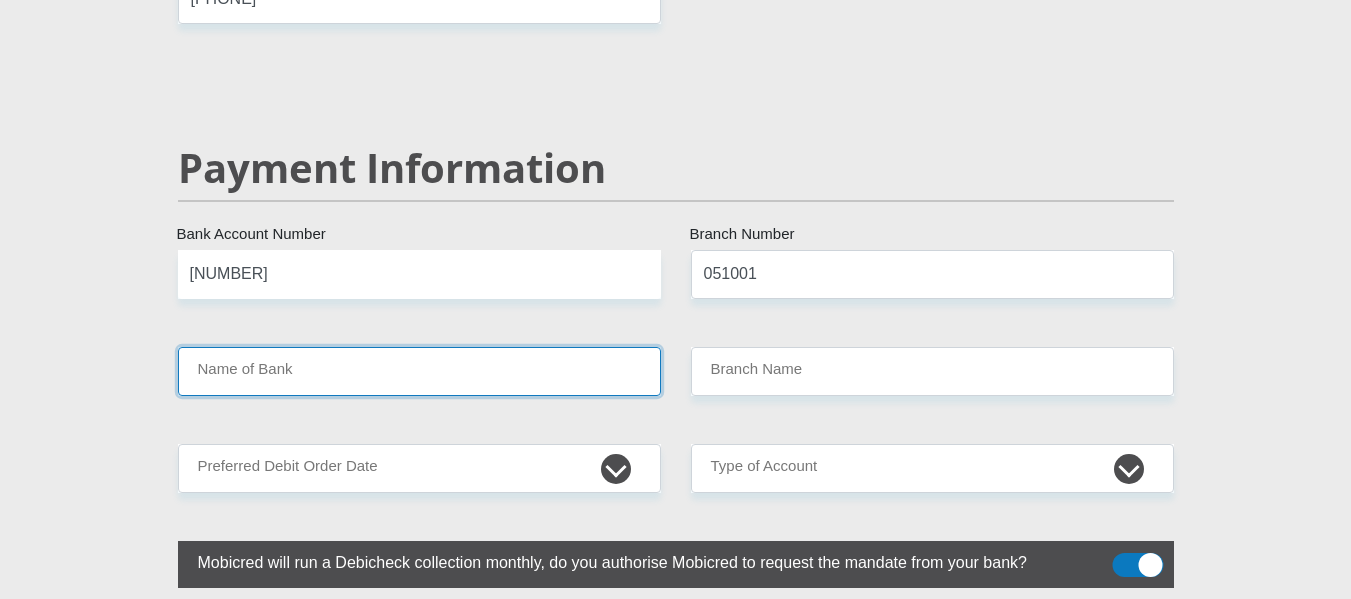click on "Name of Bank" at bounding box center (419, 371) 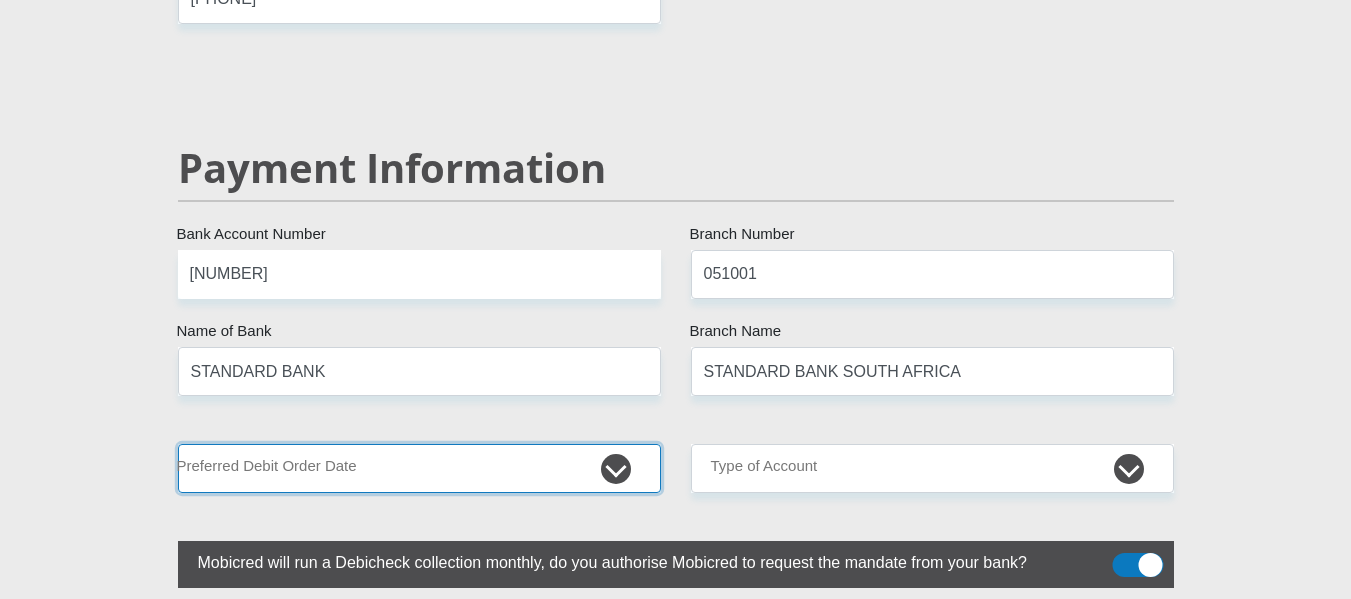 click on "1st
2nd
3rd
4th
5th
7th
18th
19th
20th
21st
22nd
23rd
24th
25th
26th
27th
28th
29th
30th" at bounding box center (419, 468) 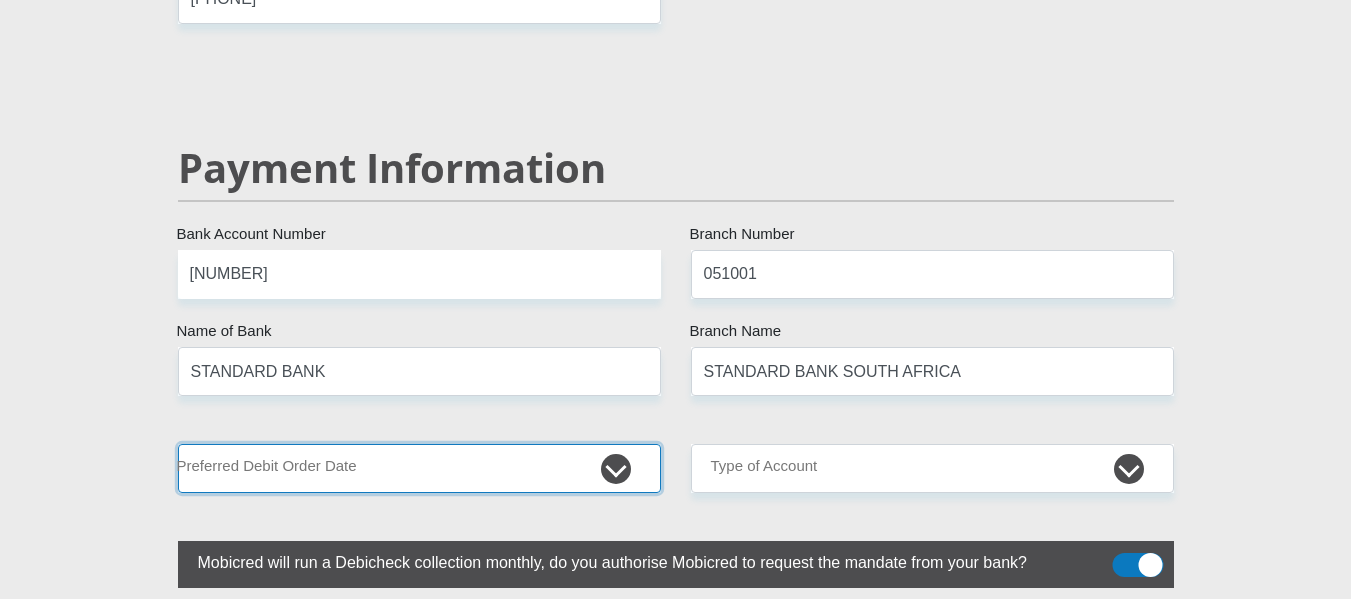 select on "25" 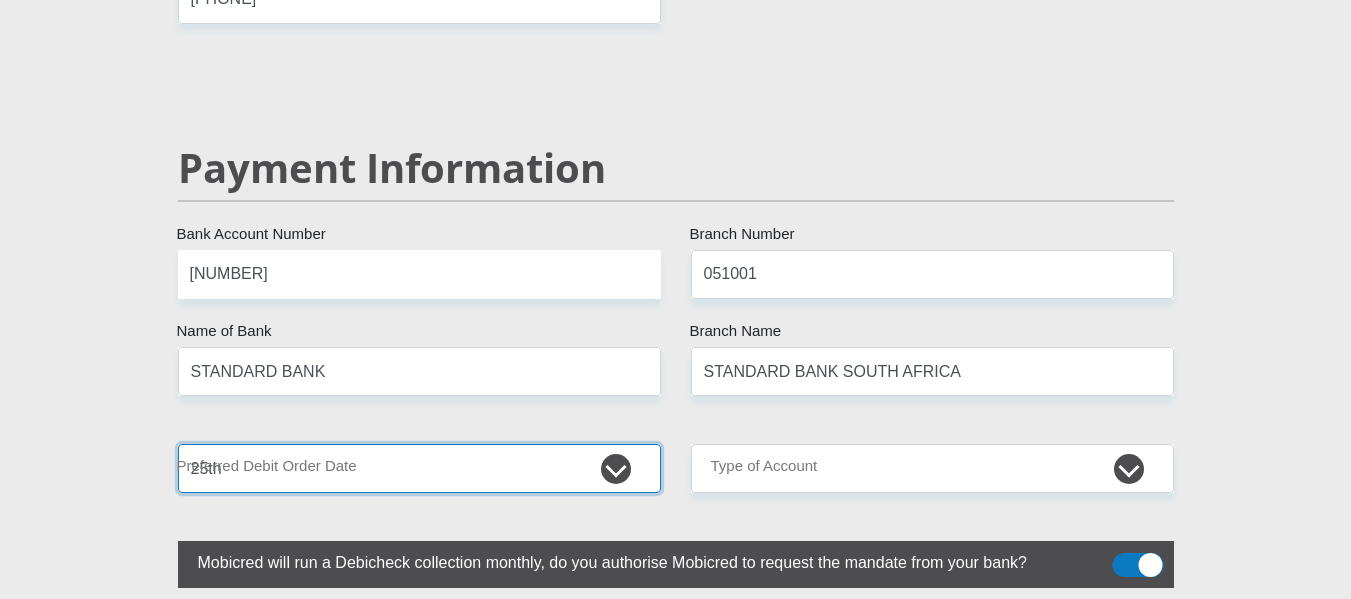 click on "1st
2nd
3rd
4th
5th
7th
18th
19th
20th
21st
22nd
23rd
24th
25th
26th
27th
28th
29th
30th" at bounding box center [419, 468] 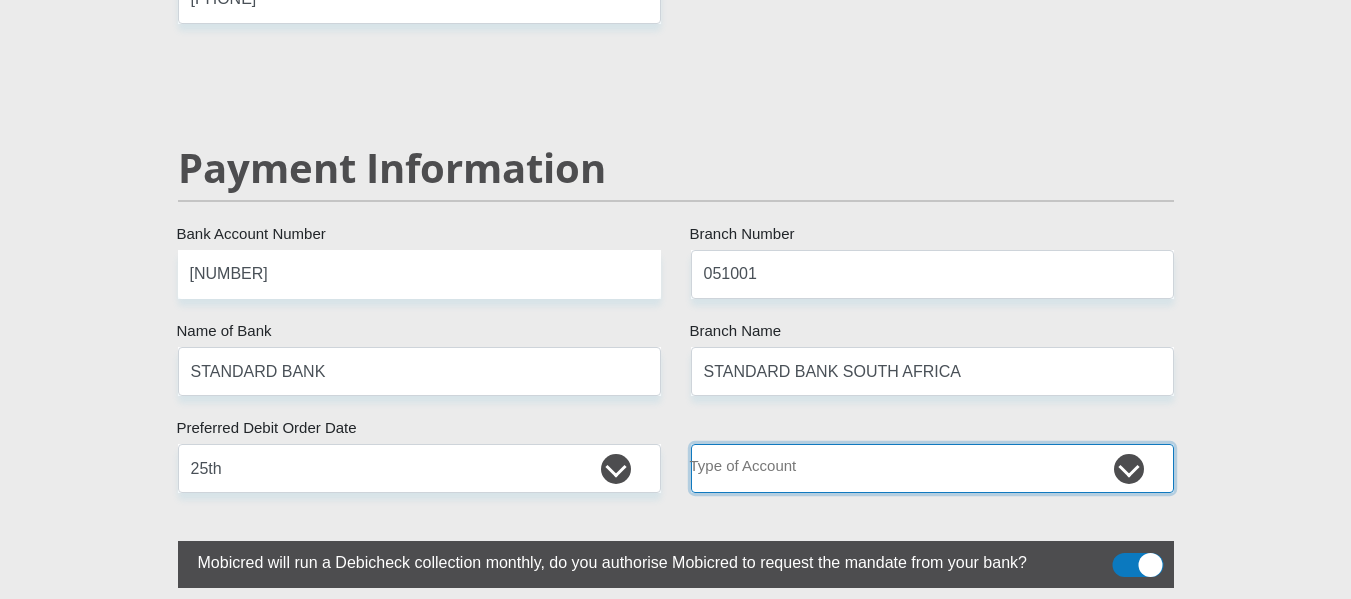 click on "Cheque
Savings" at bounding box center [932, 468] 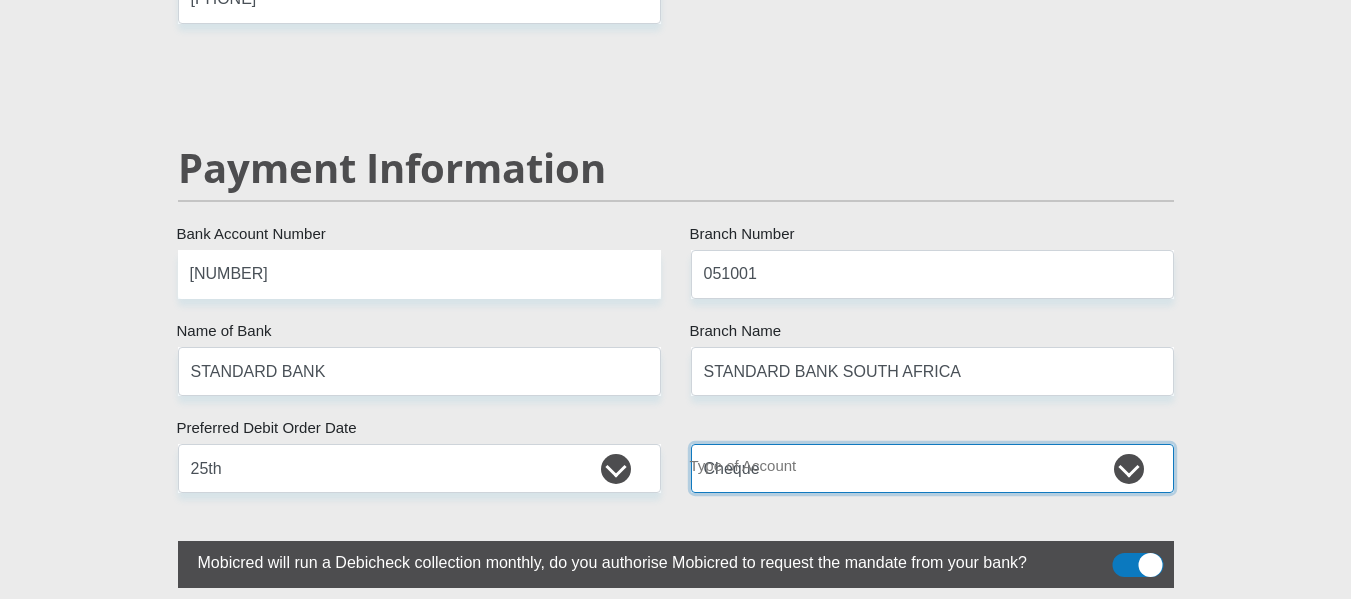 click on "Cheque
Savings" at bounding box center (932, 468) 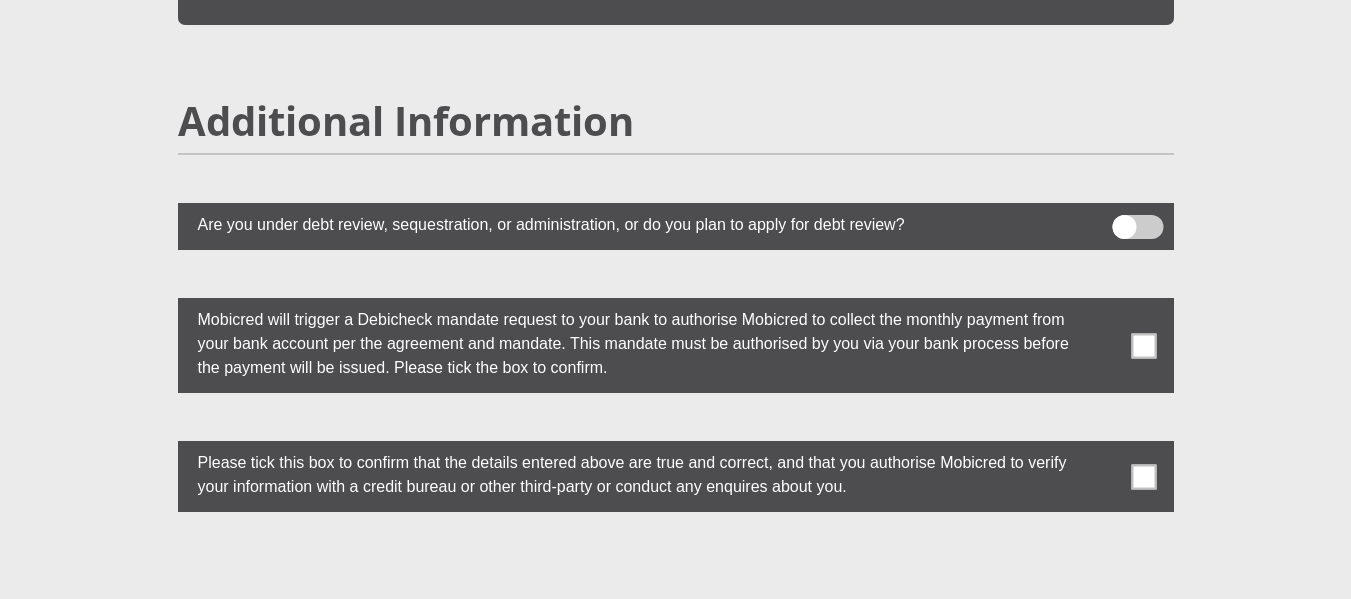 scroll, scrollTop: 5400, scrollLeft: 0, axis: vertical 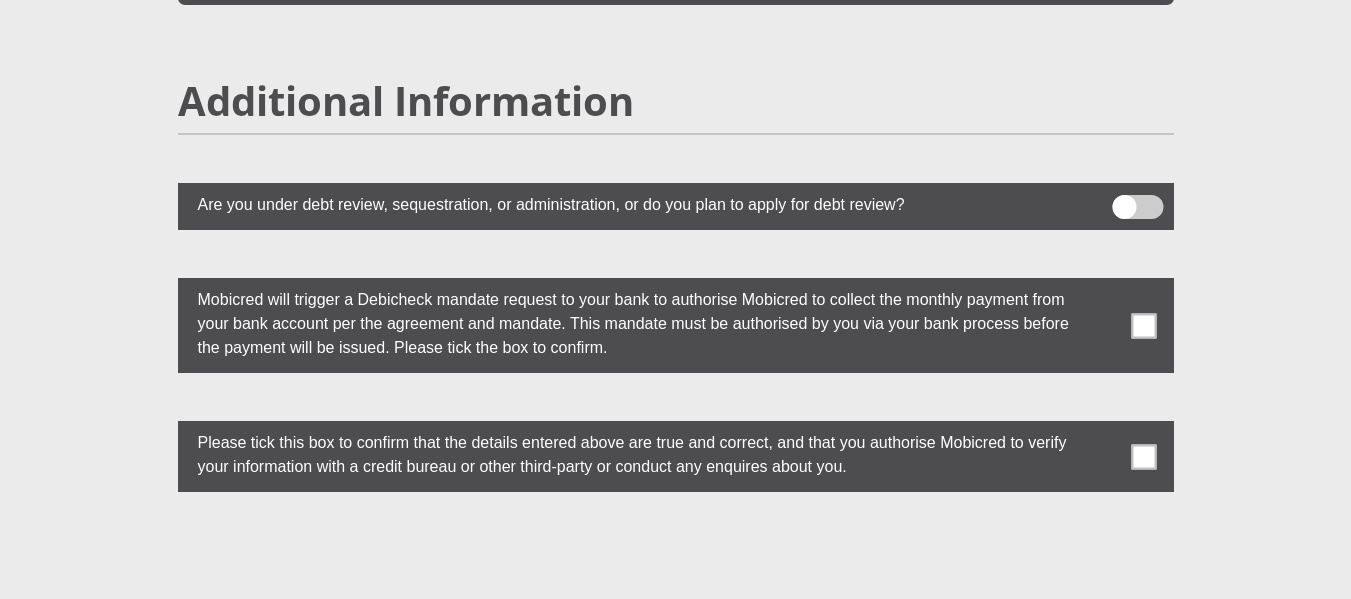 click at bounding box center (1143, 325) 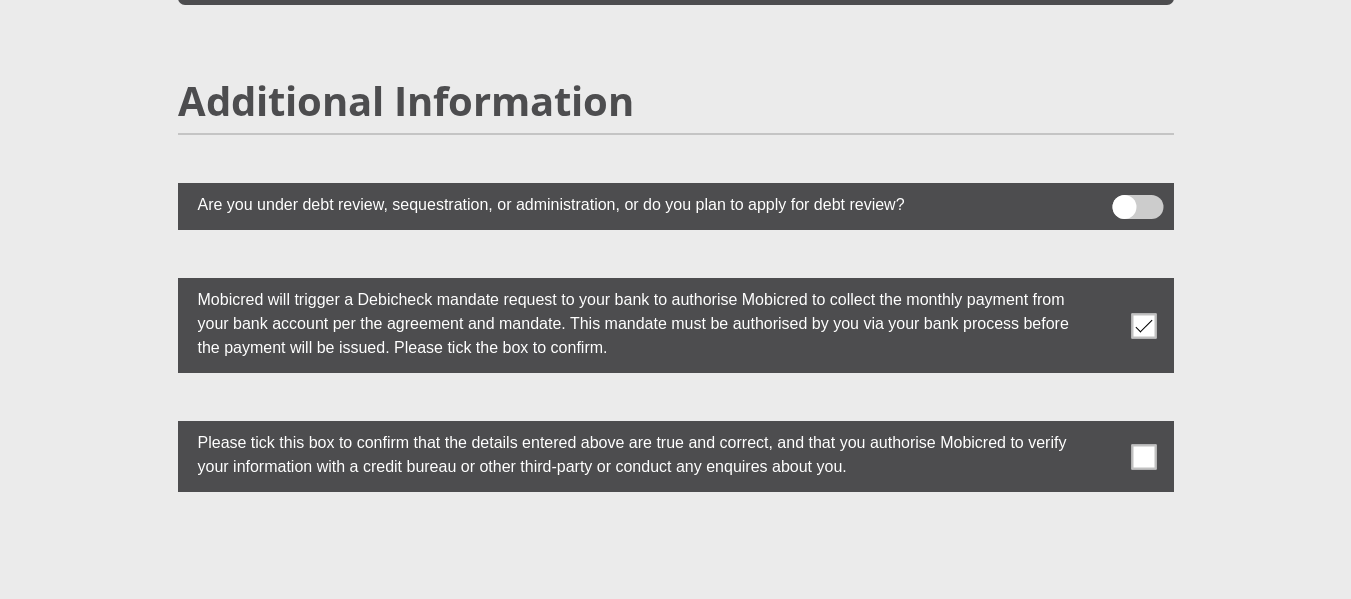 drag, startPoint x: 1149, startPoint y: 434, endPoint x: 1036, endPoint y: 400, distance: 118.004234 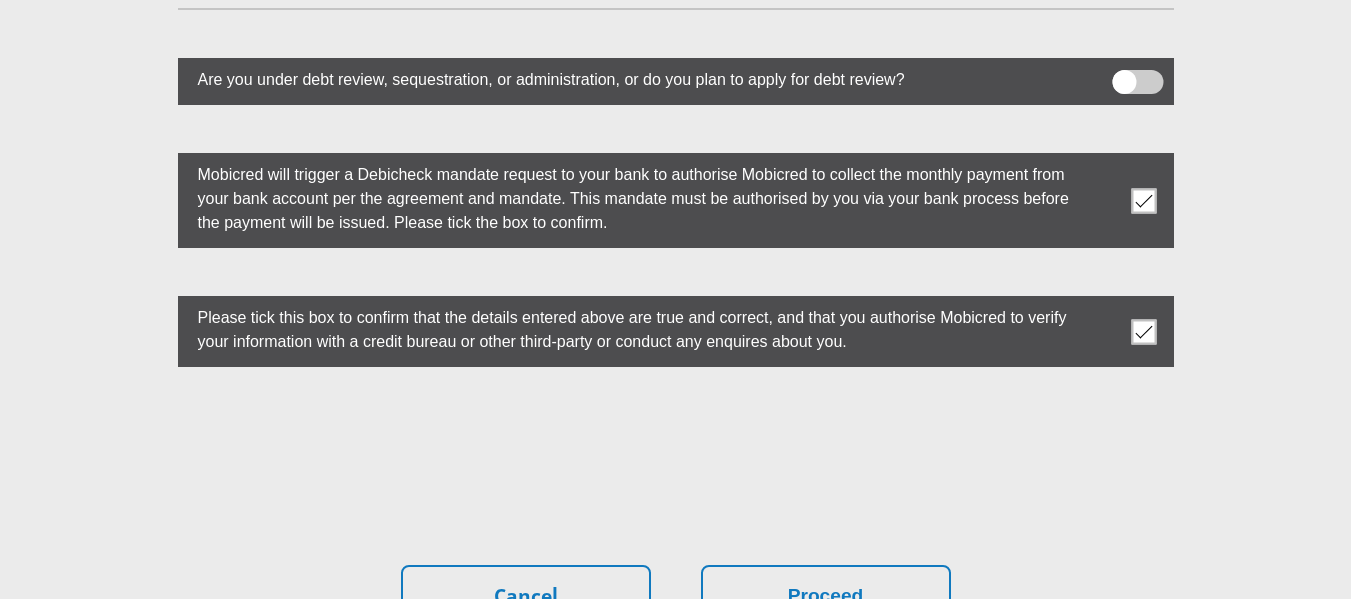 scroll, scrollTop: 5700, scrollLeft: 0, axis: vertical 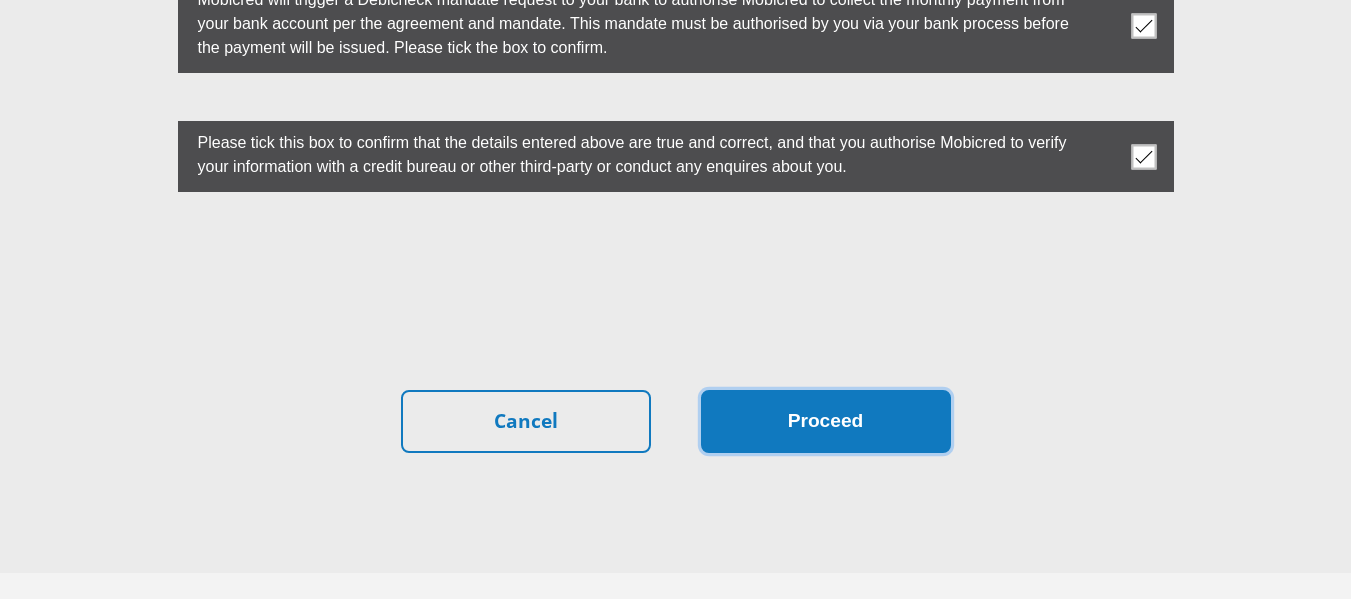click on "Proceed" at bounding box center [826, 421] 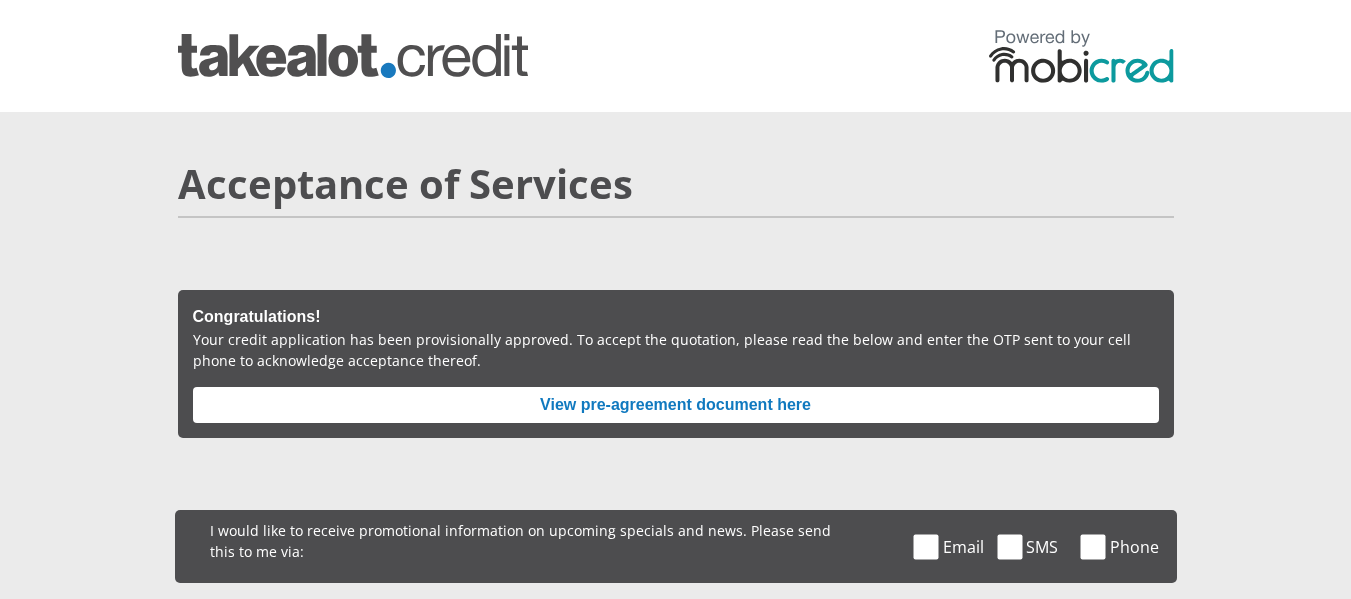 scroll, scrollTop: 100, scrollLeft: 0, axis: vertical 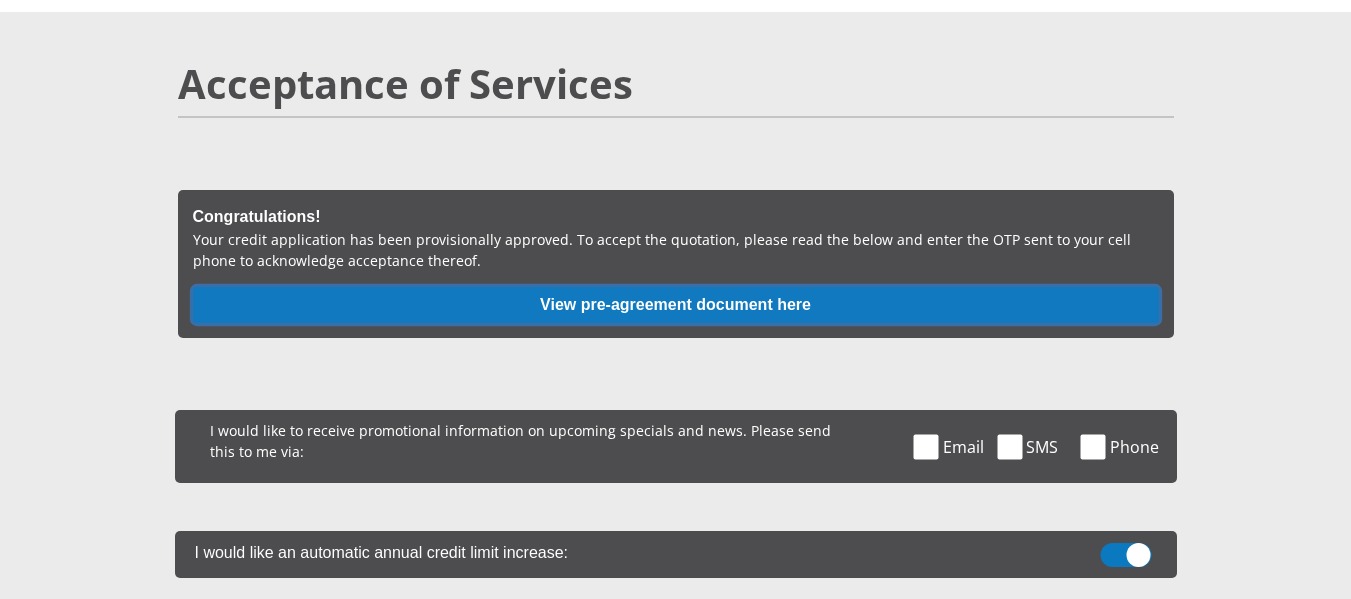 click on "View pre-agreement document here" at bounding box center (676, 305) 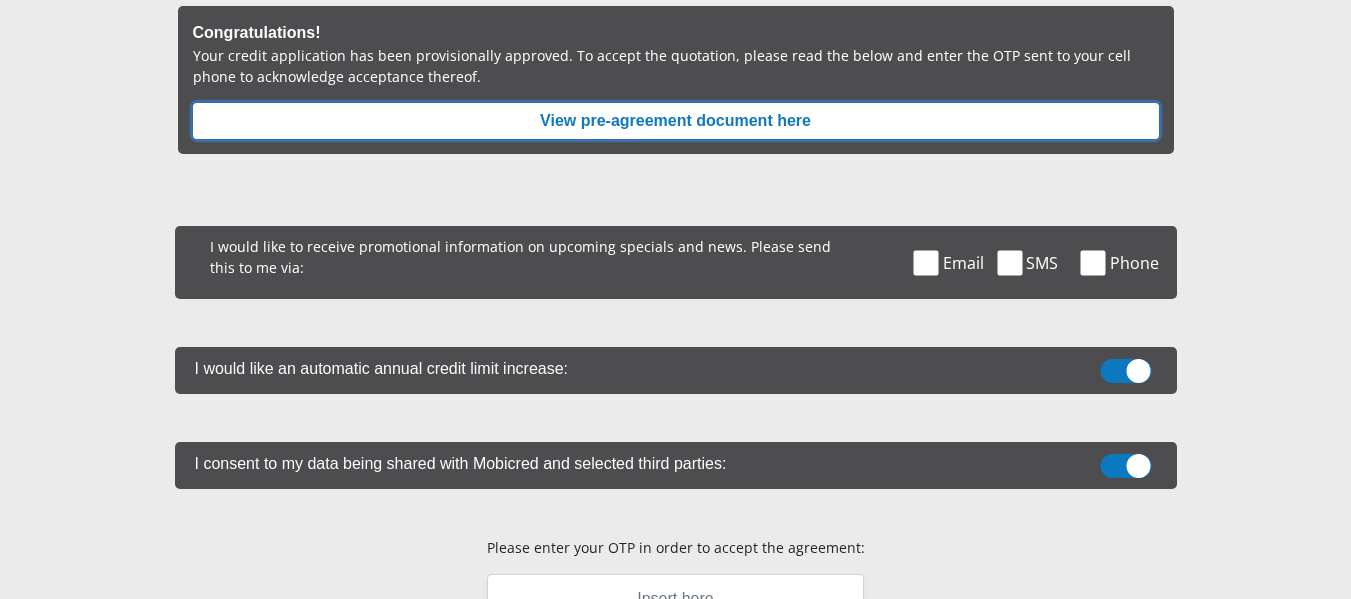 scroll, scrollTop: 300, scrollLeft: 0, axis: vertical 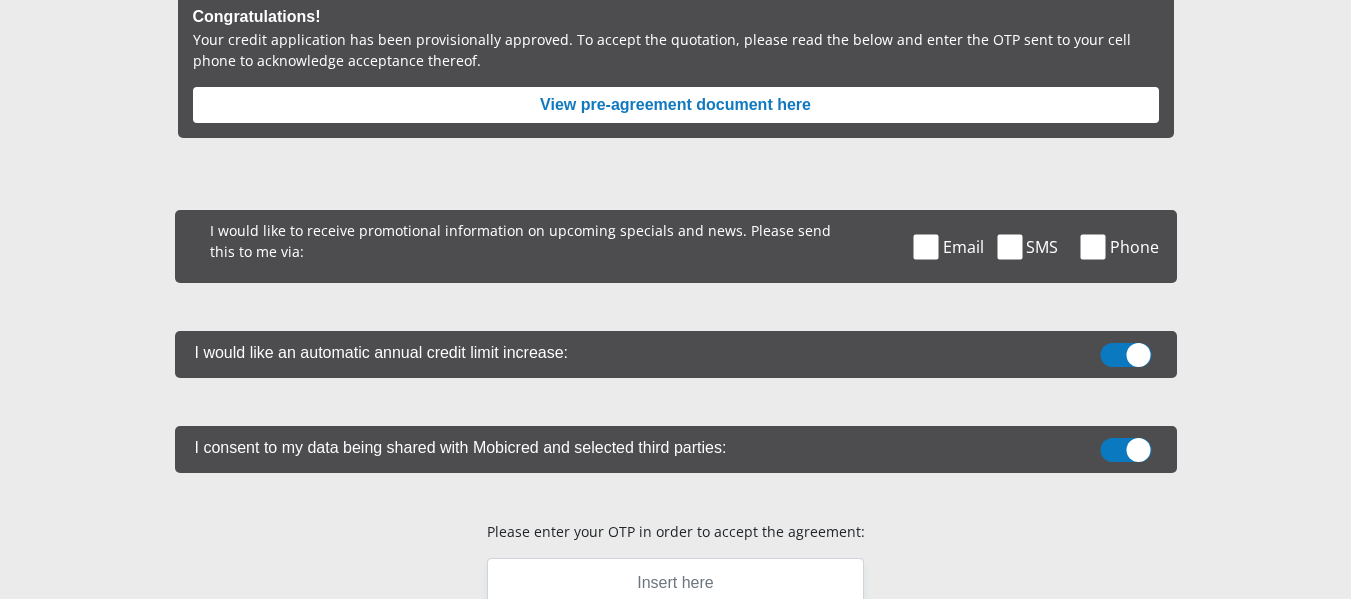 drag, startPoint x: 1013, startPoint y: 244, endPoint x: 998, endPoint y: 244, distance: 15 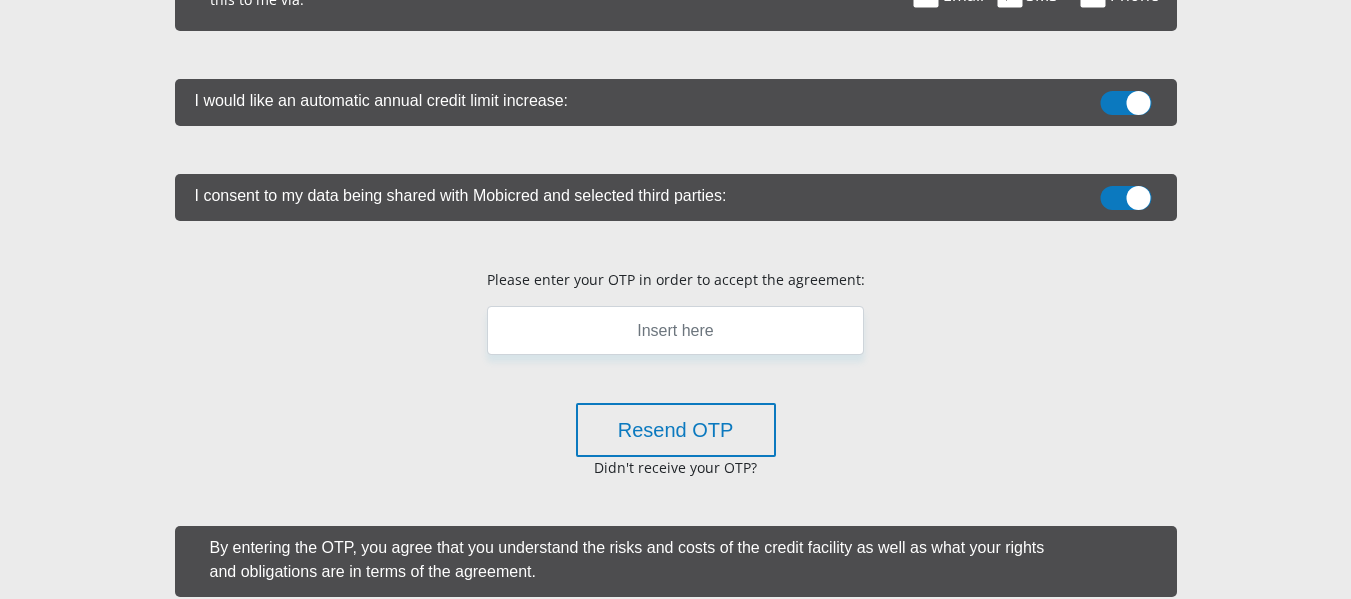 scroll, scrollTop: 600, scrollLeft: 0, axis: vertical 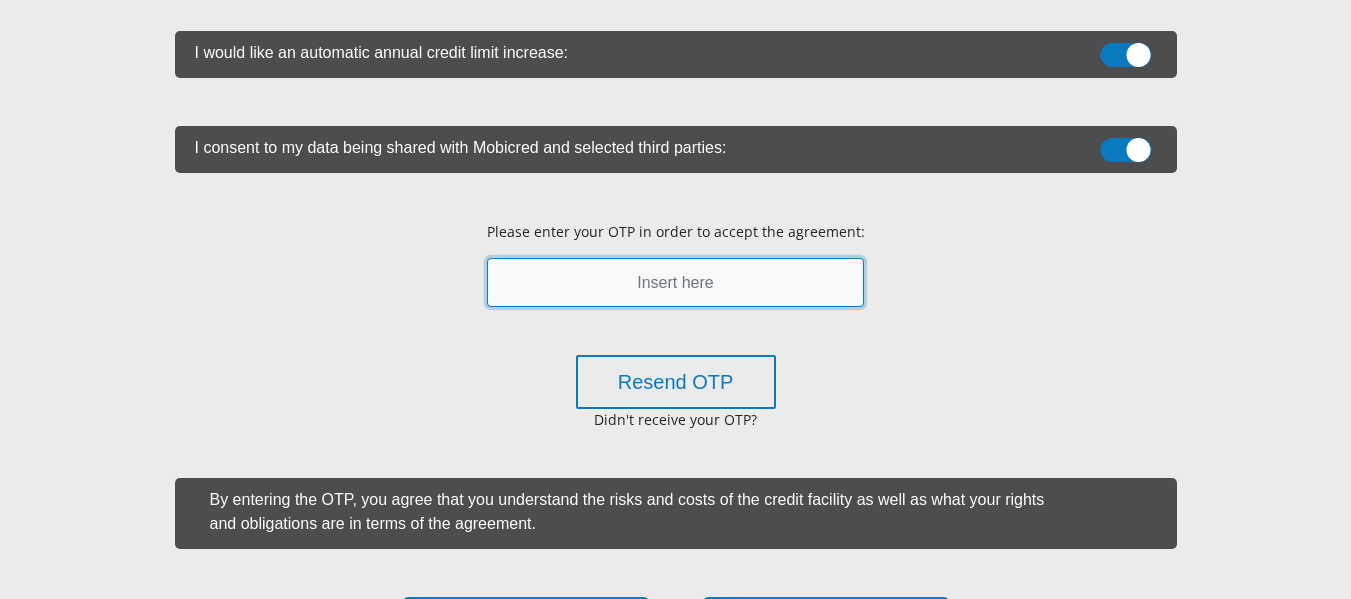 click at bounding box center [675, 282] 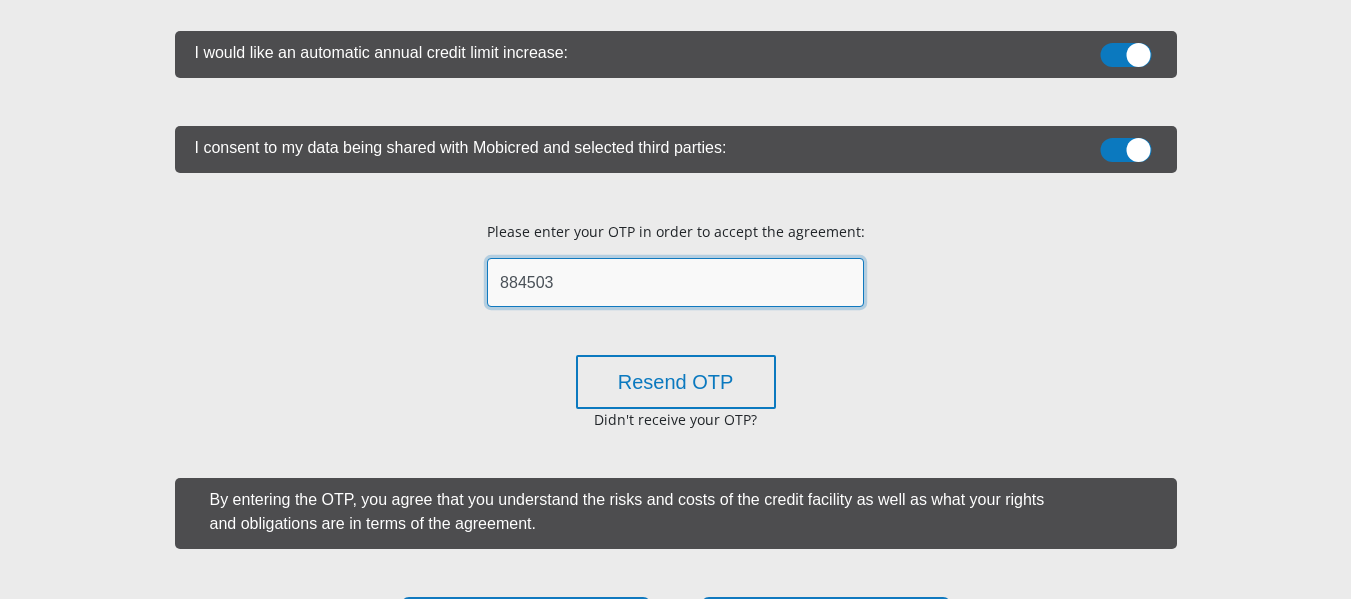 type on "884503" 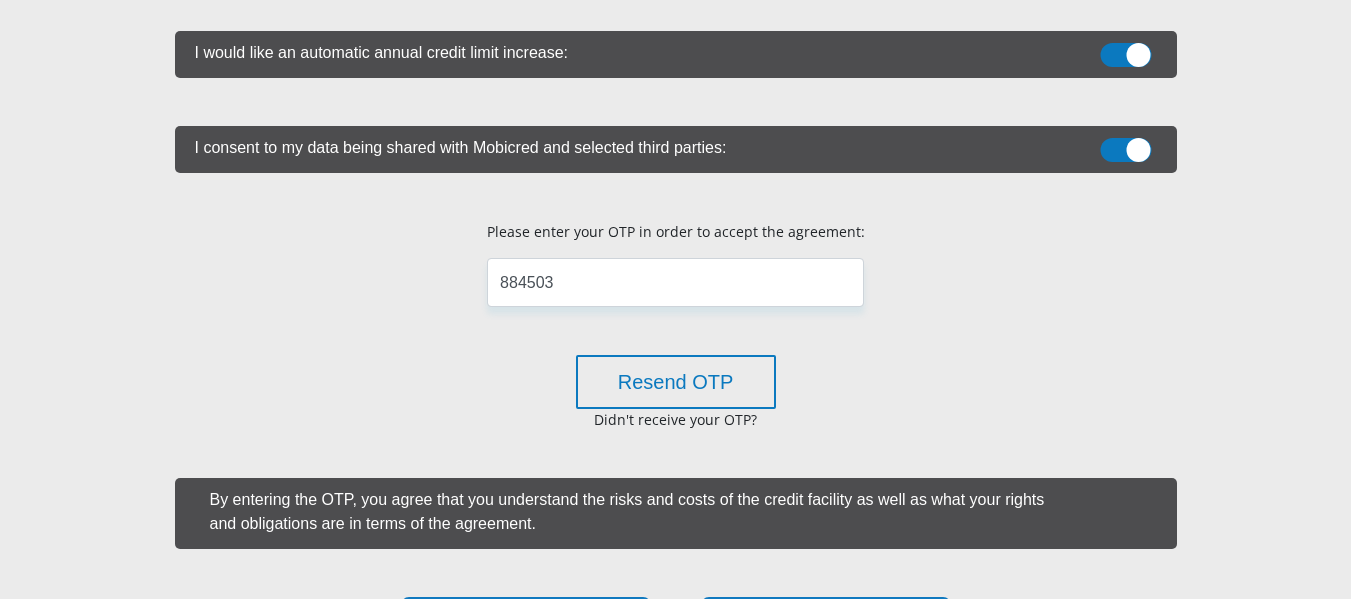 click on "I would like to receive promotional information on upcoming specials and news. Please send this to me via:
Email
SMS
Phone" at bounding box center [676, 285] 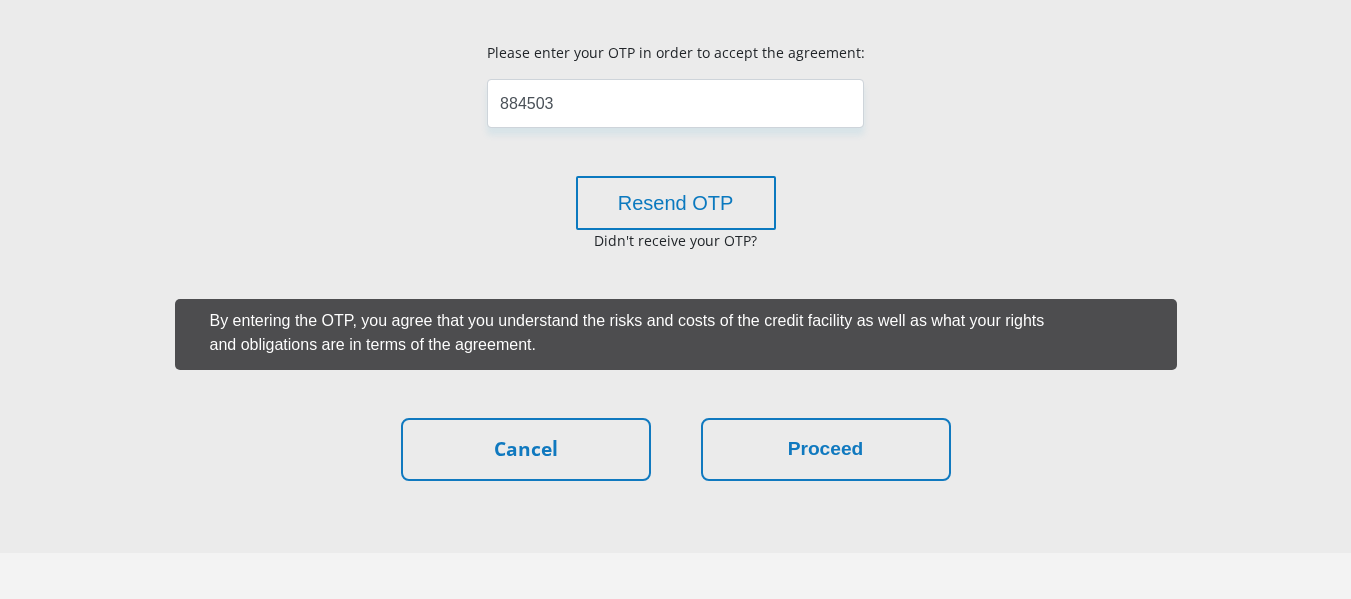 scroll, scrollTop: 800, scrollLeft: 0, axis: vertical 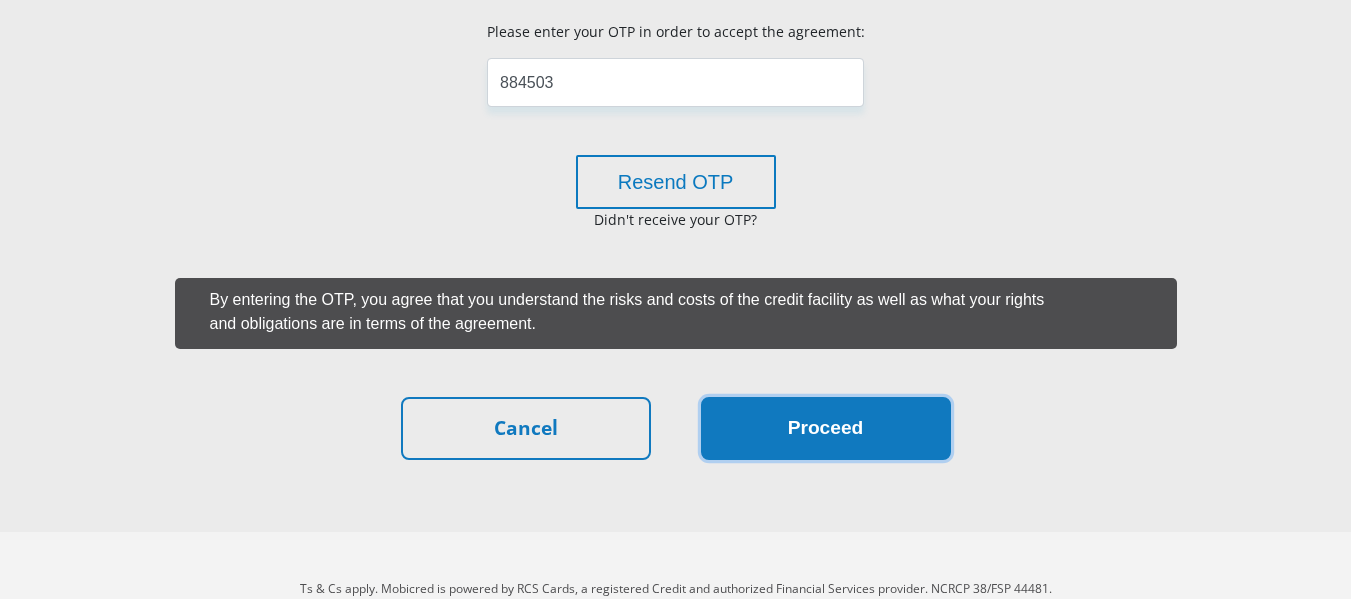 click on "Proceed" at bounding box center [826, 428] 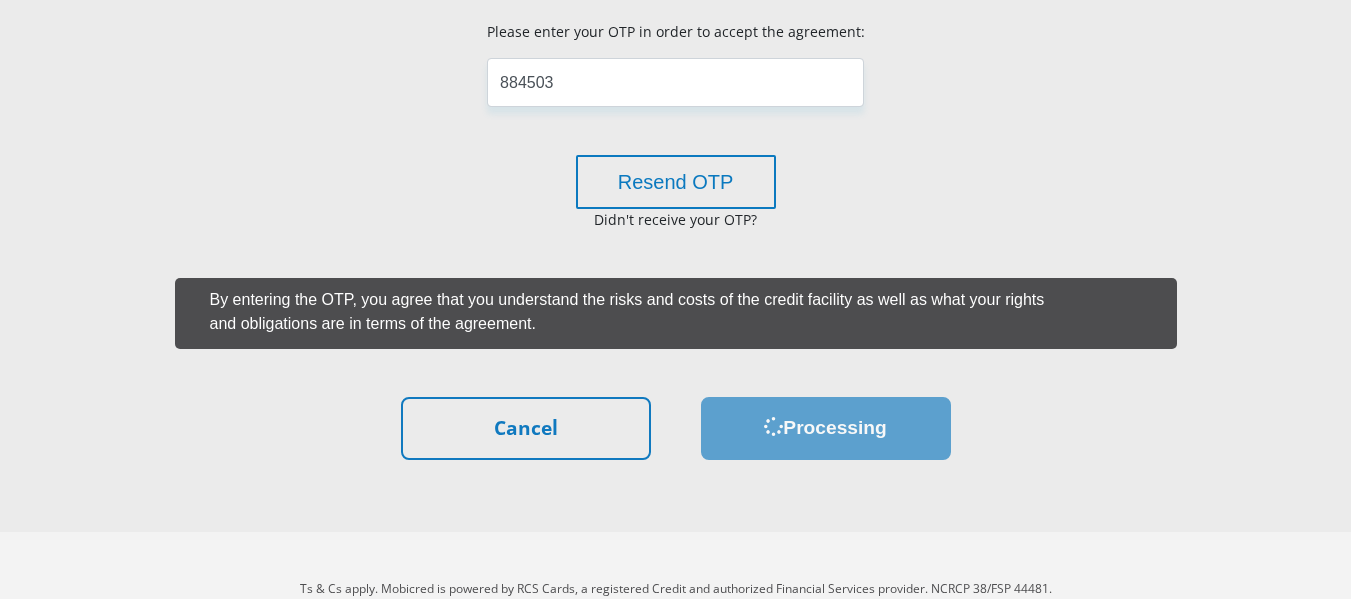 scroll, scrollTop: 0, scrollLeft: 0, axis: both 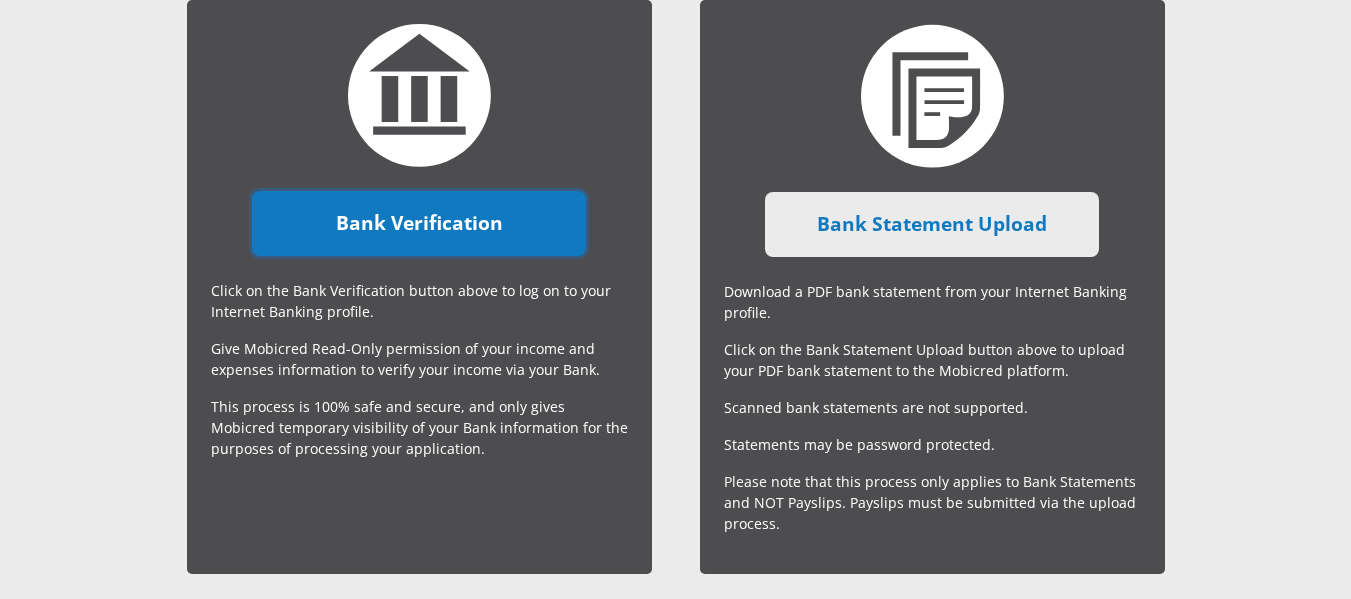 click on "Bank Verification" at bounding box center (419, 223) 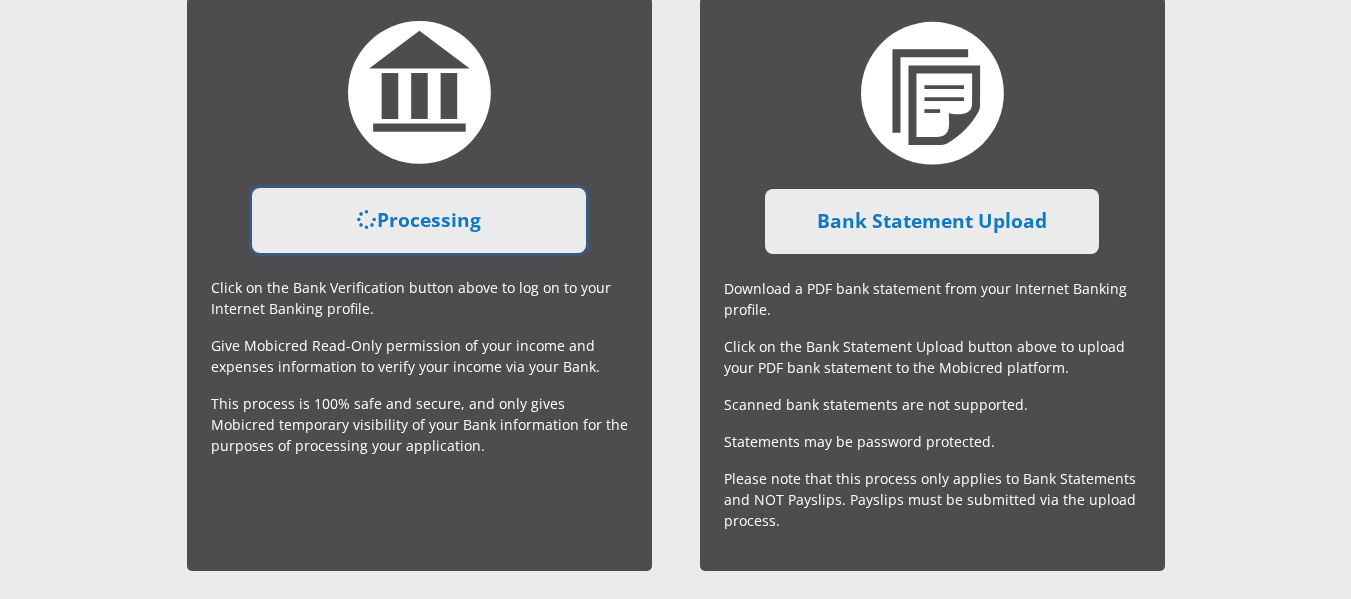 scroll, scrollTop: 500, scrollLeft: 0, axis: vertical 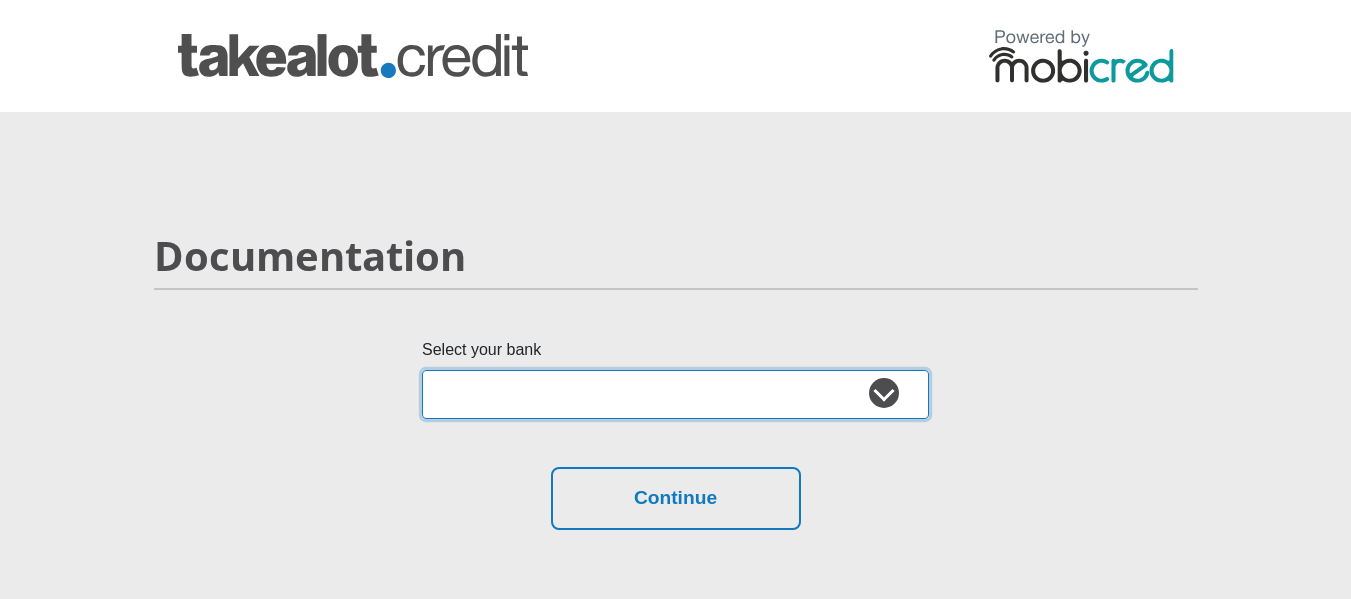 click on "Absa
Capitec Bank
Discovery Bank
First National Bank
Nedbank
Standard Bank
TymeBank" at bounding box center [675, 394] 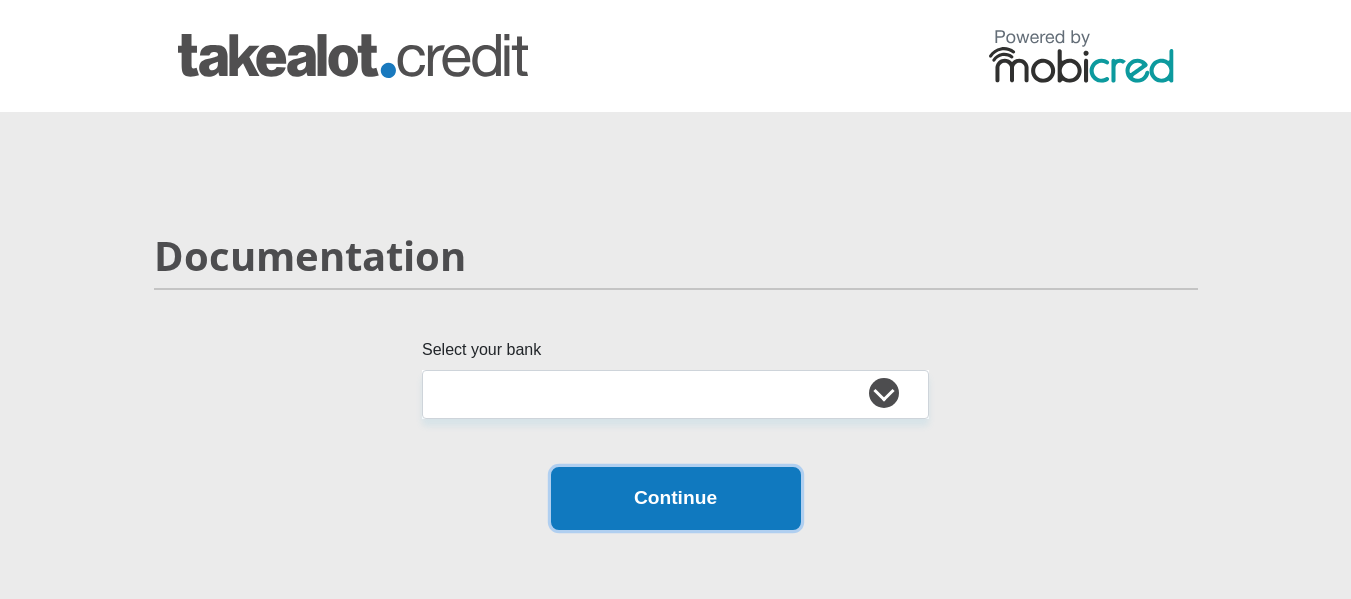 click on "Continue" at bounding box center (676, 498) 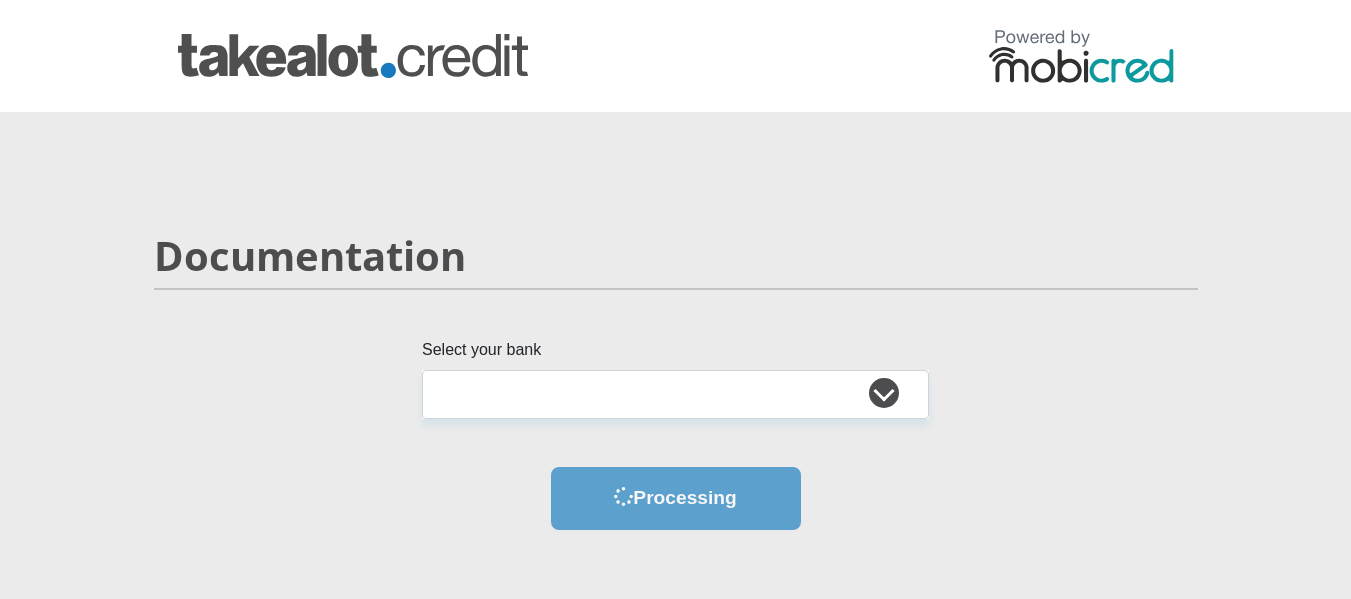 scroll, scrollTop: 0, scrollLeft: 0, axis: both 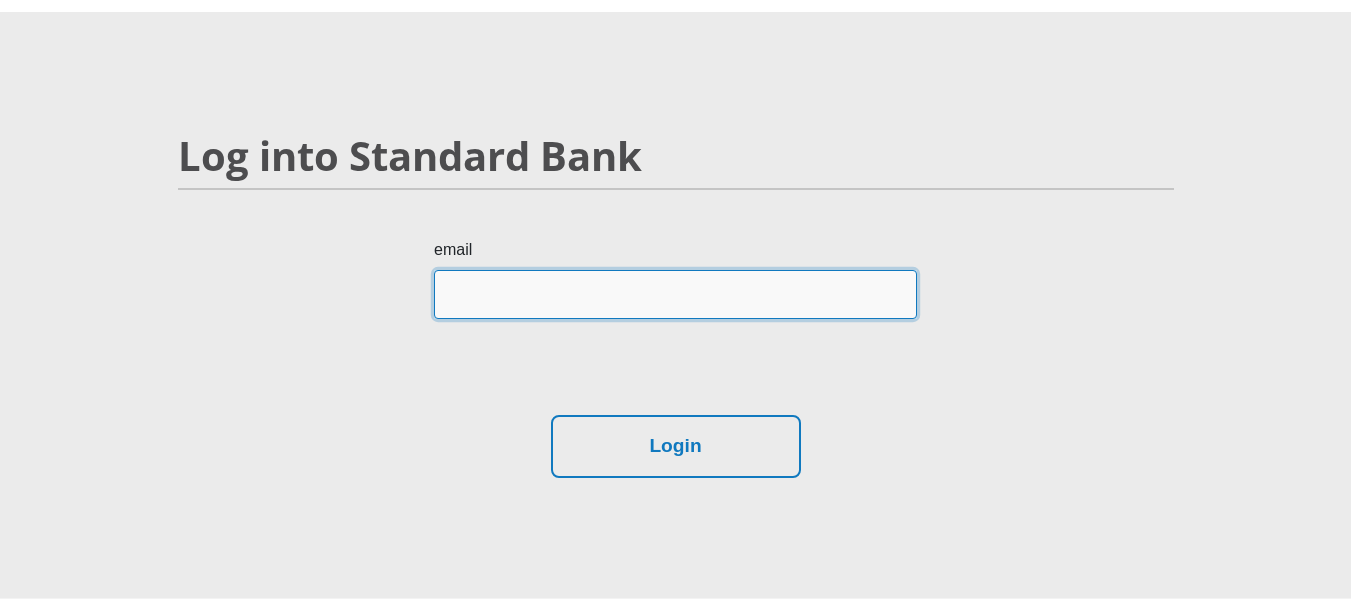 click on "email" at bounding box center [675, 294] 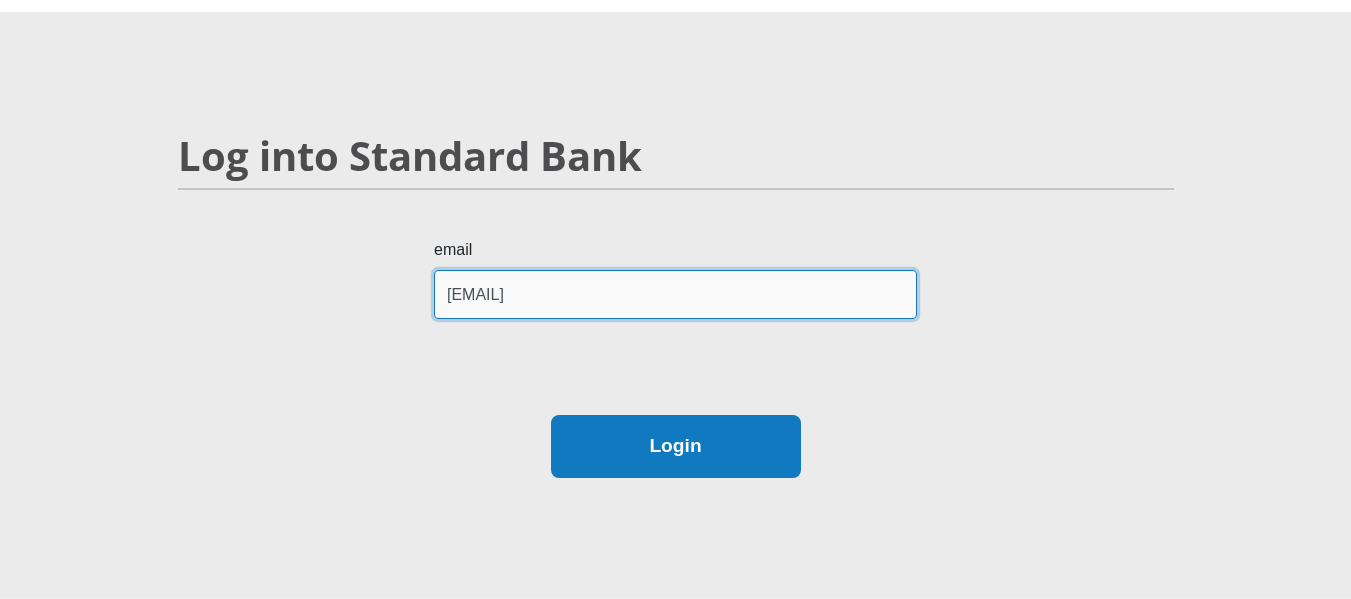 type on "[EMAIL]" 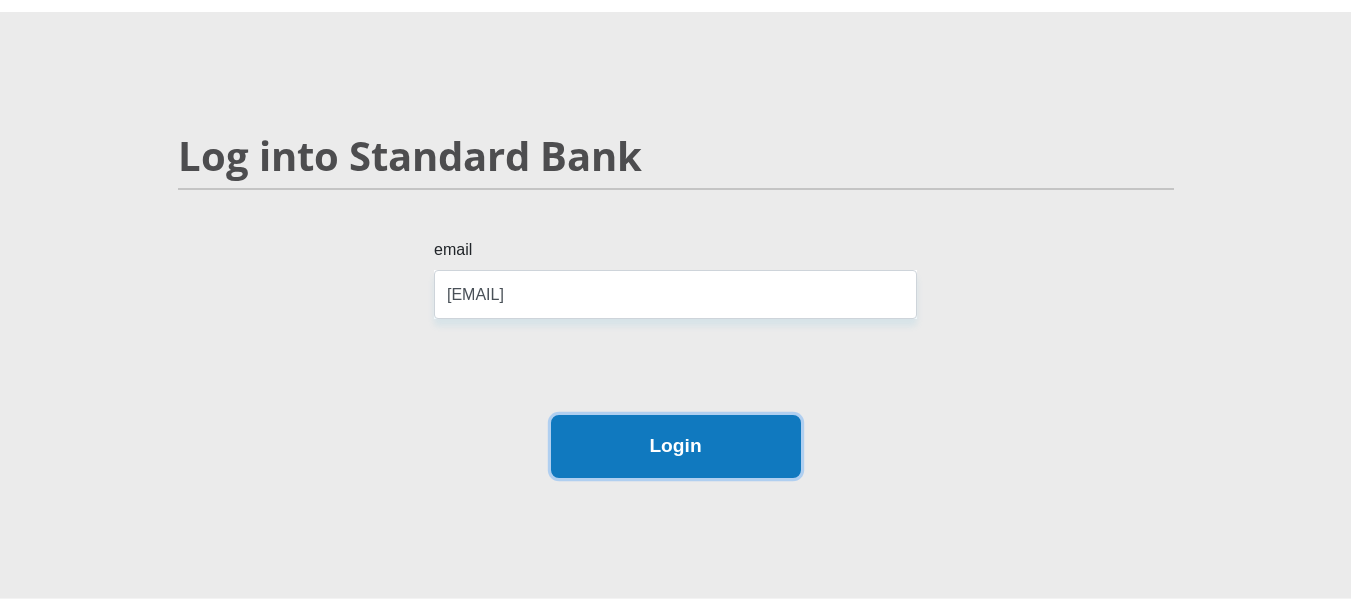 click on "Login" at bounding box center (676, 446) 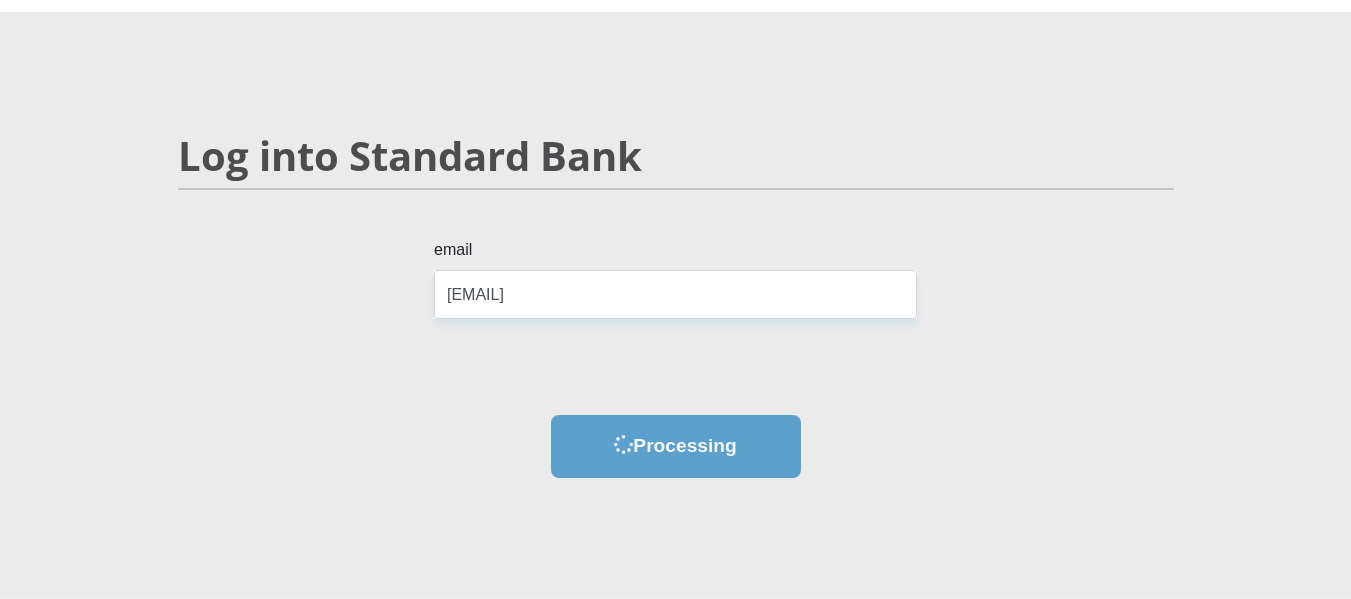 scroll, scrollTop: 0, scrollLeft: 0, axis: both 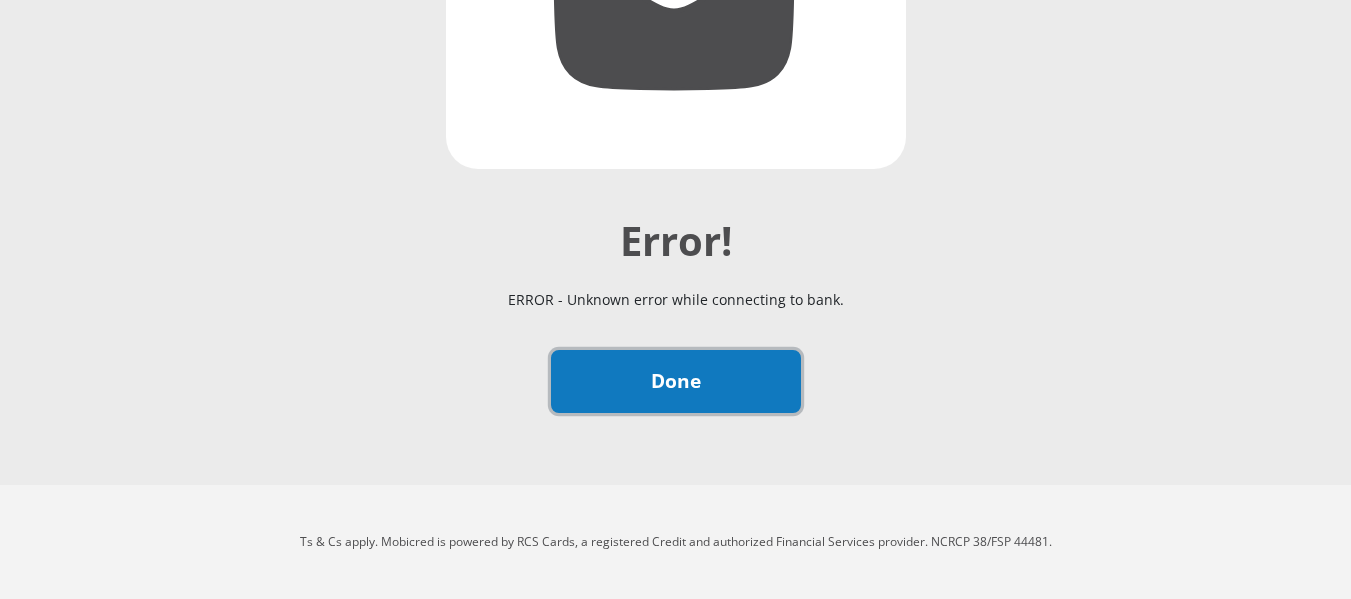 click on "Done" at bounding box center (676, 381) 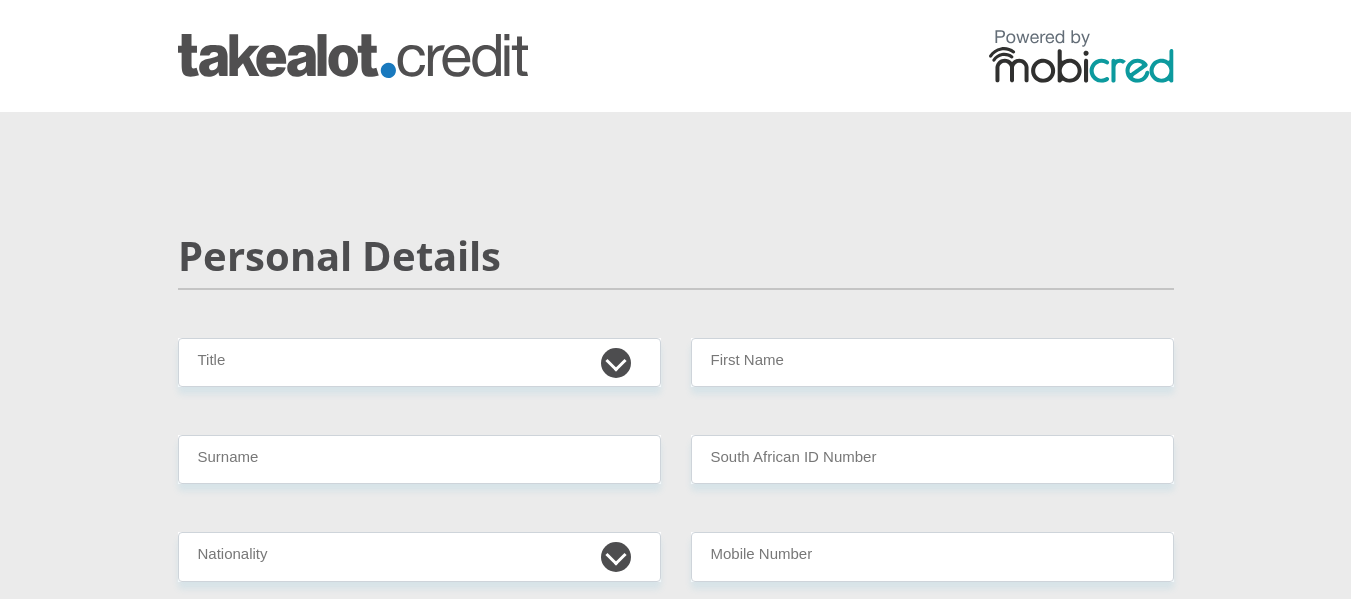 scroll, scrollTop: 0, scrollLeft: 0, axis: both 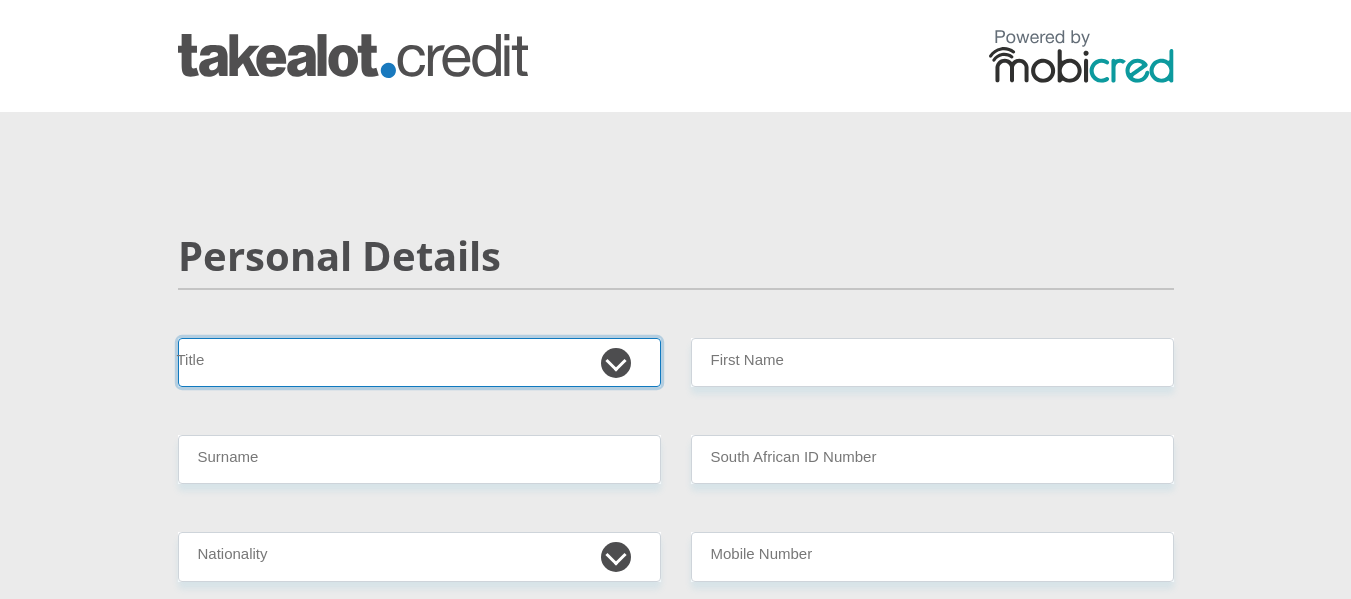click on "Mr
Ms
Mrs
Dr
Other" at bounding box center (419, 362) 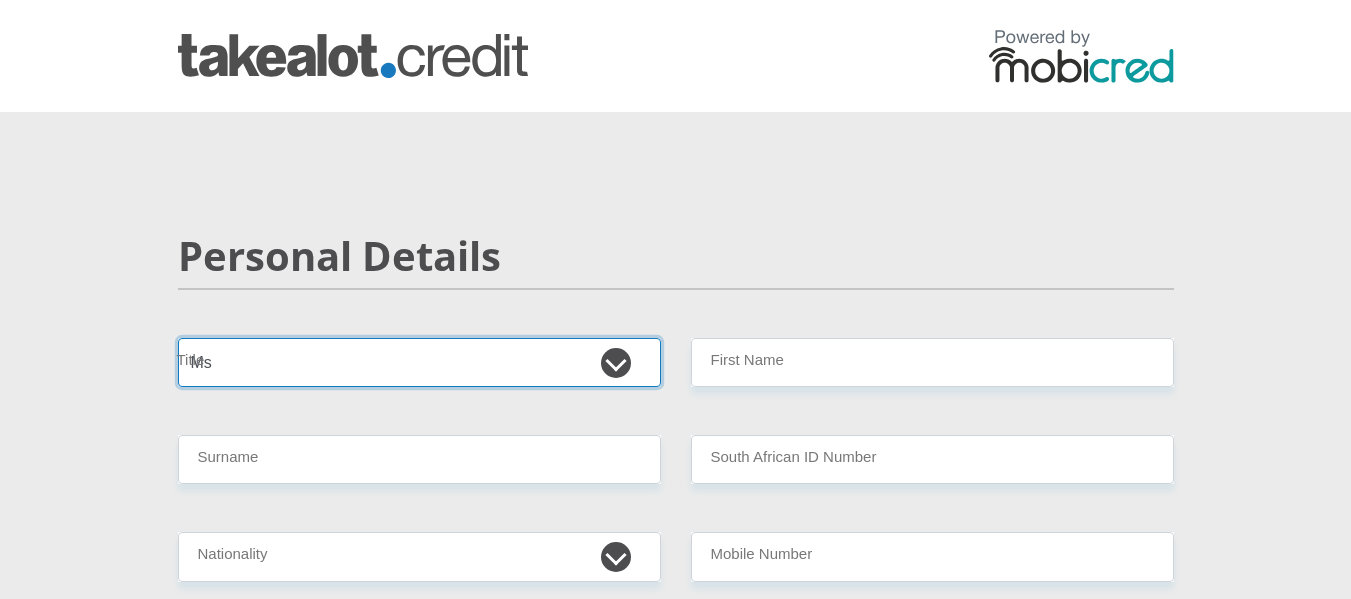 click on "Mr
Ms
Mrs
Dr
Other" at bounding box center [419, 362] 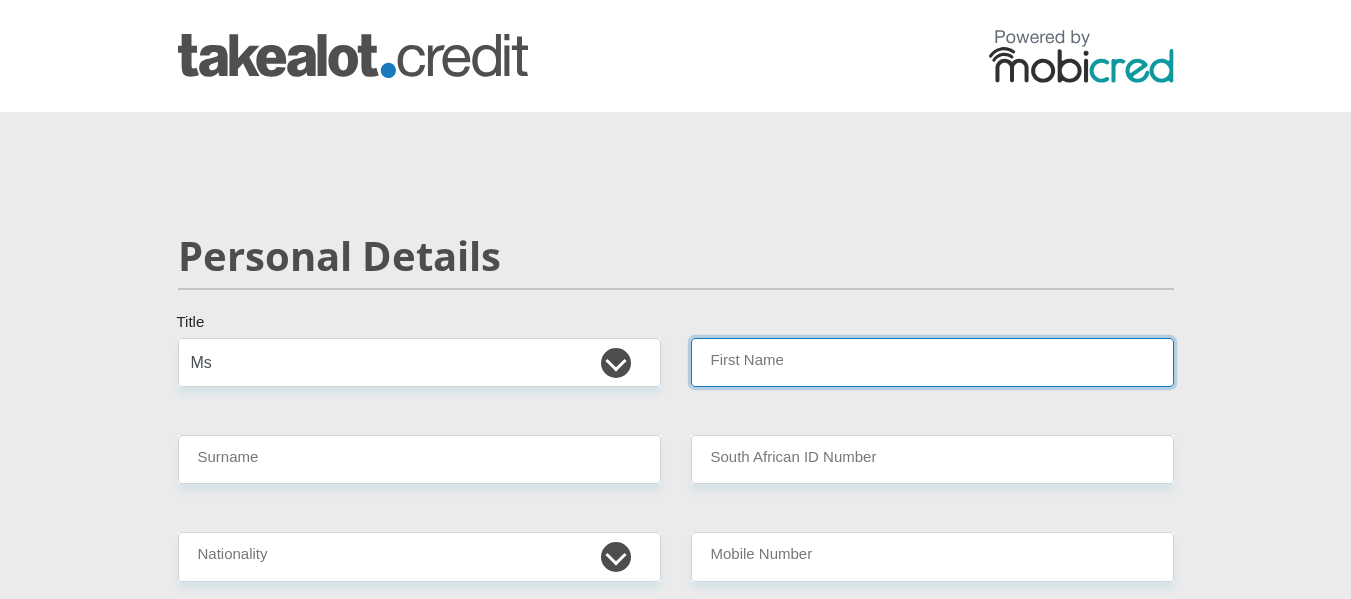 click on "First Name" at bounding box center (932, 362) 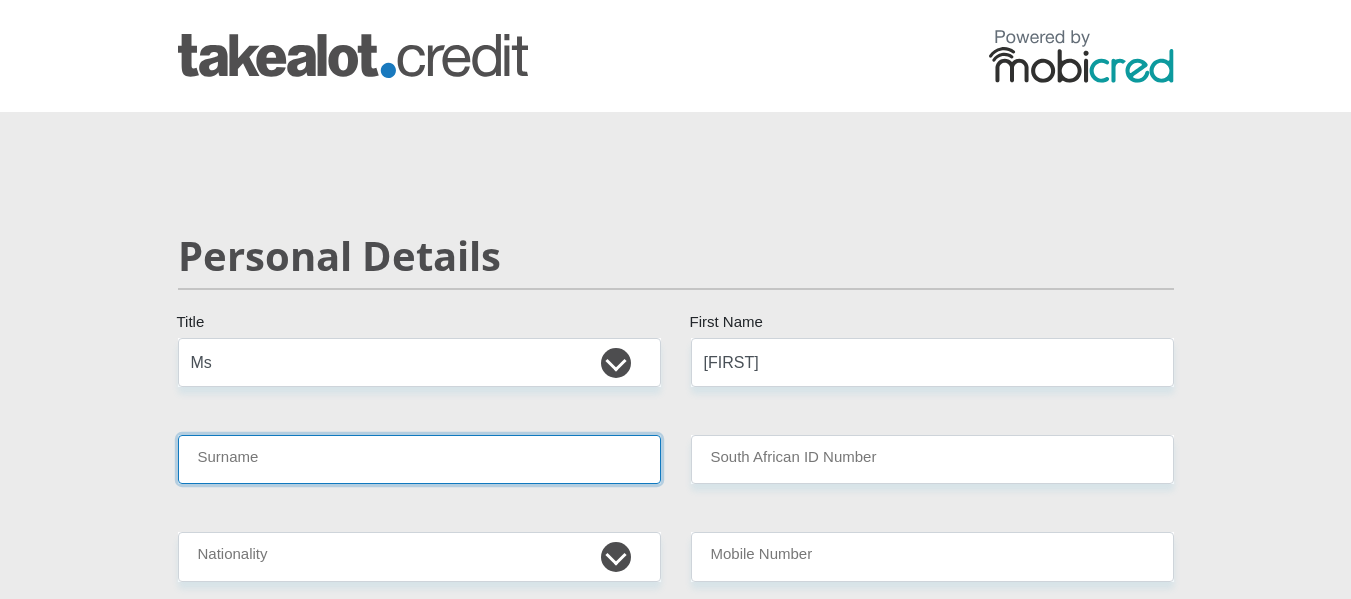 type on "Brand" 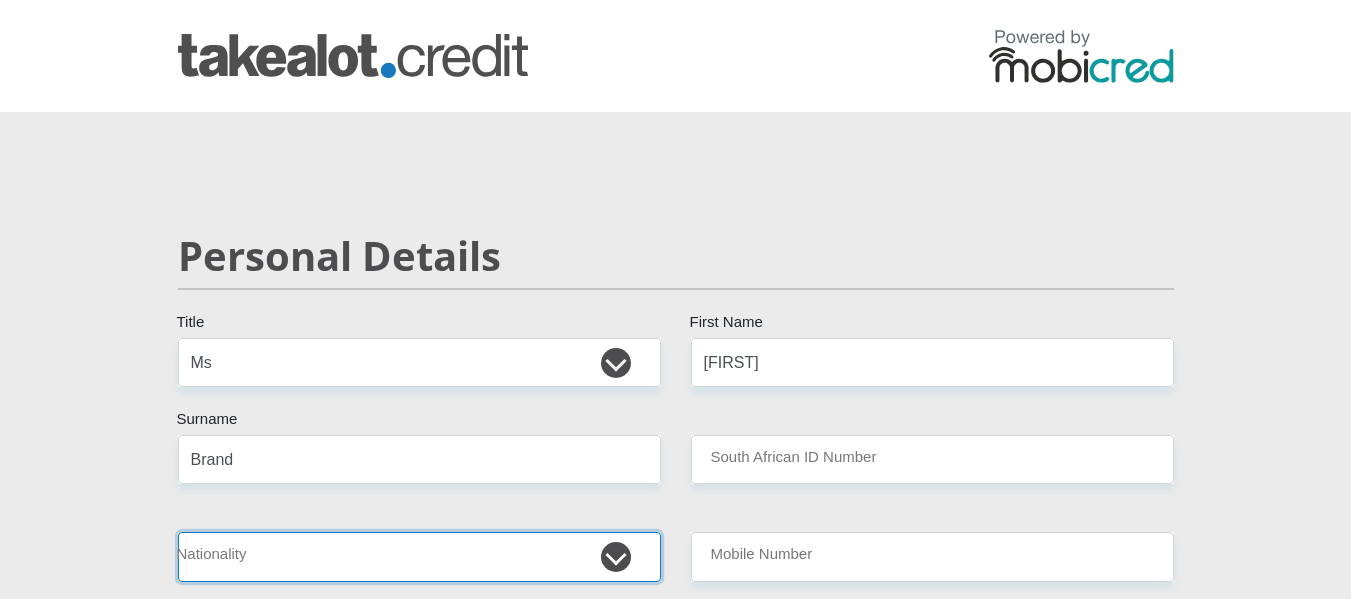 select on "ZAF" 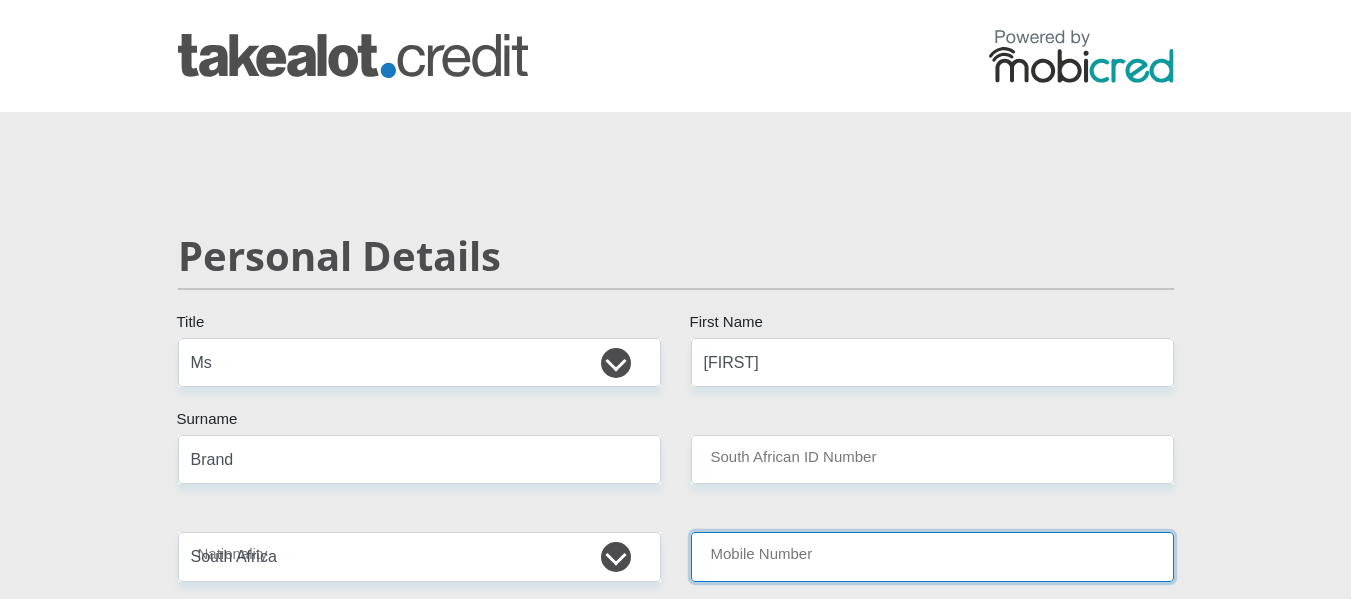 type on "0726010949" 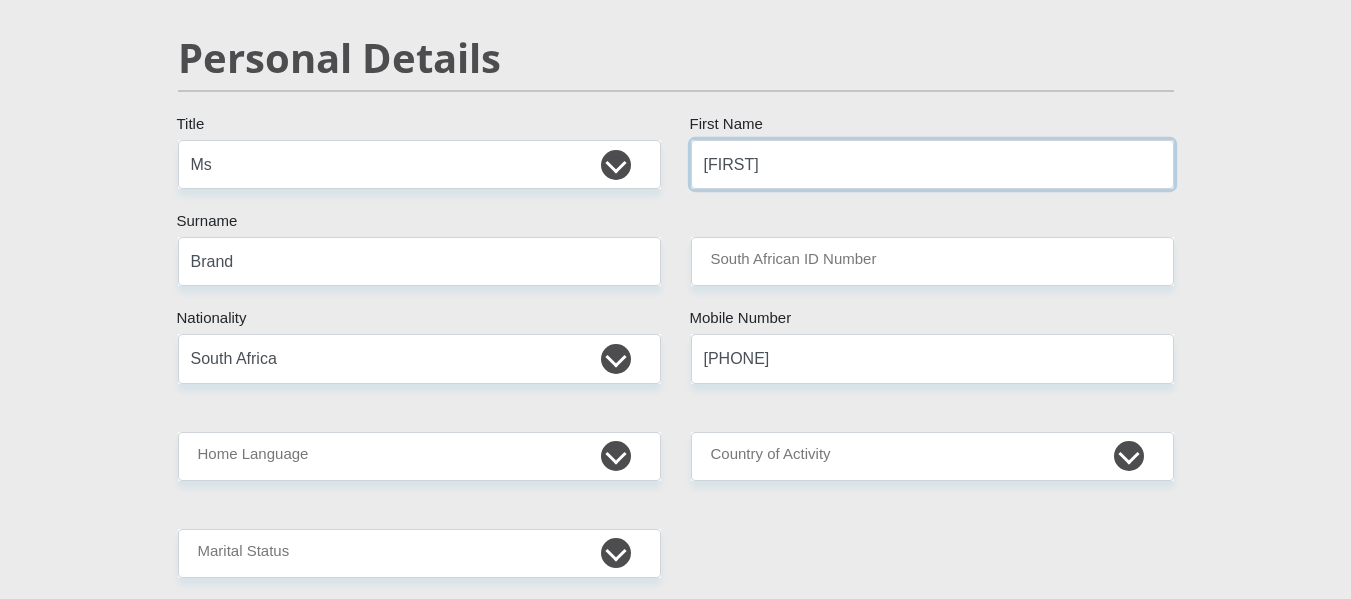 scroll, scrollTop: 200, scrollLeft: 0, axis: vertical 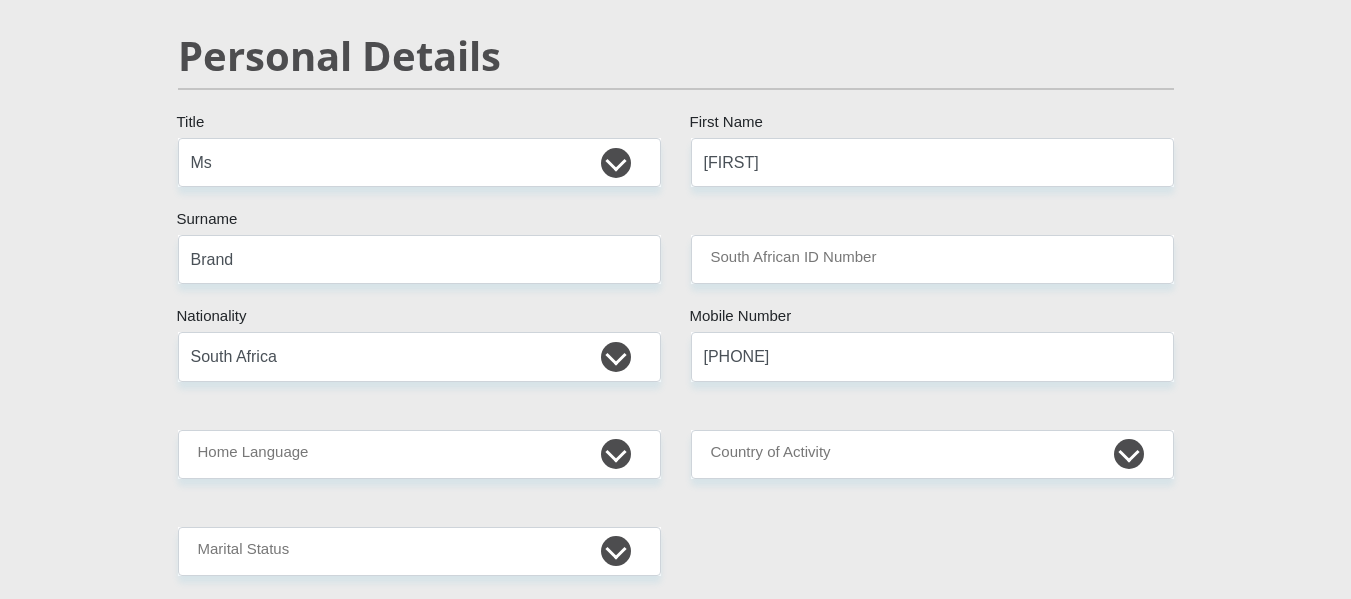 click on "Mr
Ms
Mrs
Dr
Other
Title
Bianca
First Name
Brand
Surname
South African ID Number
Please input valid ID number
South Africa
Afghanistan
Aland Islands
Albania
Algeria
America Samoa
American Virgin Islands
Andorra
Angola
Anguilla
Antarctica
Antigua and Barbuda
Argentina  Armenia  Aruba" at bounding box center (676, 2978) 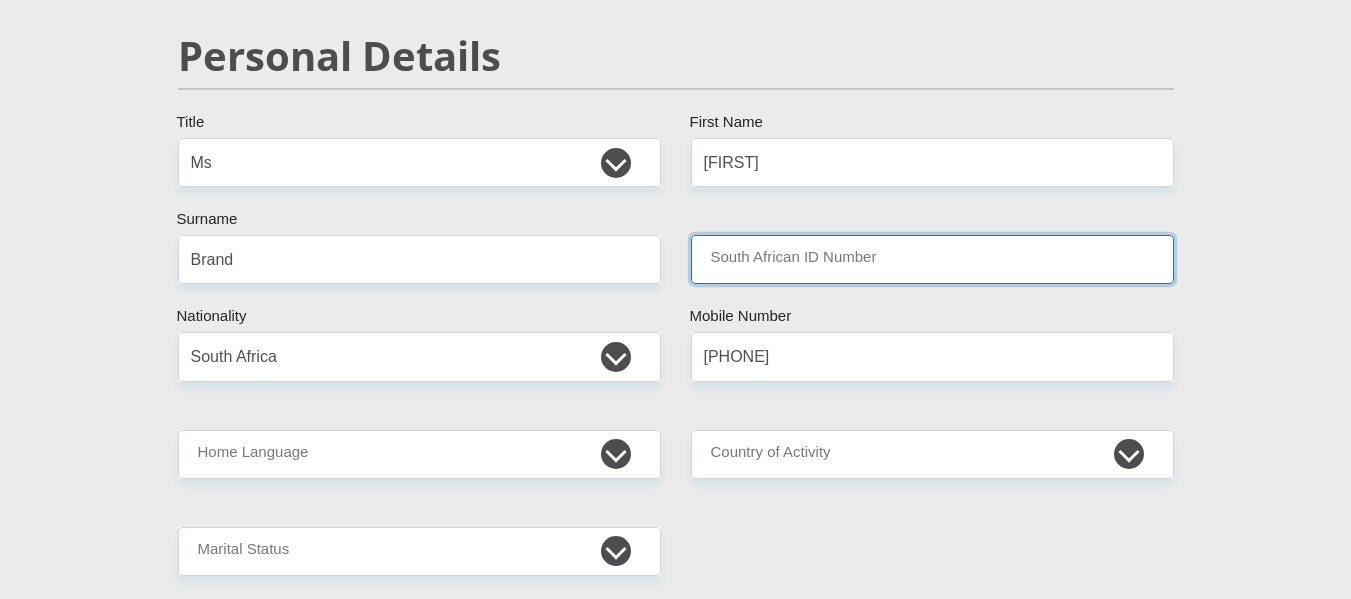 scroll, scrollTop: 160, scrollLeft: 0, axis: vertical 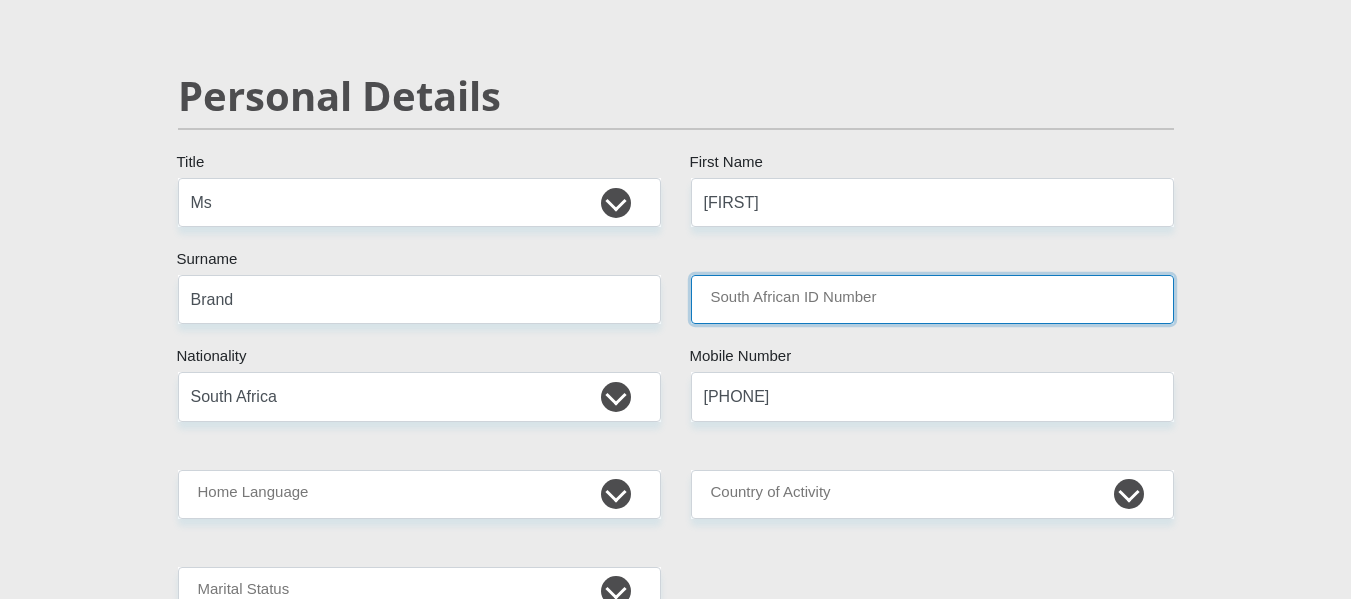 click on "South African ID Number" at bounding box center (932, 299) 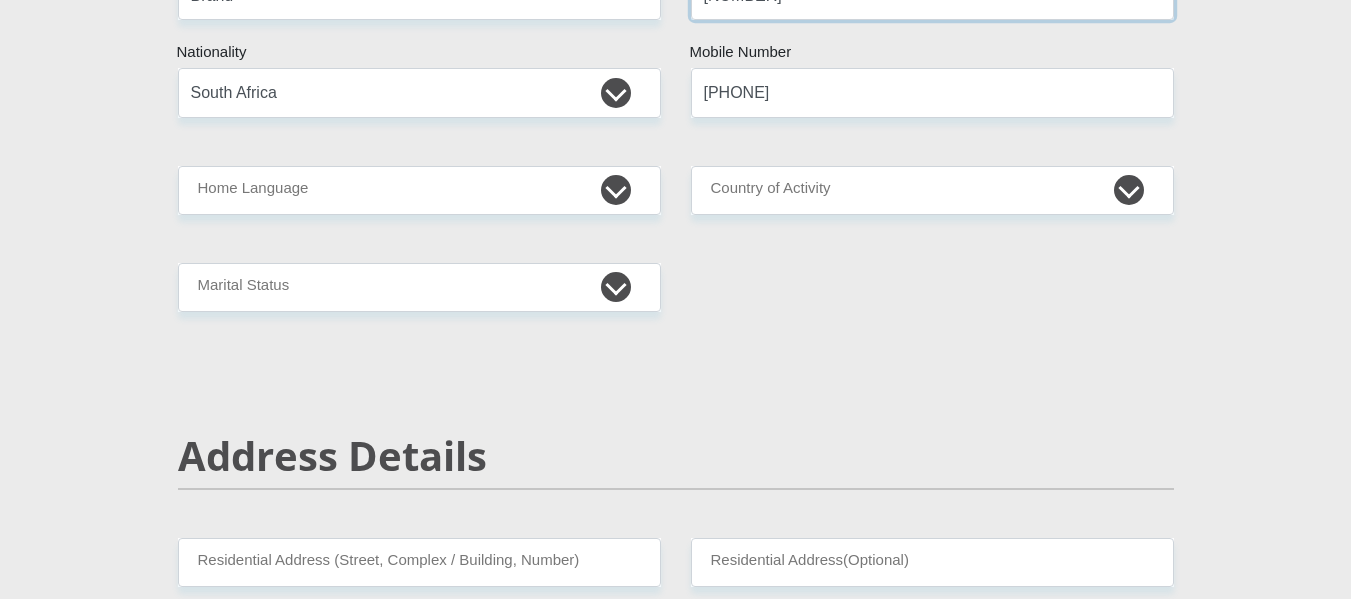 scroll, scrollTop: 560, scrollLeft: 0, axis: vertical 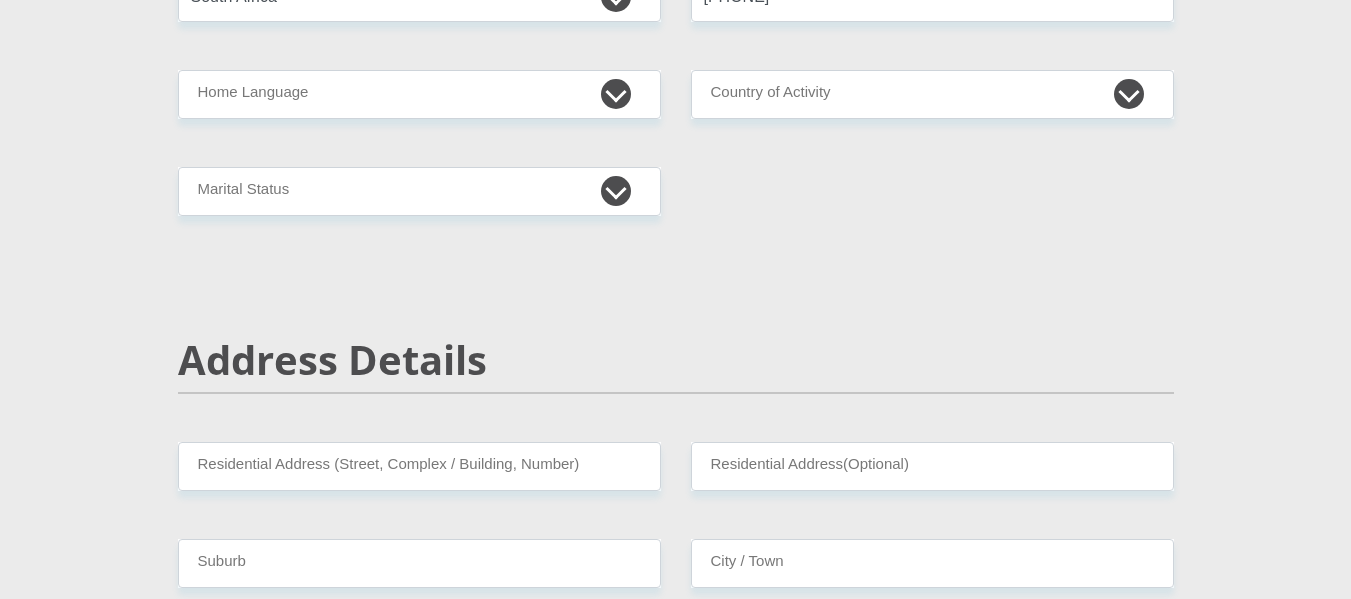 type on "8407180185083" 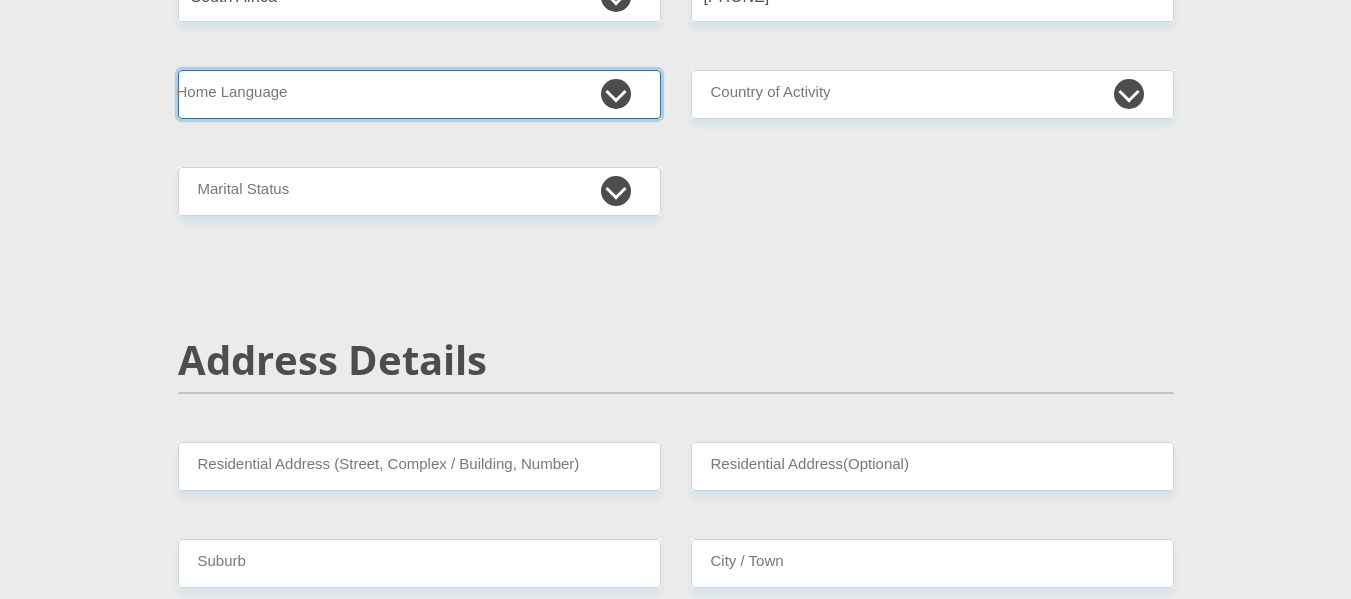 click on "Afrikaans
English
Sepedi
South Ndebele
Southern Sotho
Swati
Tsonga
Tswana
Venda
Xhosa
Zulu
Other" at bounding box center [419, 94] 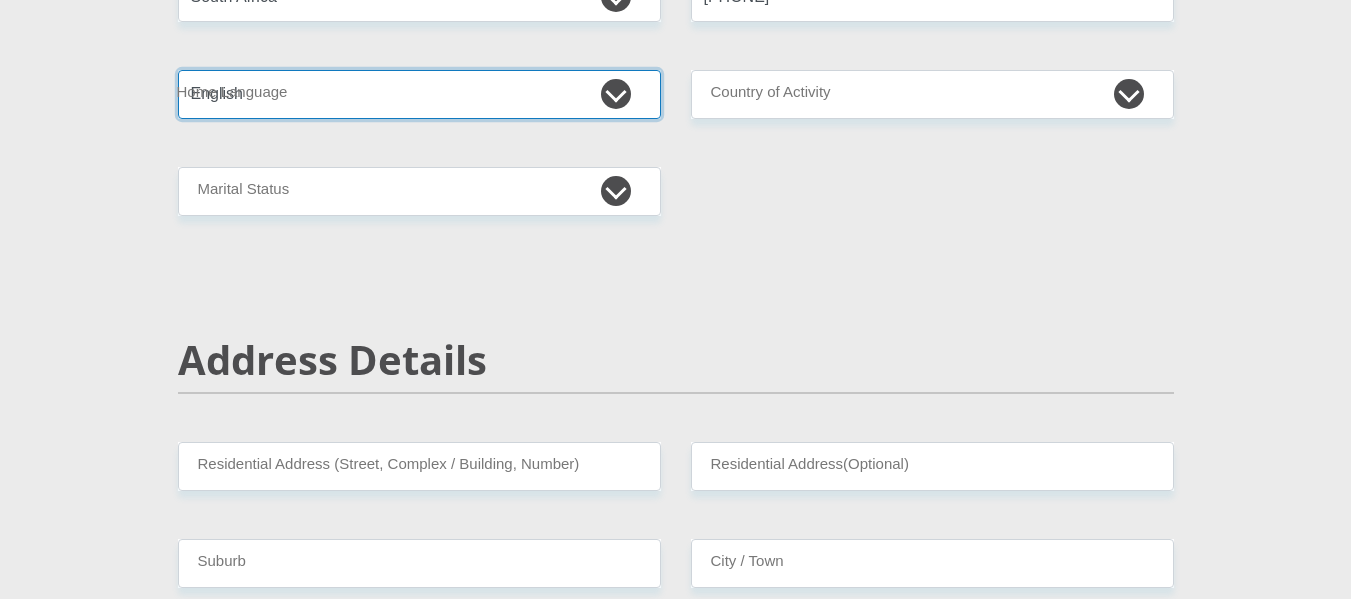 click on "Afrikaans
English
Sepedi
South Ndebele
Southern Sotho
Swati
Tsonga
Tswana
Venda
Xhosa
Zulu
Other" at bounding box center [419, 94] 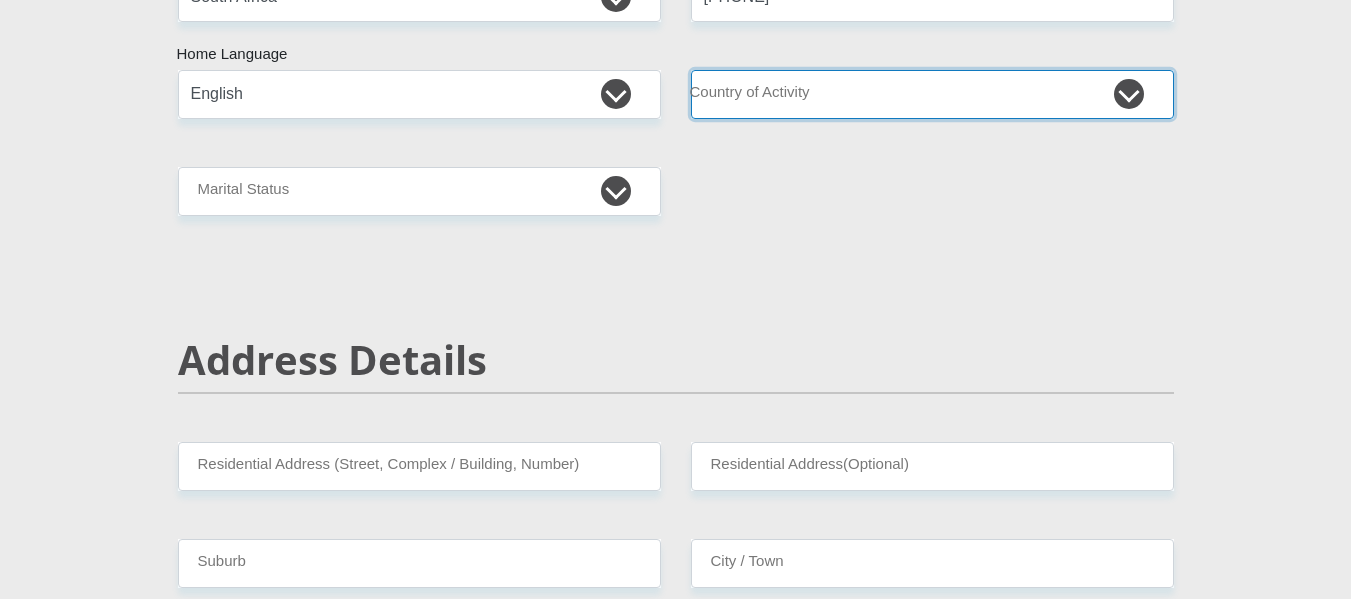 click on "South Africa
Afghanistan
Aland Islands
Albania
Algeria
America Samoa
American Virgin Islands
Andorra
Angola
Anguilla
Antarctica
Antigua and Barbuda
Argentina
Armenia
Aruba
Ascension Island
Australia
Austria
Azerbaijan
Chad" at bounding box center [932, 94] 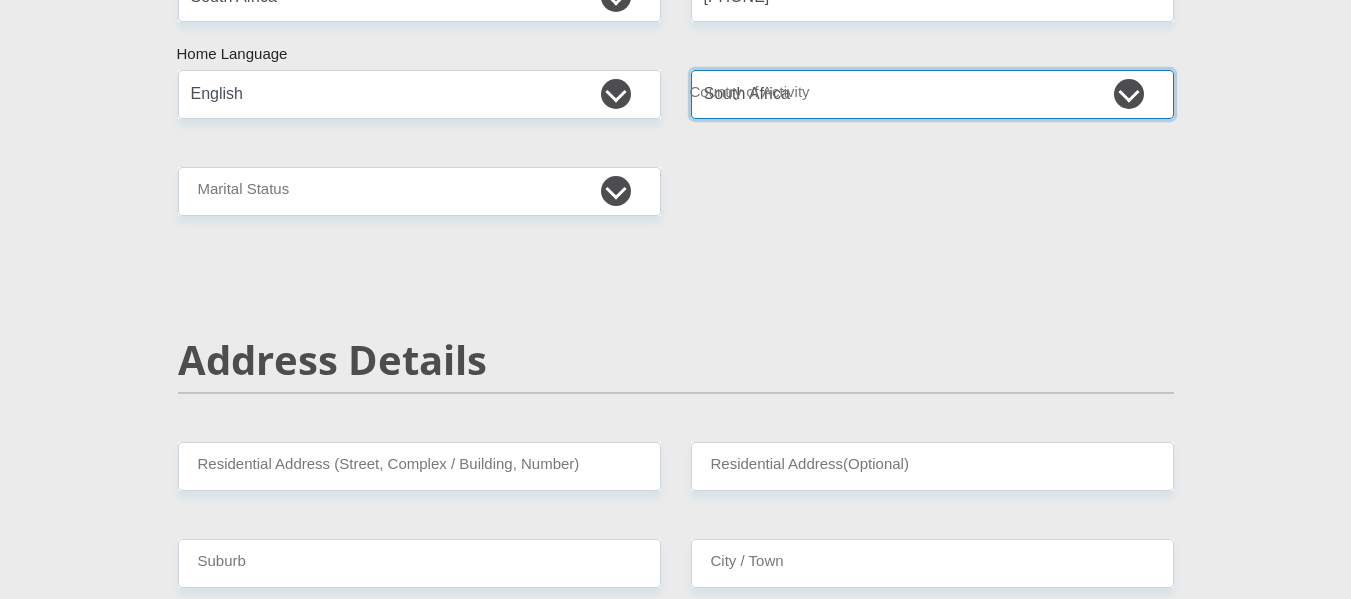 click on "South Africa
Afghanistan
Aland Islands
Albania
Algeria
America Samoa
American Virgin Islands
Andorra
Angola
Anguilla
Antarctica
Antigua and Barbuda
Argentina
Armenia
Aruba
Ascension Island
Australia
Austria
Azerbaijan
Chad" at bounding box center (932, 94) 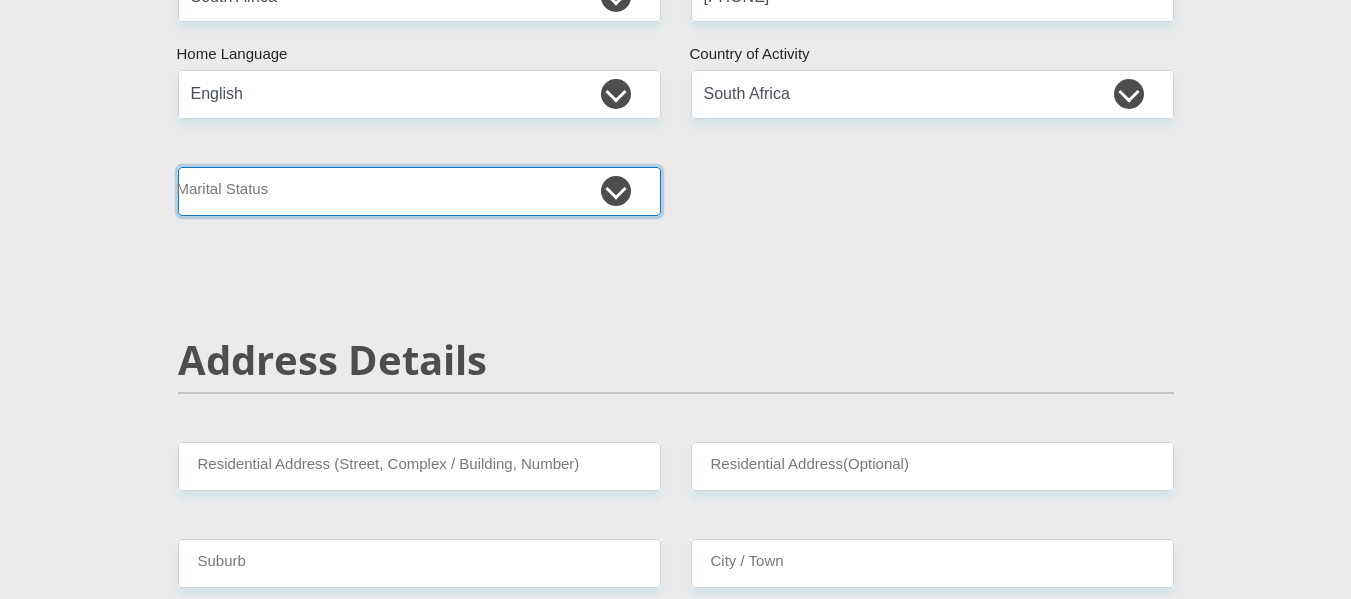 click on "Married ANC
Single
Divorced
Widowed
Married COP or Customary Law" at bounding box center [419, 191] 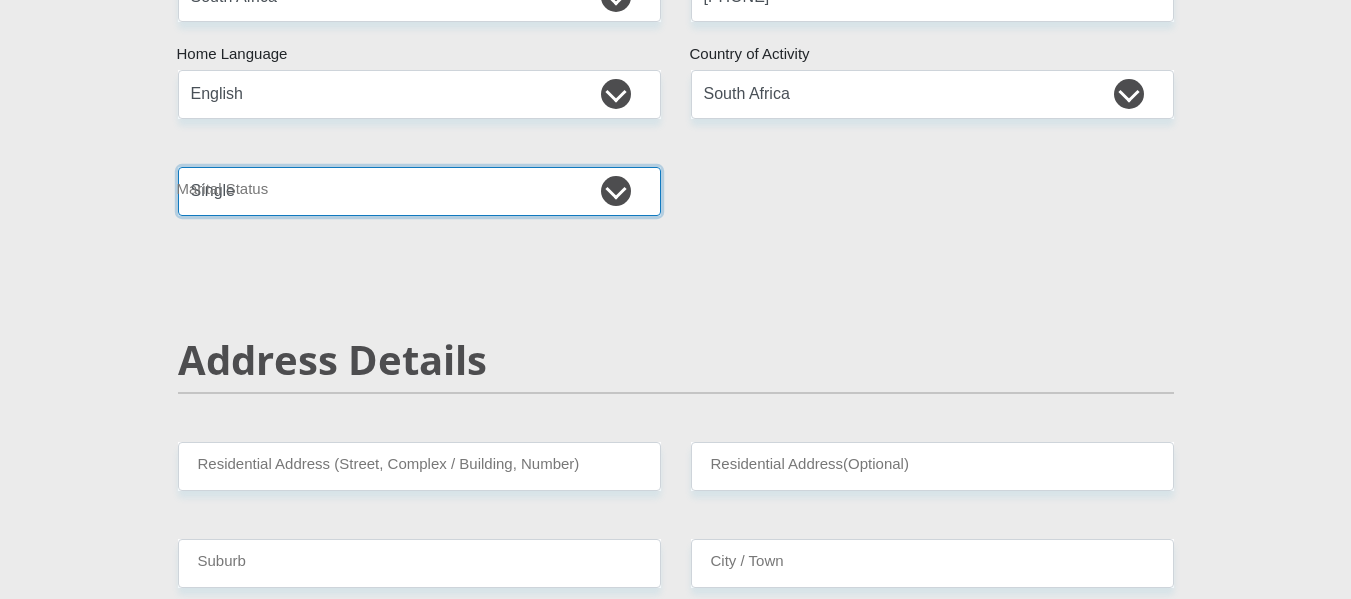 click on "Married ANC
Single
Divorced
Widowed
Married COP or Customary Law" at bounding box center (419, 191) 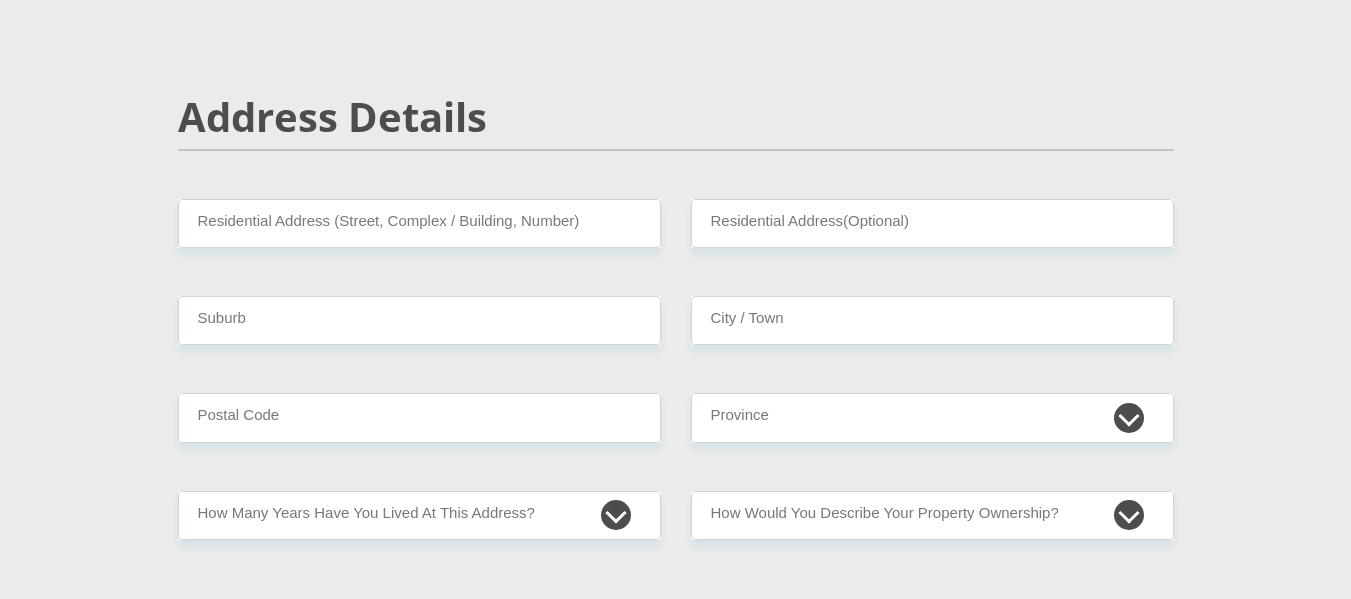 scroll, scrollTop: 860, scrollLeft: 0, axis: vertical 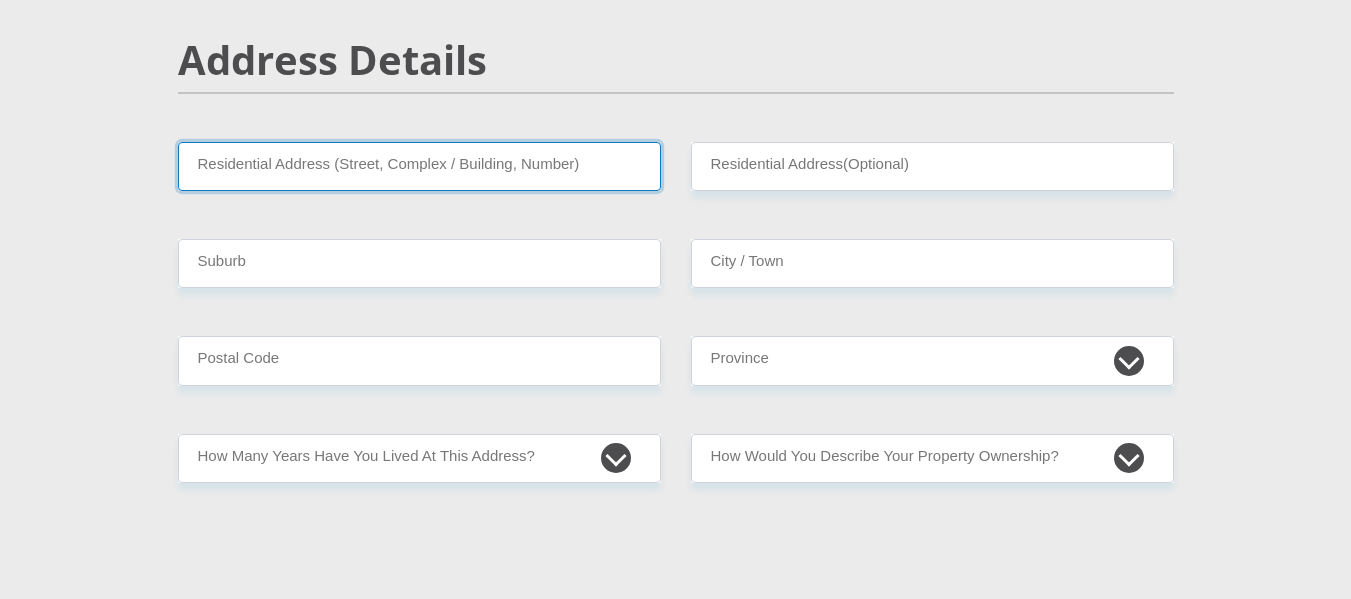 click on "Residential Address (Street, Complex / Building, Number)" at bounding box center (419, 166) 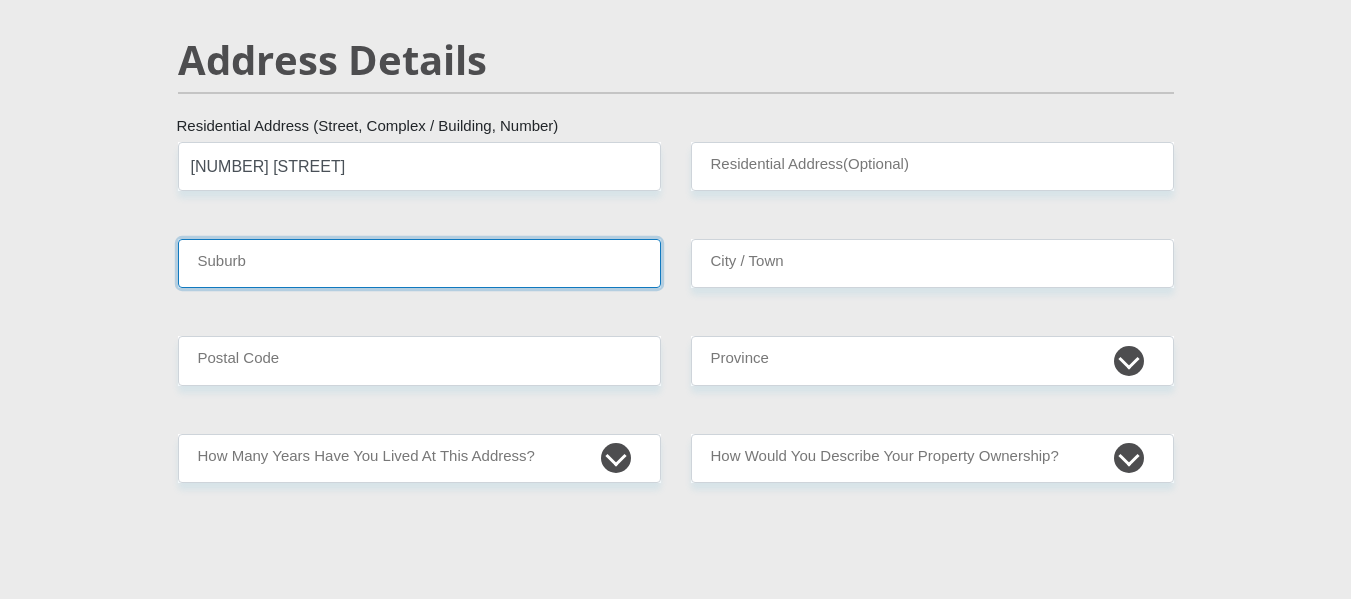 type on "Johannesburg" 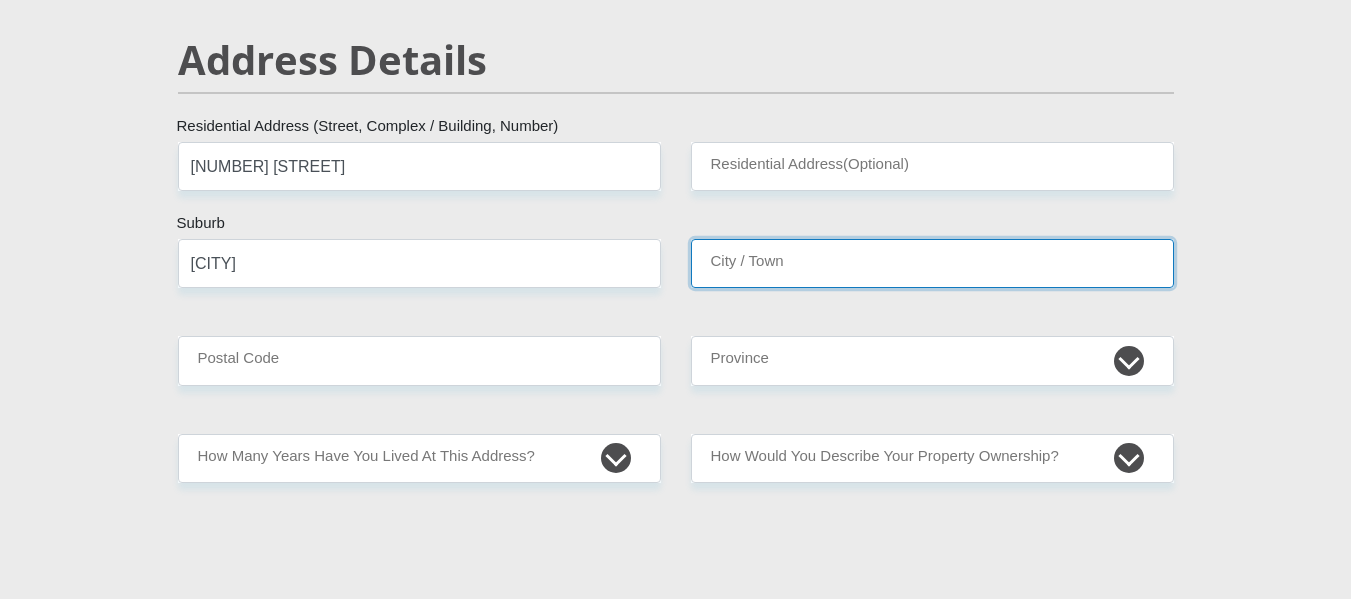 type on "Johannesburg" 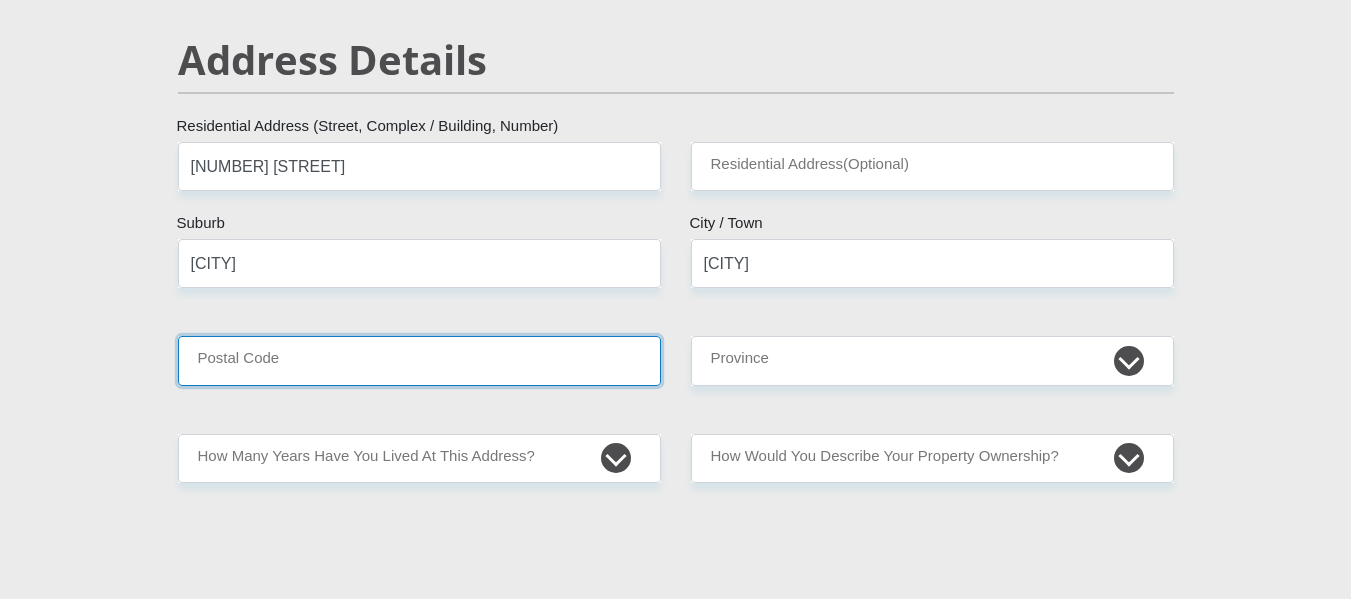 type on "2188" 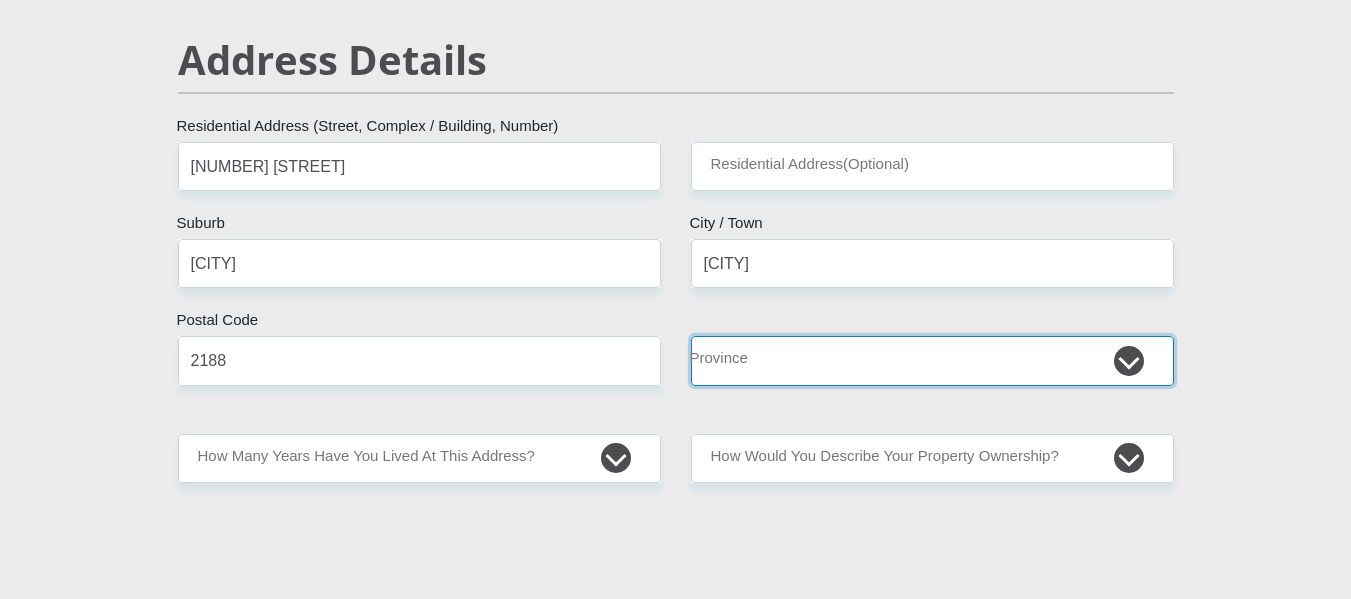click on "Eastern Cape
Free State
Gauteng
KwaZulu-Natal
Limpopo
Mpumalanga
Northern Cape
North West
Western Cape" at bounding box center (932, 360) 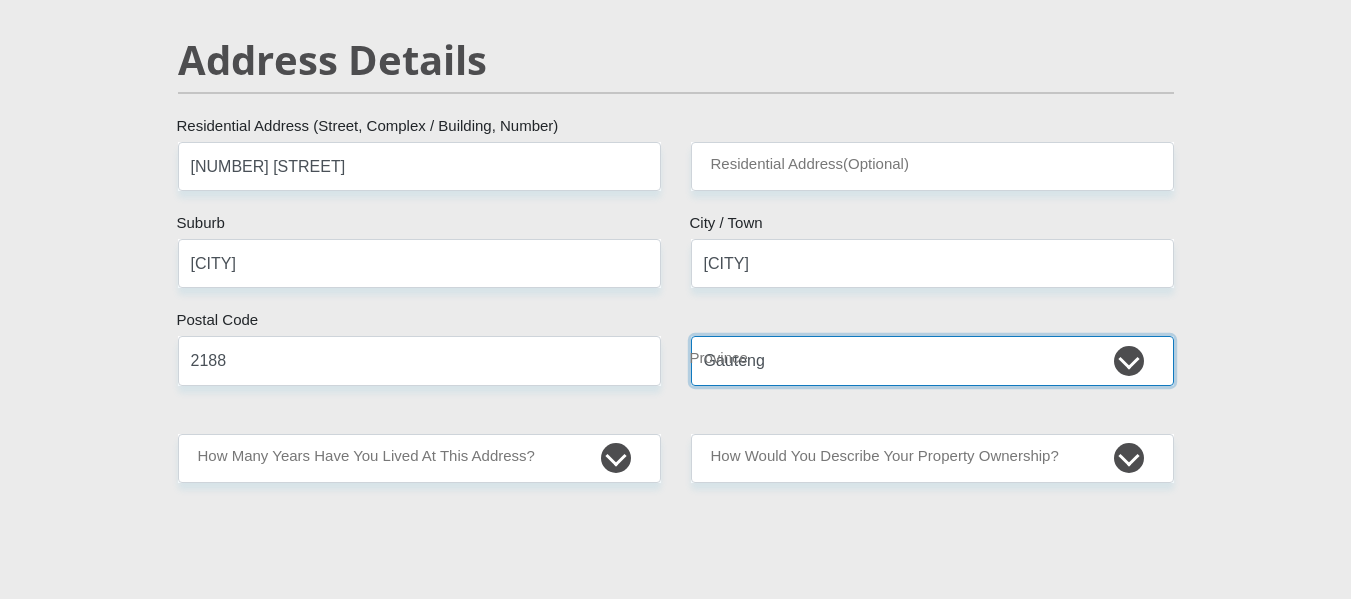 click on "Eastern Cape
Free State
Gauteng
KwaZulu-Natal
Limpopo
Mpumalanga
Northern Cape
North West
Western Cape" at bounding box center (932, 360) 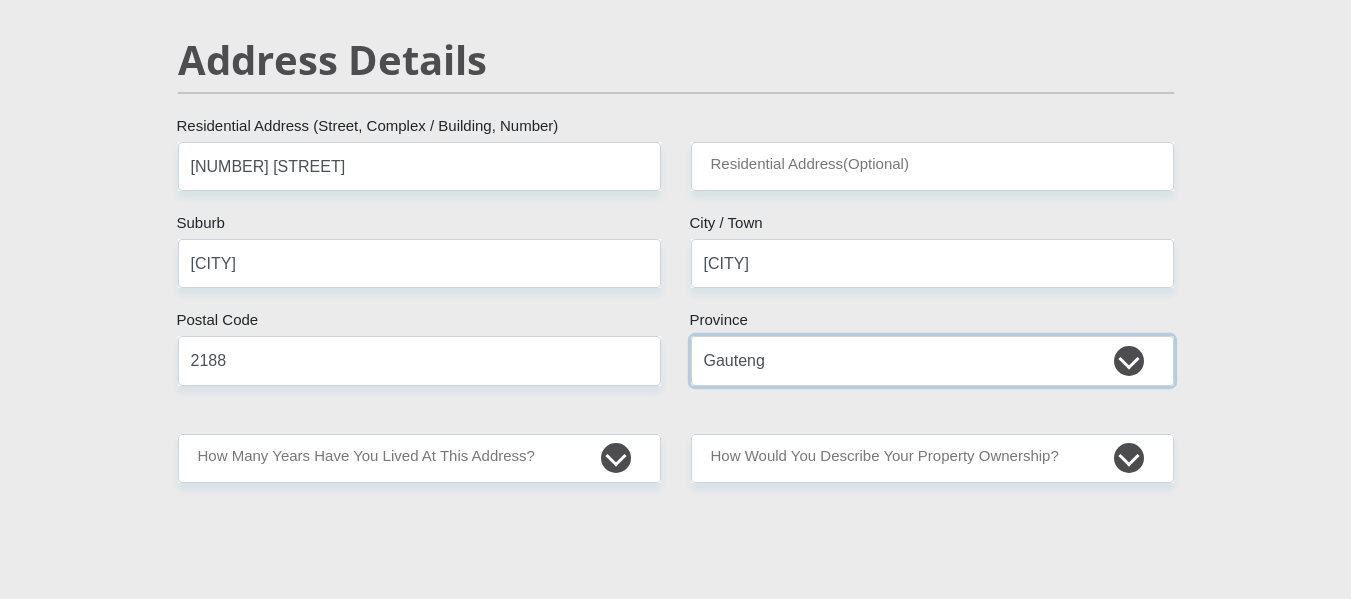 scroll, scrollTop: 1260, scrollLeft: 0, axis: vertical 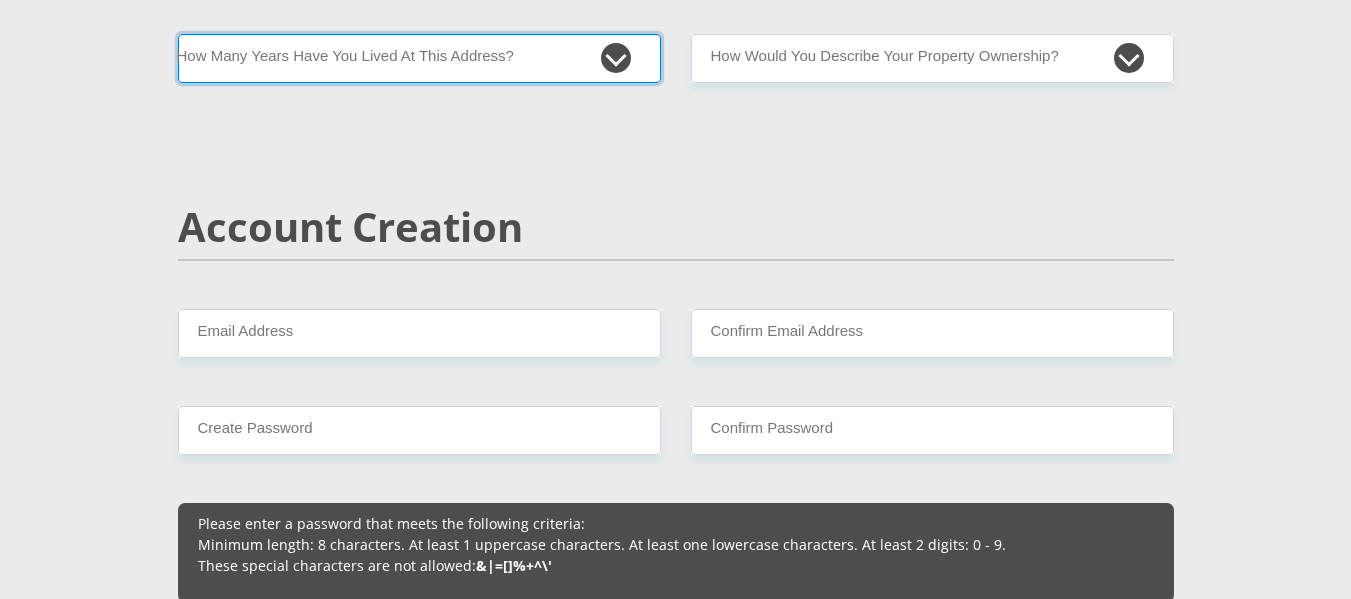 click on "less than 1 year
1-3 years
3-5 years
5+ years" at bounding box center [419, 58] 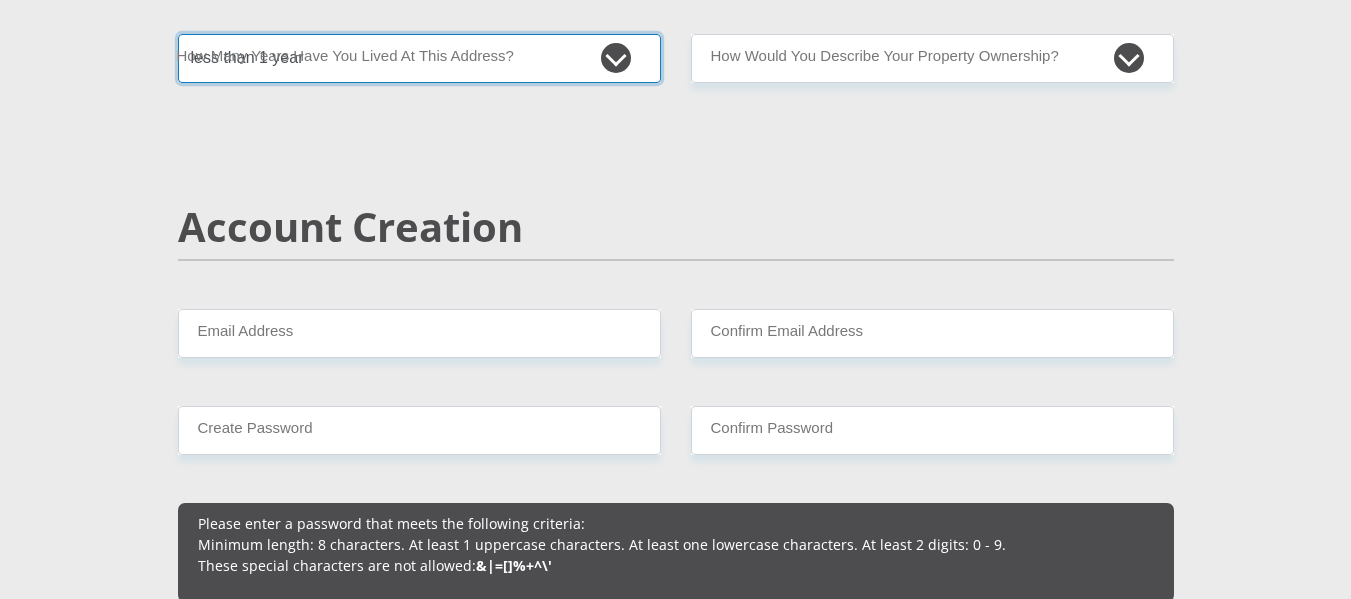 click on "less than 1 year
1-3 years
3-5 years
5+ years" at bounding box center [419, 58] 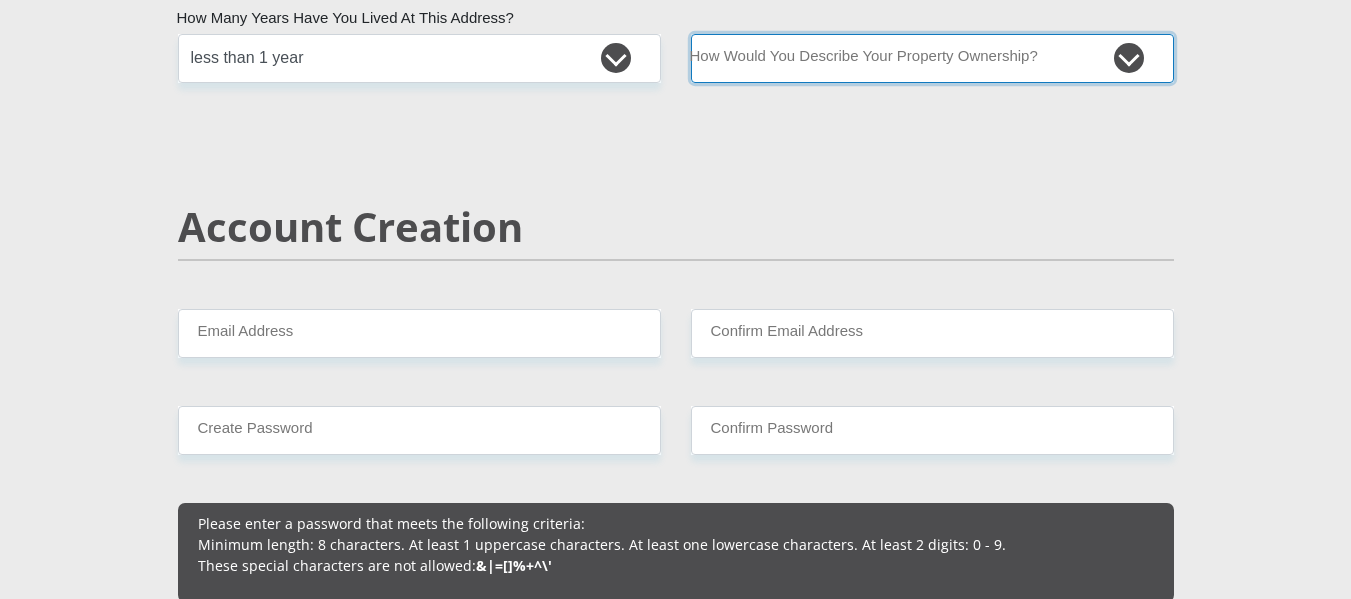 click on "Owned
Rented
Family Owned
Company Dwelling" at bounding box center (932, 58) 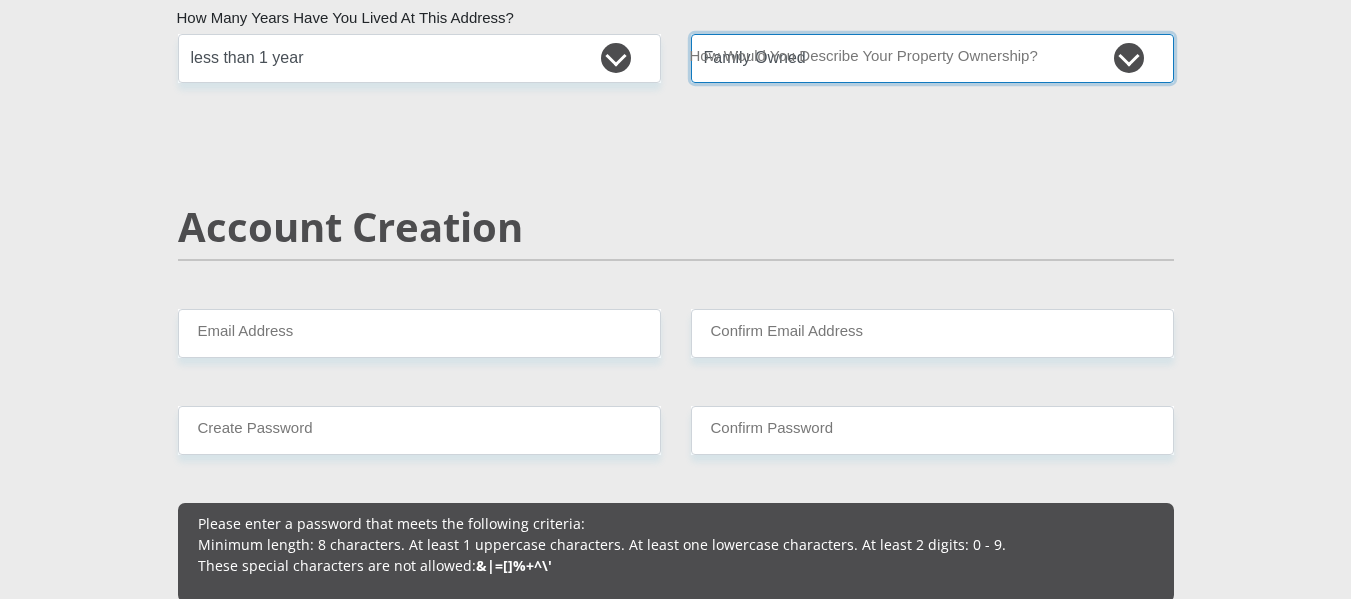 click on "Owned
Rented
Family Owned
Company Dwelling" at bounding box center (932, 58) 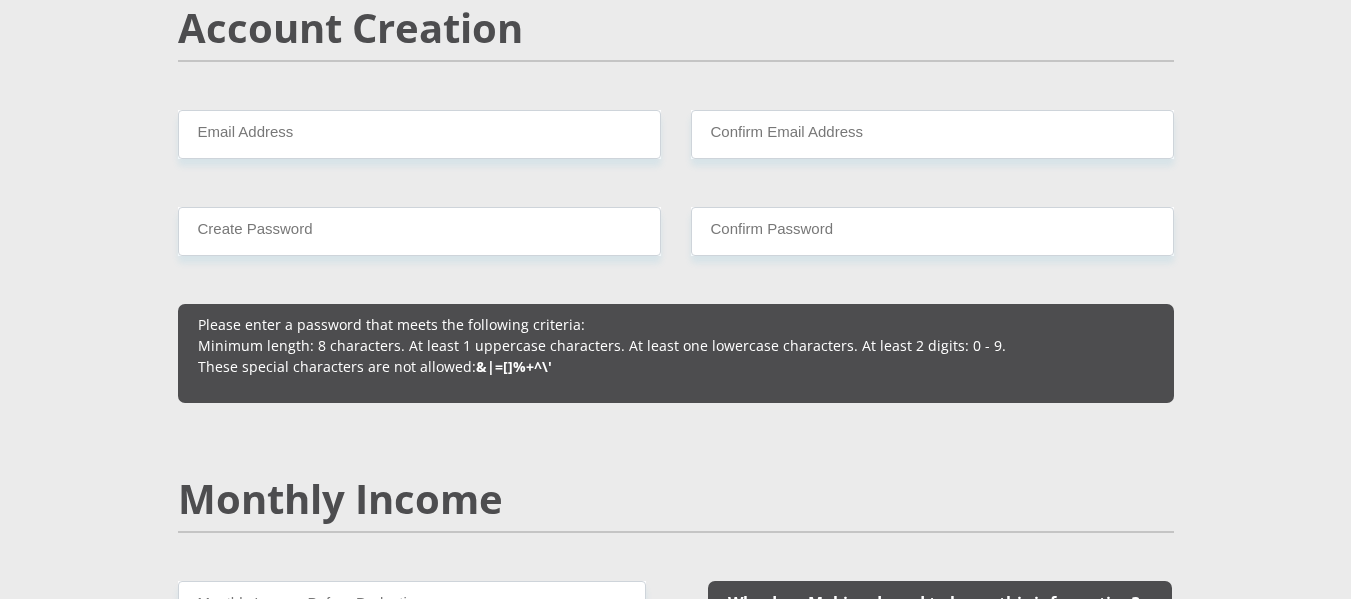 scroll, scrollTop: 1460, scrollLeft: 0, axis: vertical 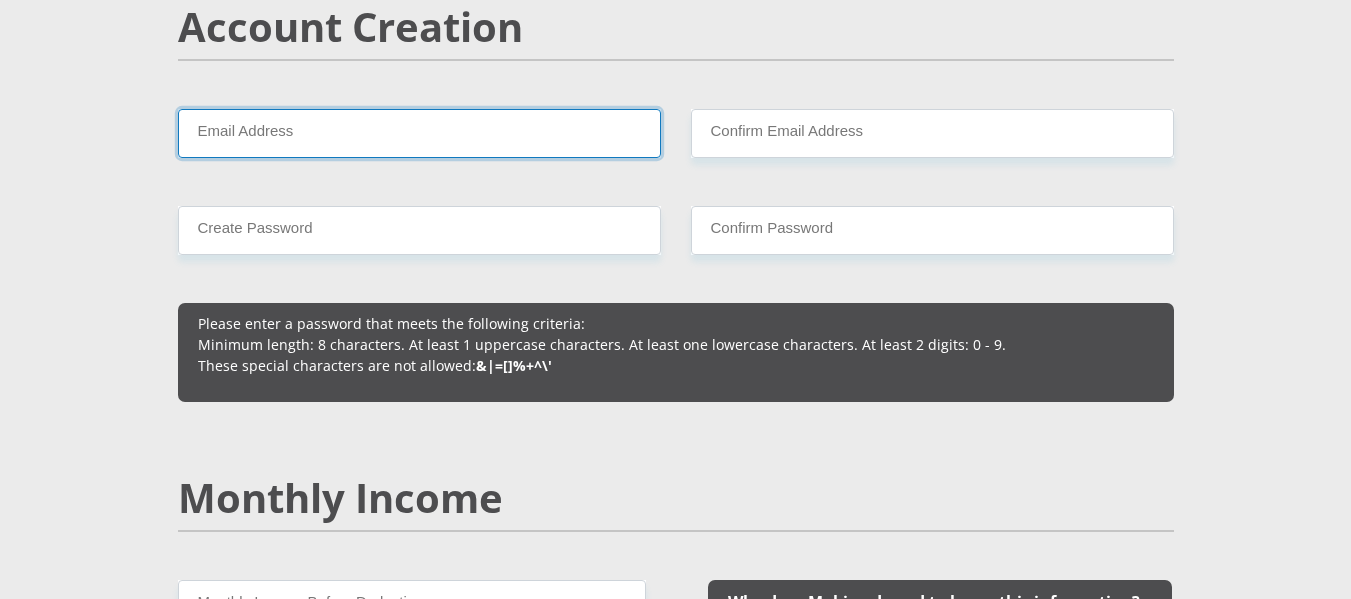 click on "Email Address" at bounding box center (419, 133) 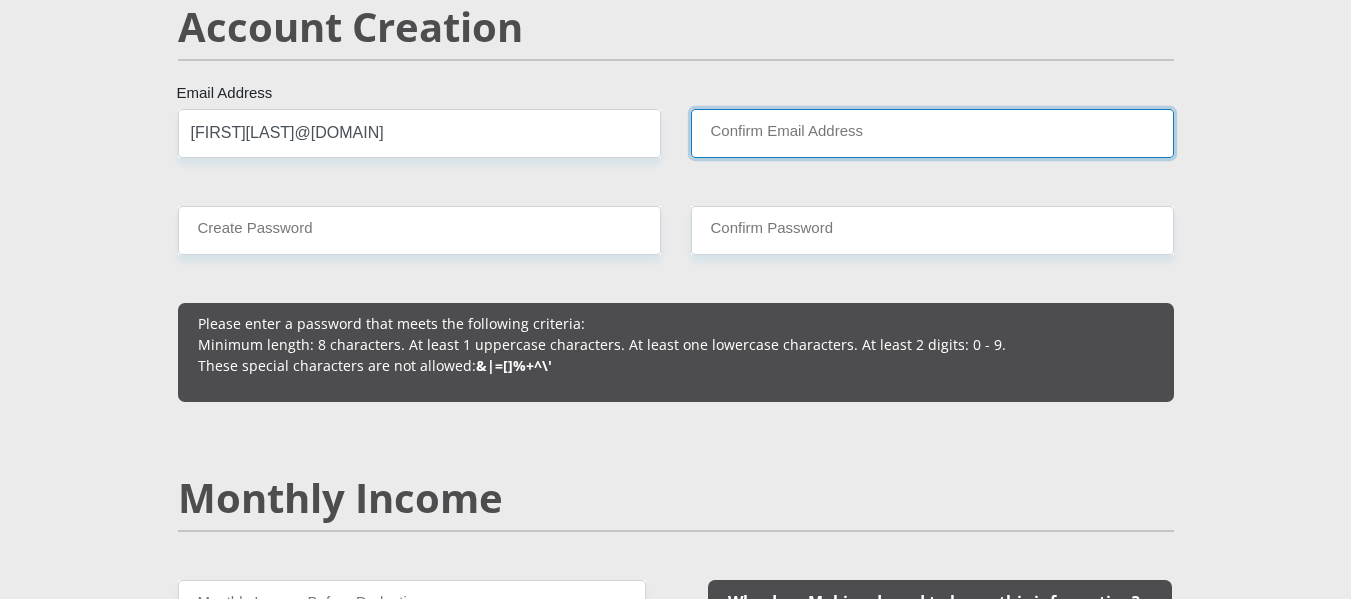 type on "biancabrand2020@gmail.com" 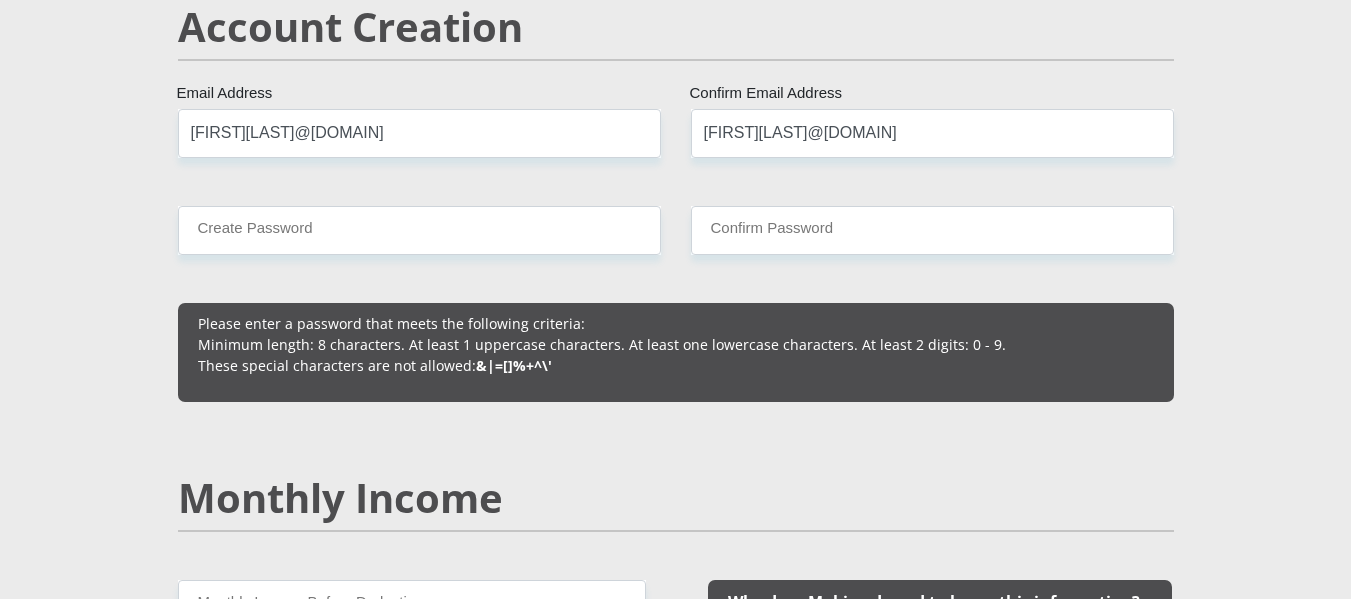type 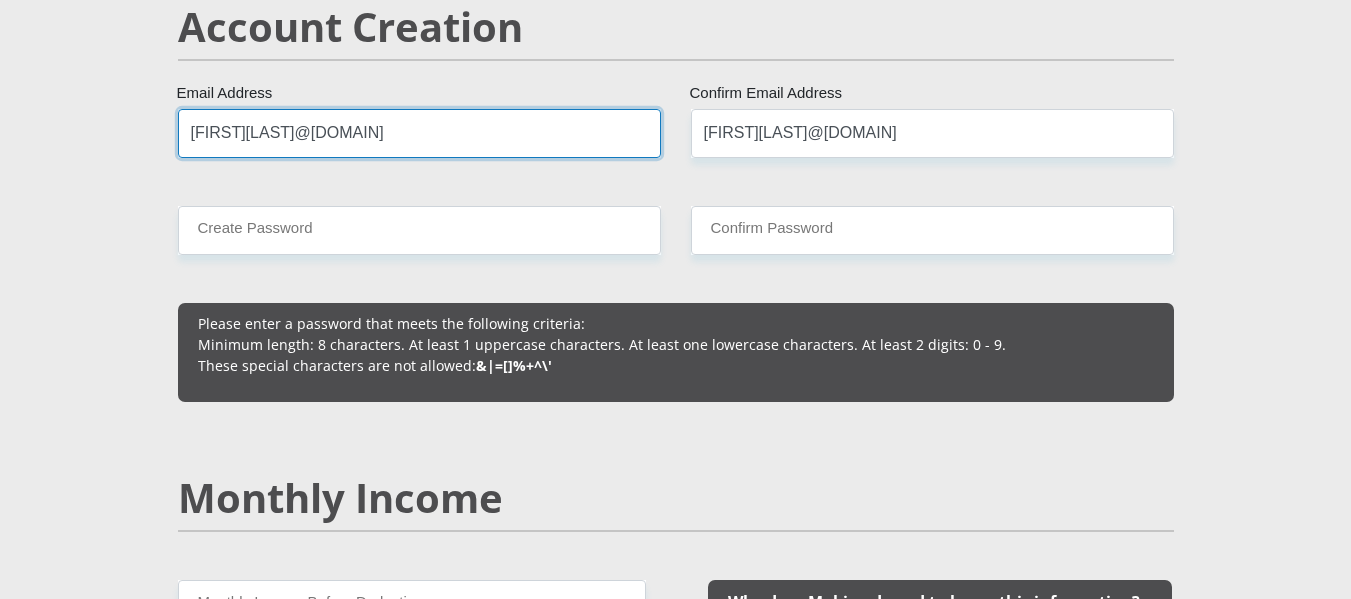 type 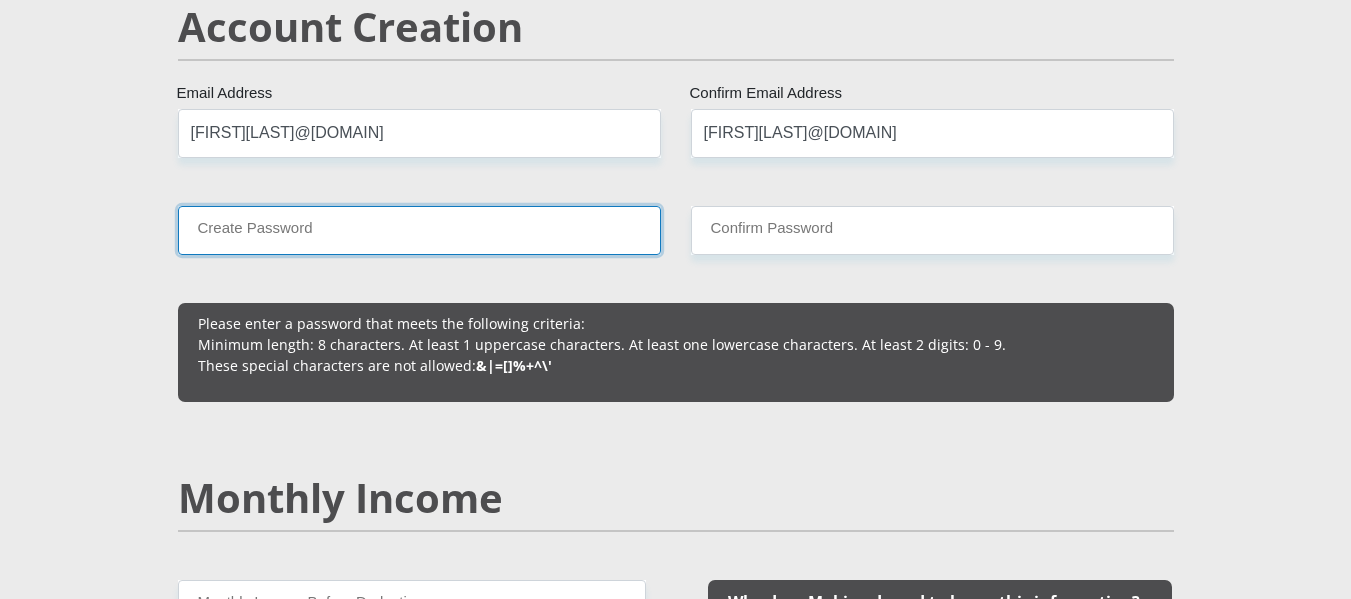 click on "Create Password" at bounding box center [419, 230] 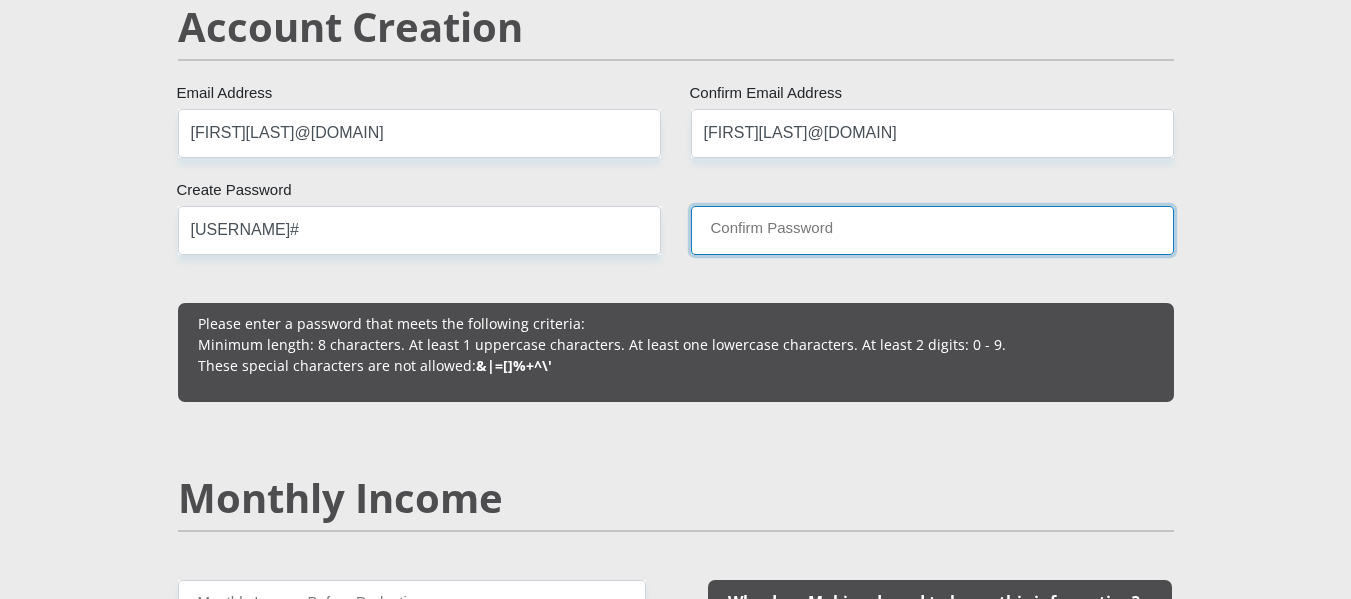 click on "Confirm Password" at bounding box center [932, 230] 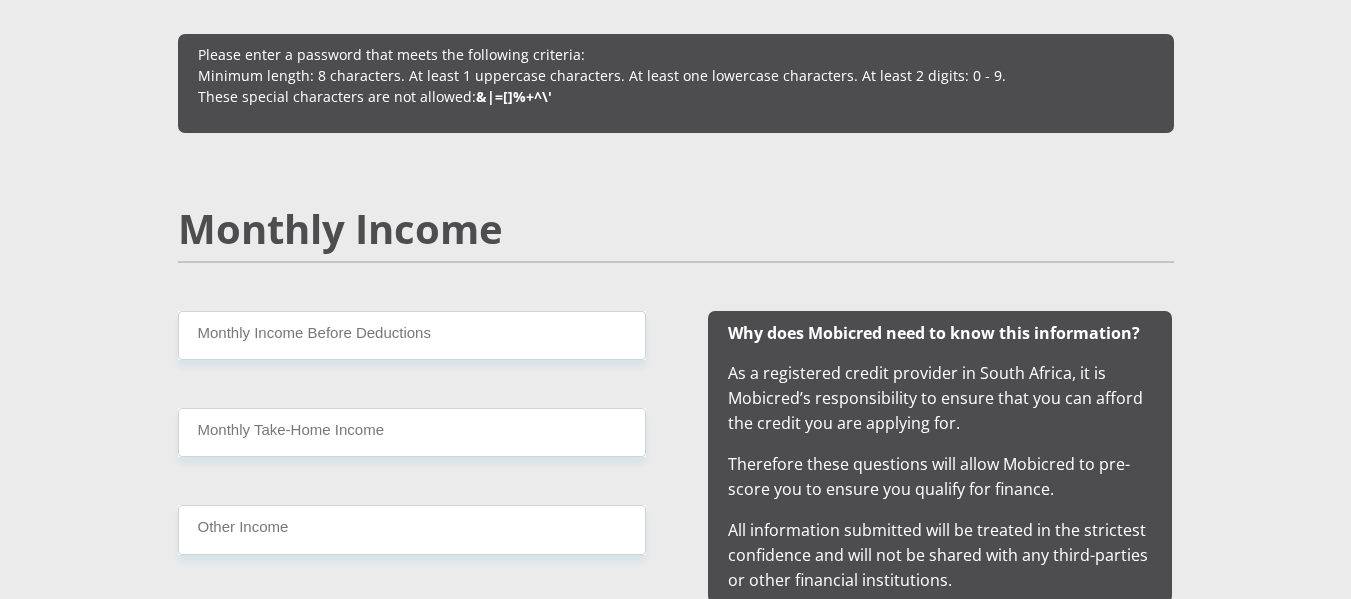 scroll, scrollTop: 1960, scrollLeft: 0, axis: vertical 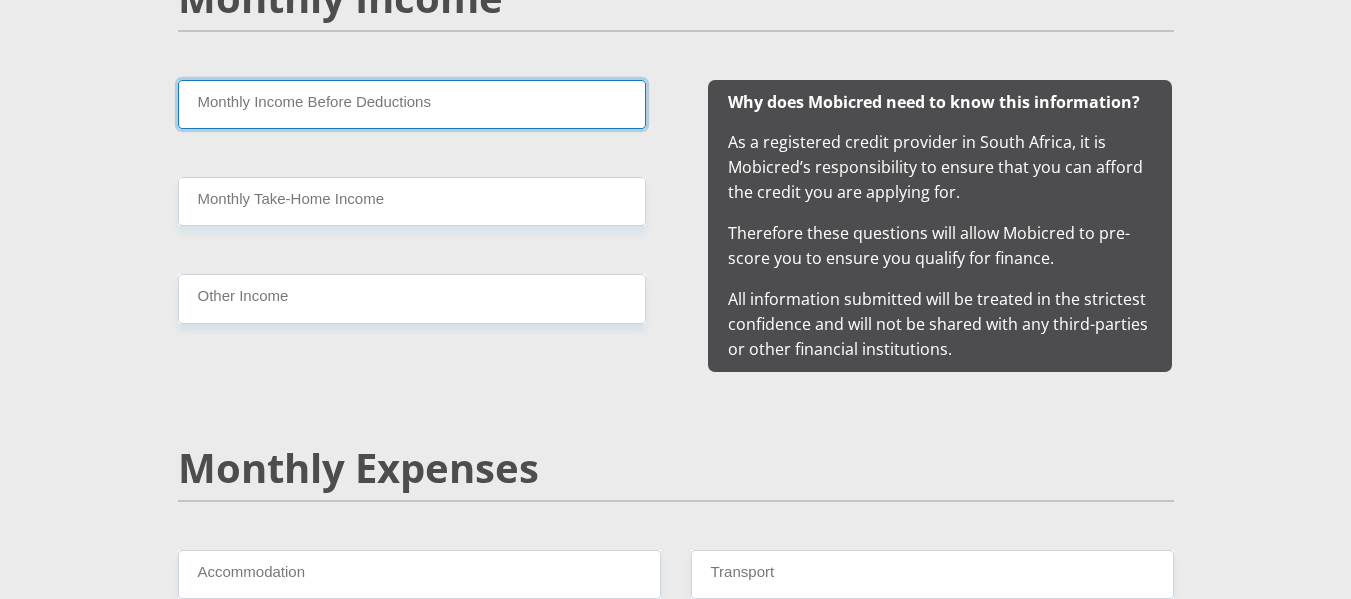 click on "Monthly Income Before Deductions" at bounding box center (412, 104) 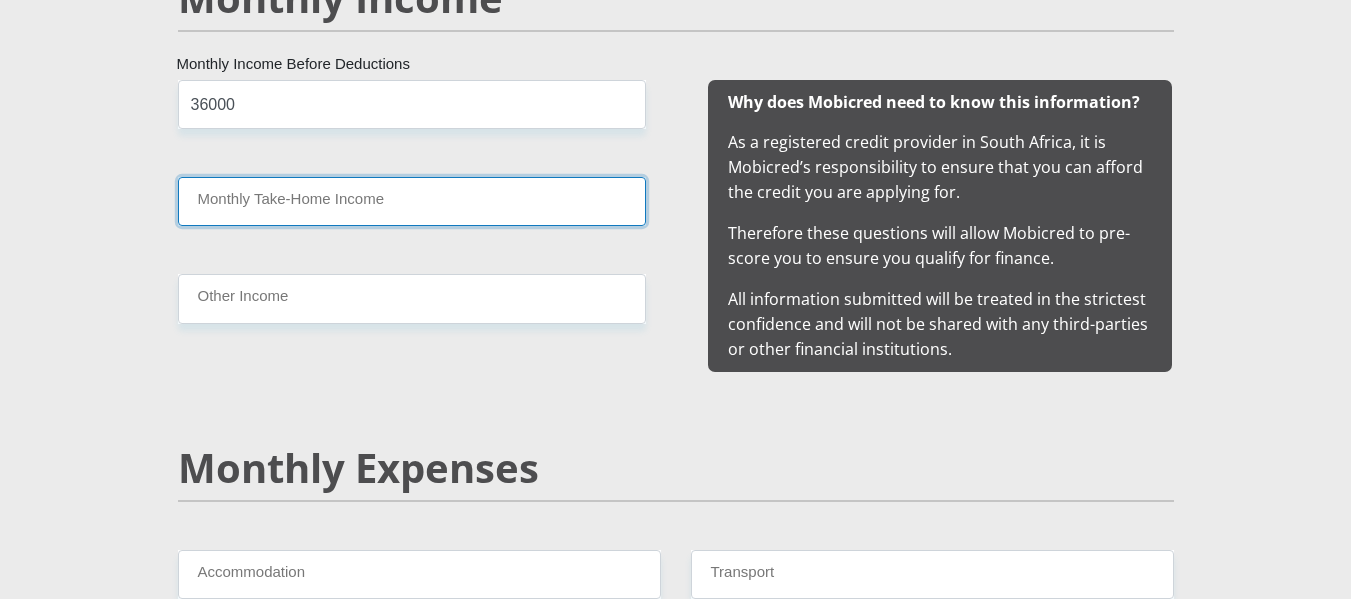 click on "Monthly Take-Home Income" at bounding box center (412, 201) 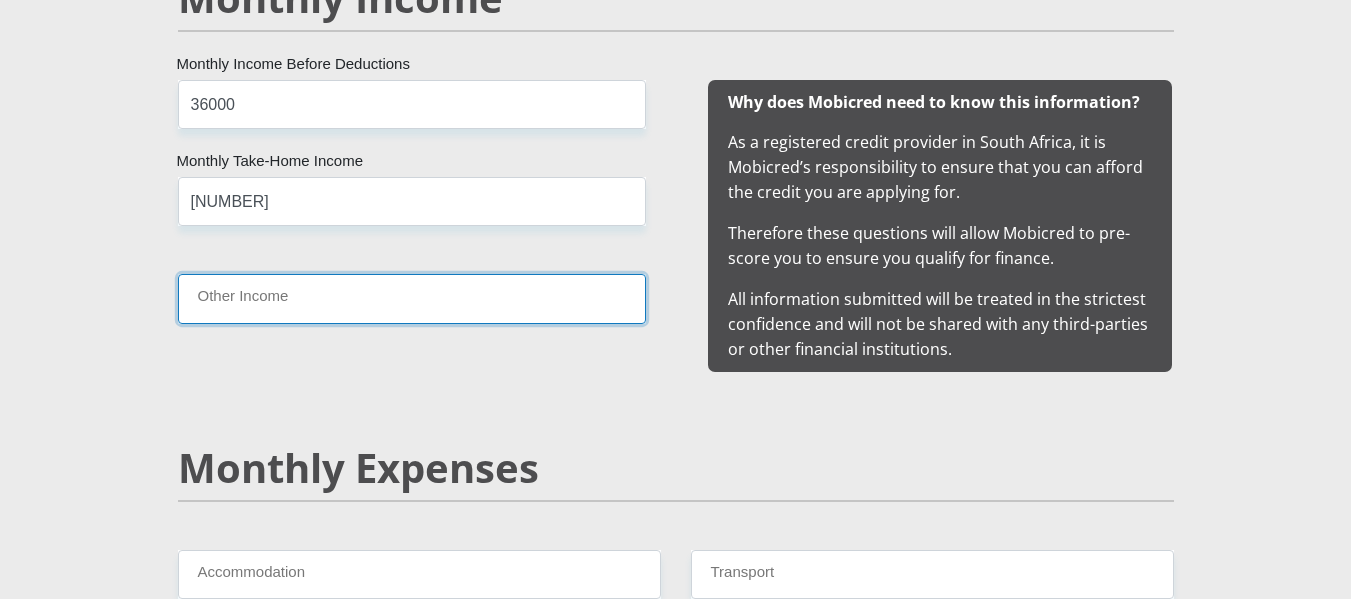 click on "Other Income" at bounding box center (412, 298) 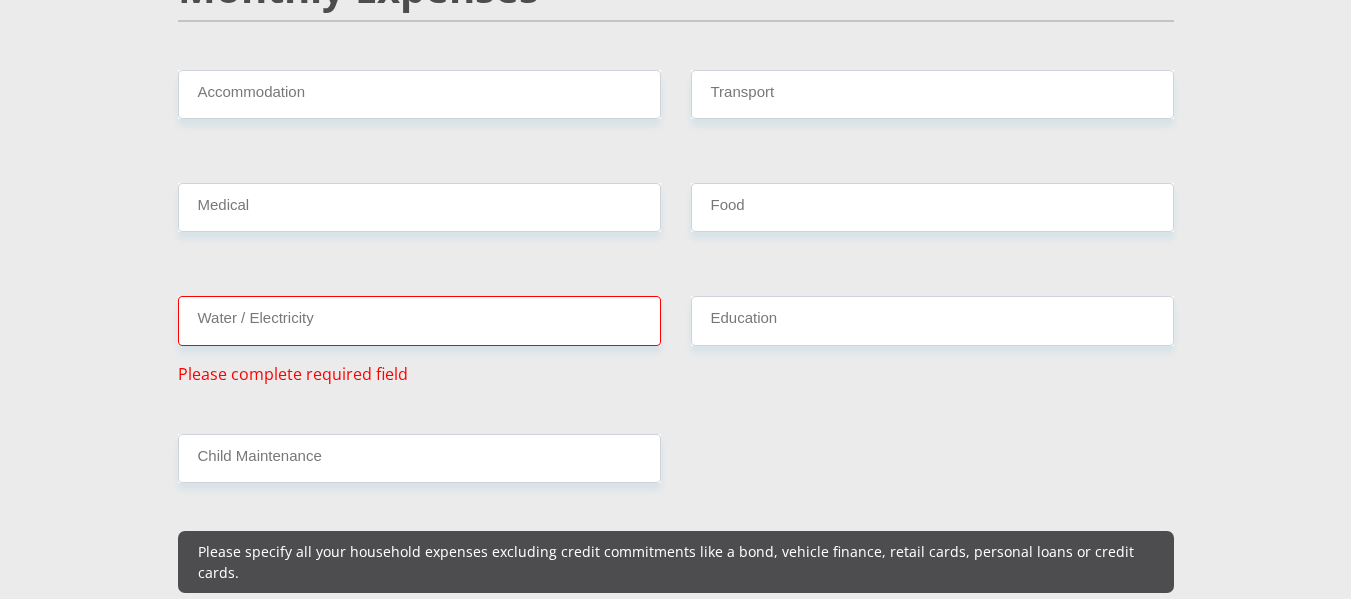 scroll, scrollTop: 2460, scrollLeft: 0, axis: vertical 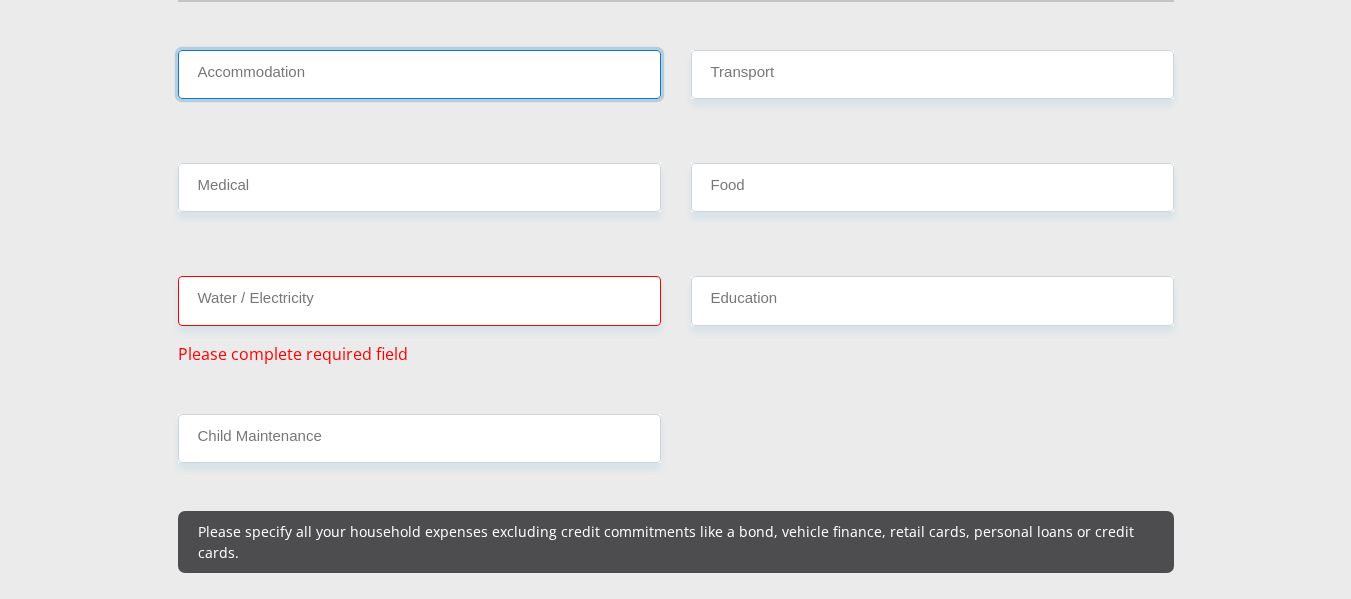 click on "Accommodation" at bounding box center (419, 74) 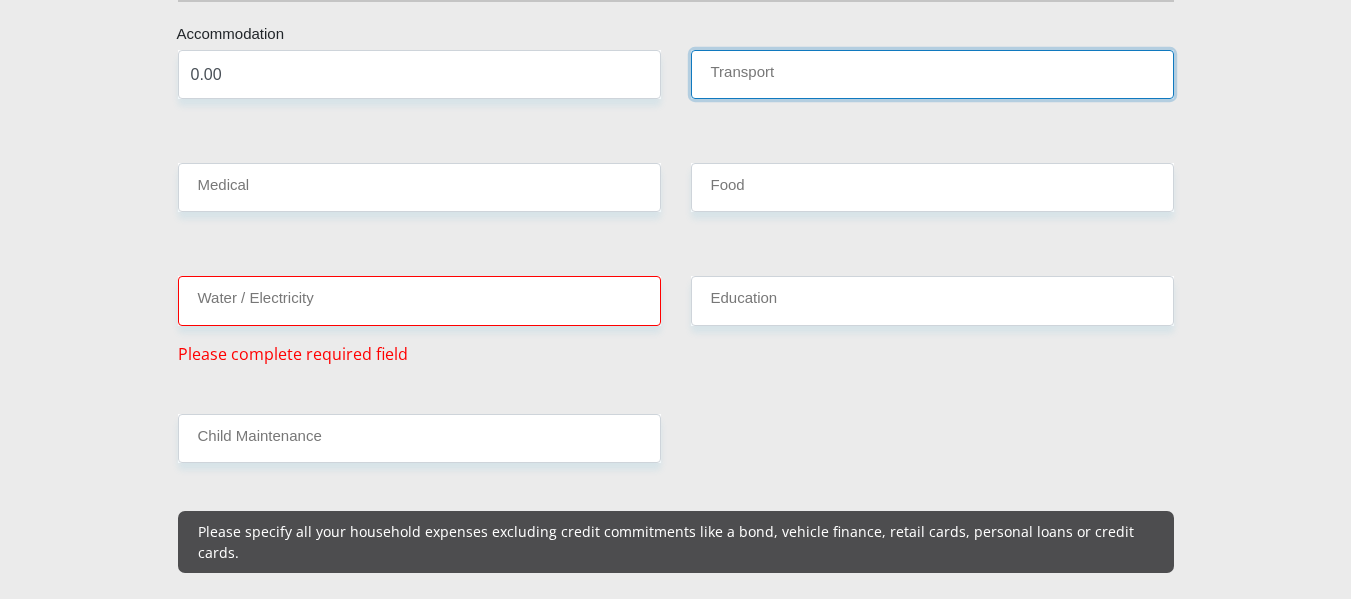 click on "Transport" at bounding box center [932, 74] 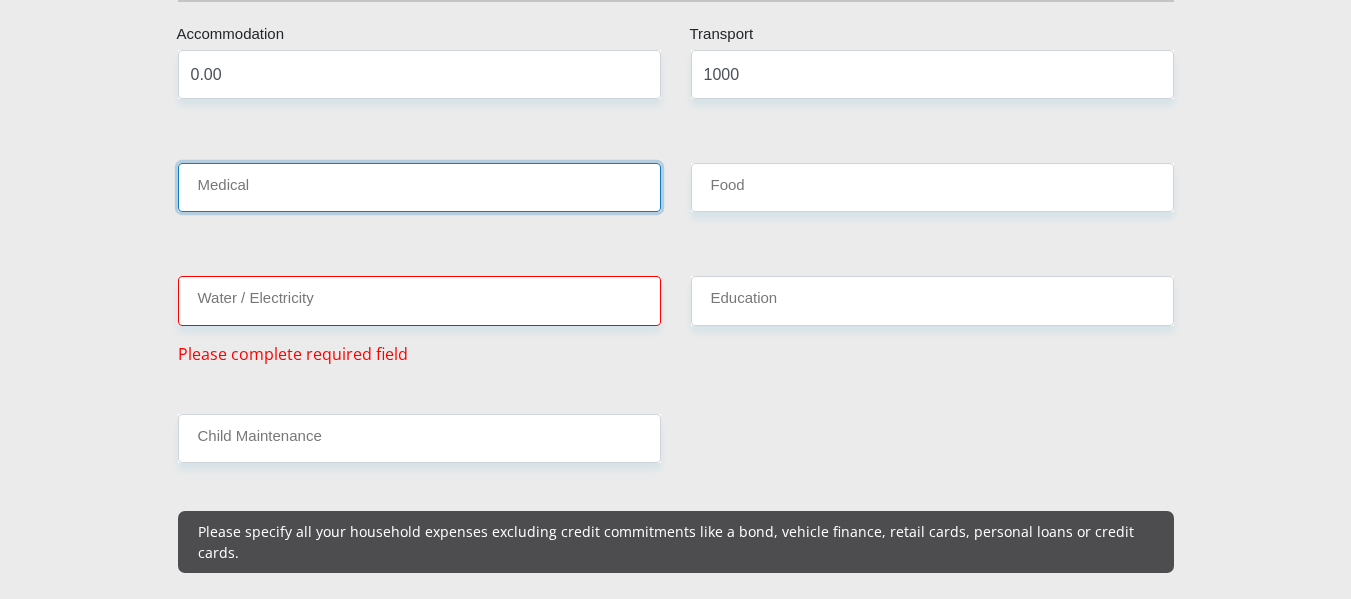 click on "Medical" at bounding box center [419, 187] 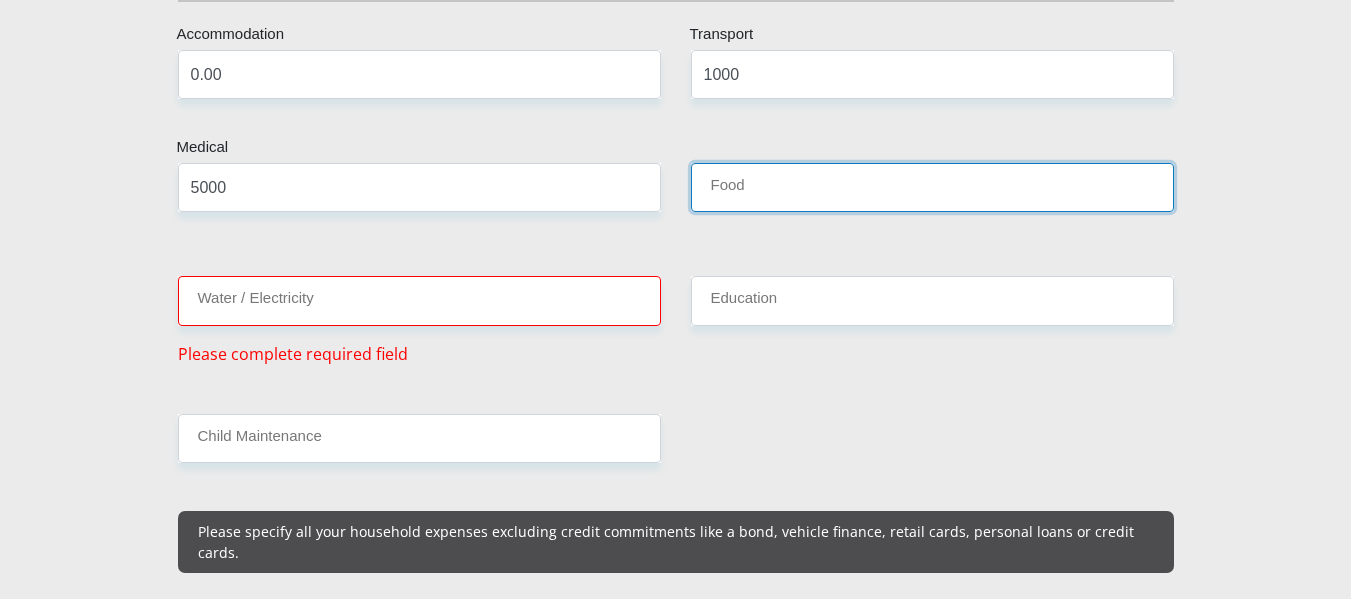 click on "Food" at bounding box center [932, 187] 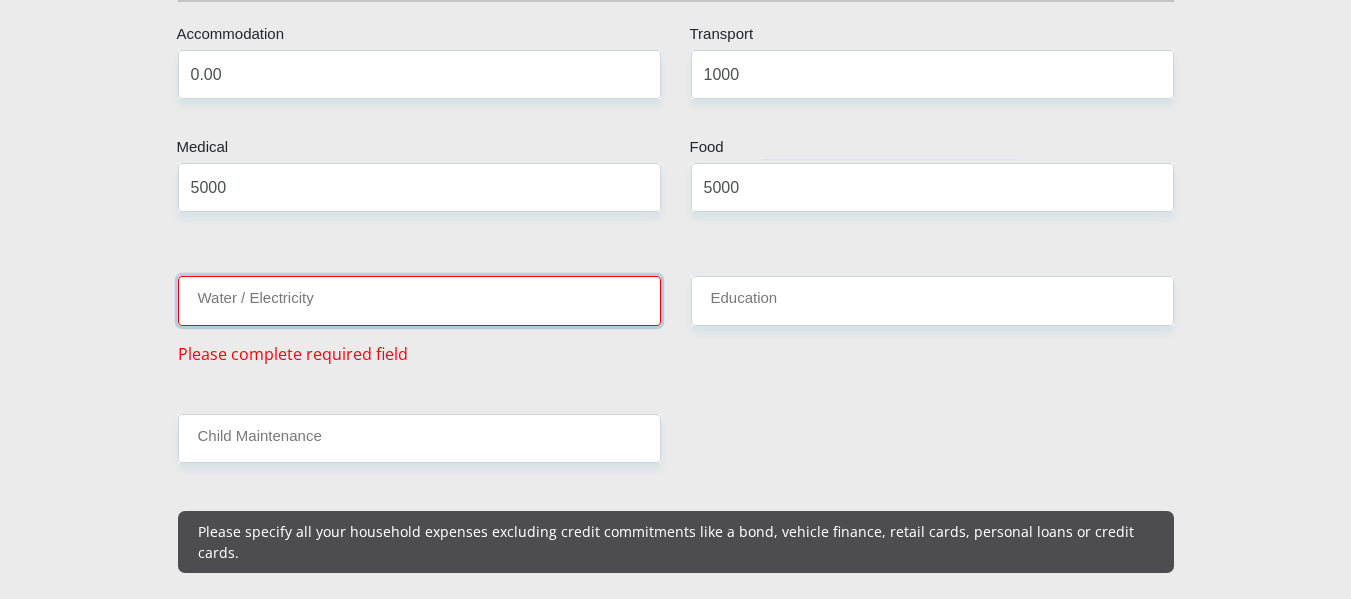 click on "Water / Electricity" at bounding box center (419, 300) 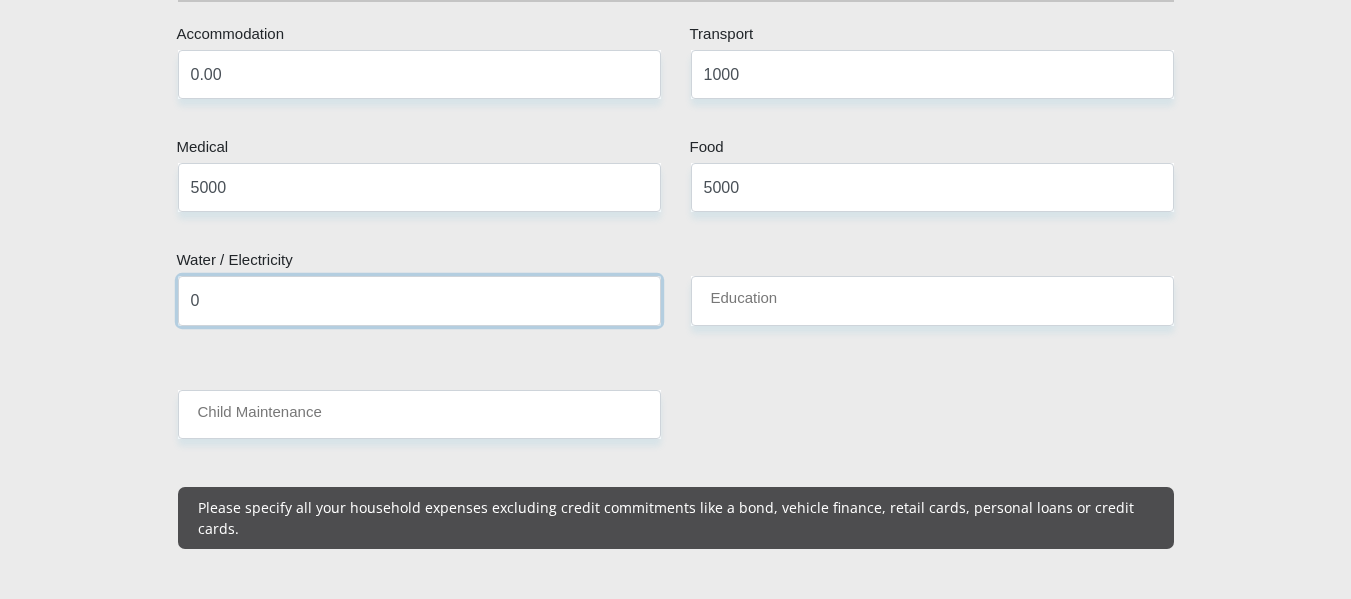 type on "0" 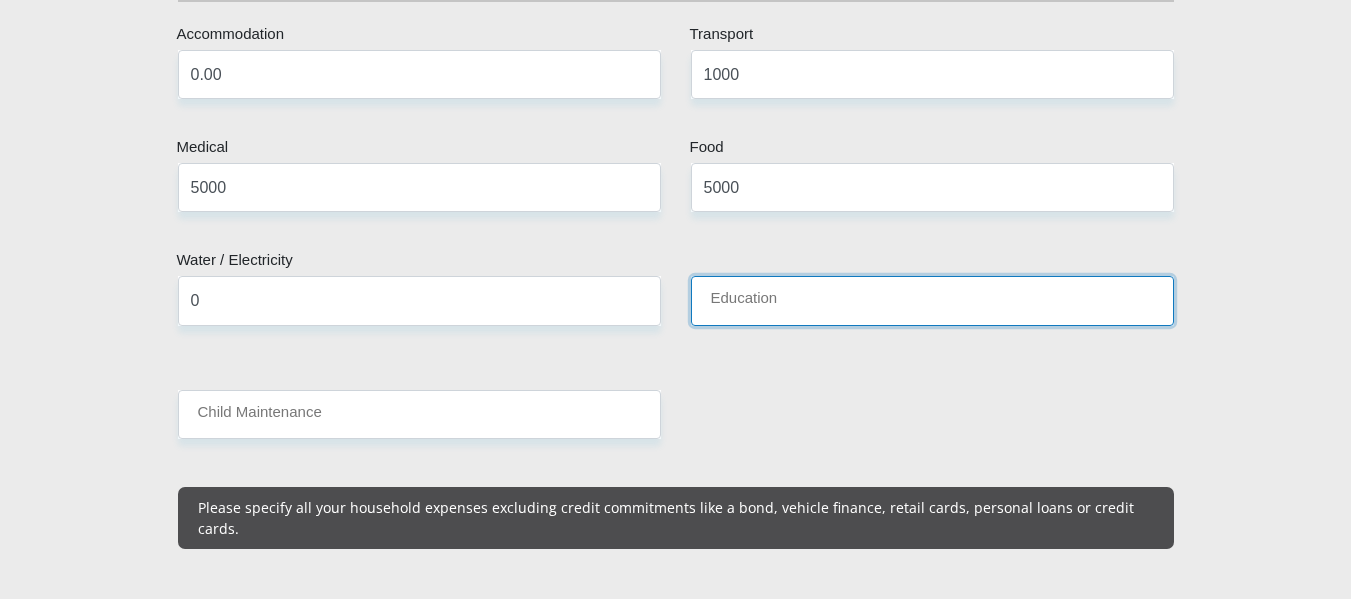 click on "Education" at bounding box center [932, 300] 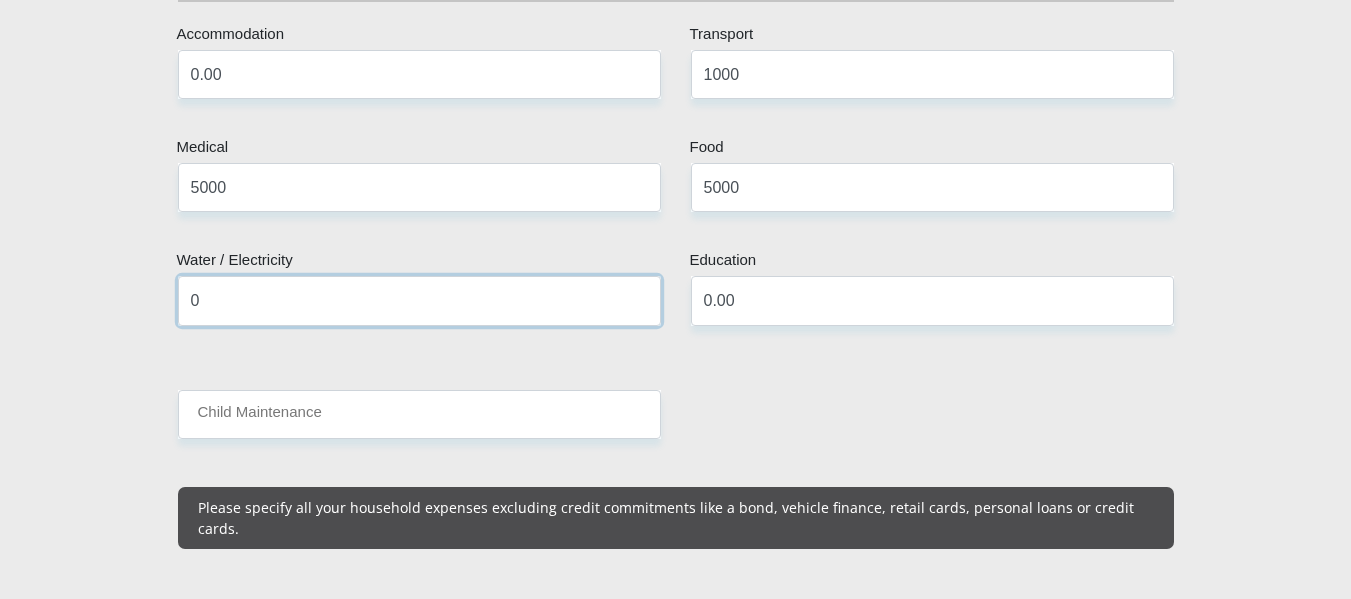 click on "0" at bounding box center [419, 300] 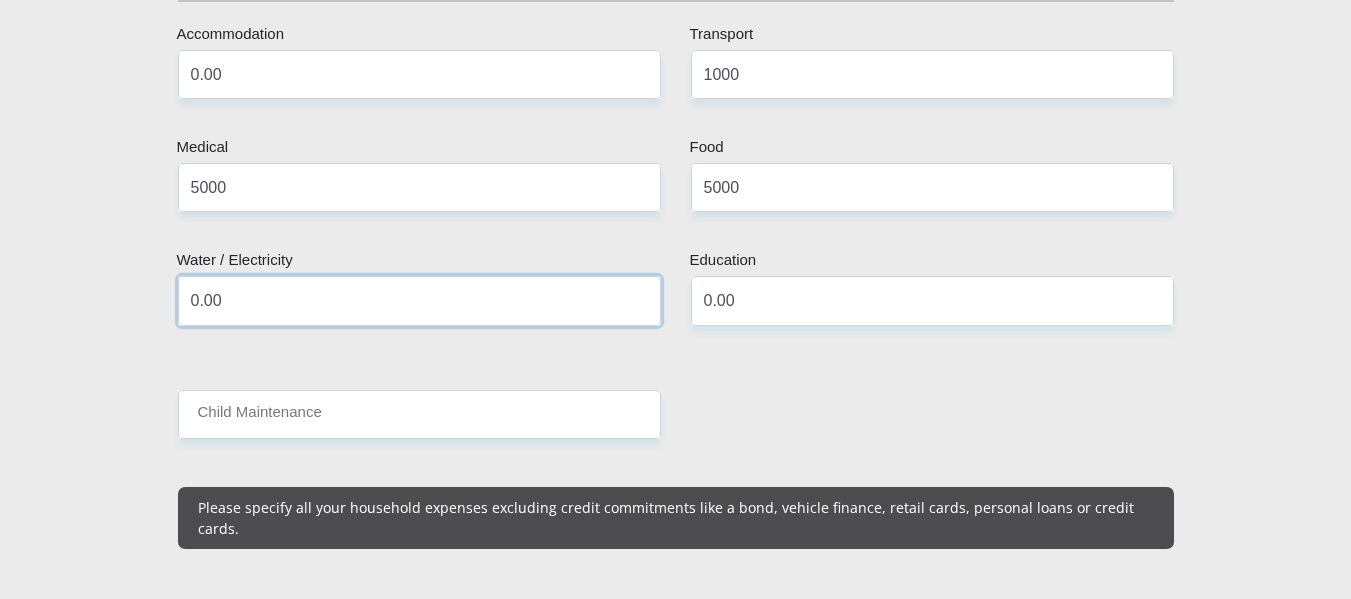 type on "0.00" 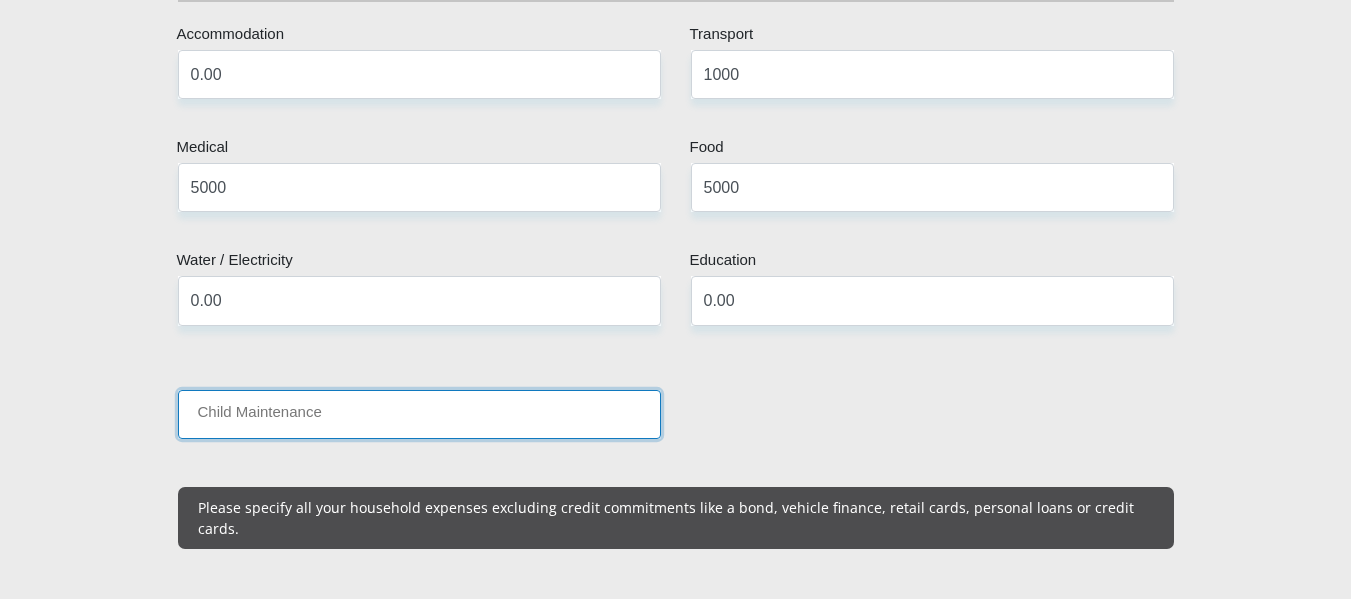 click on "Child Maintenance" at bounding box center [419, 414] 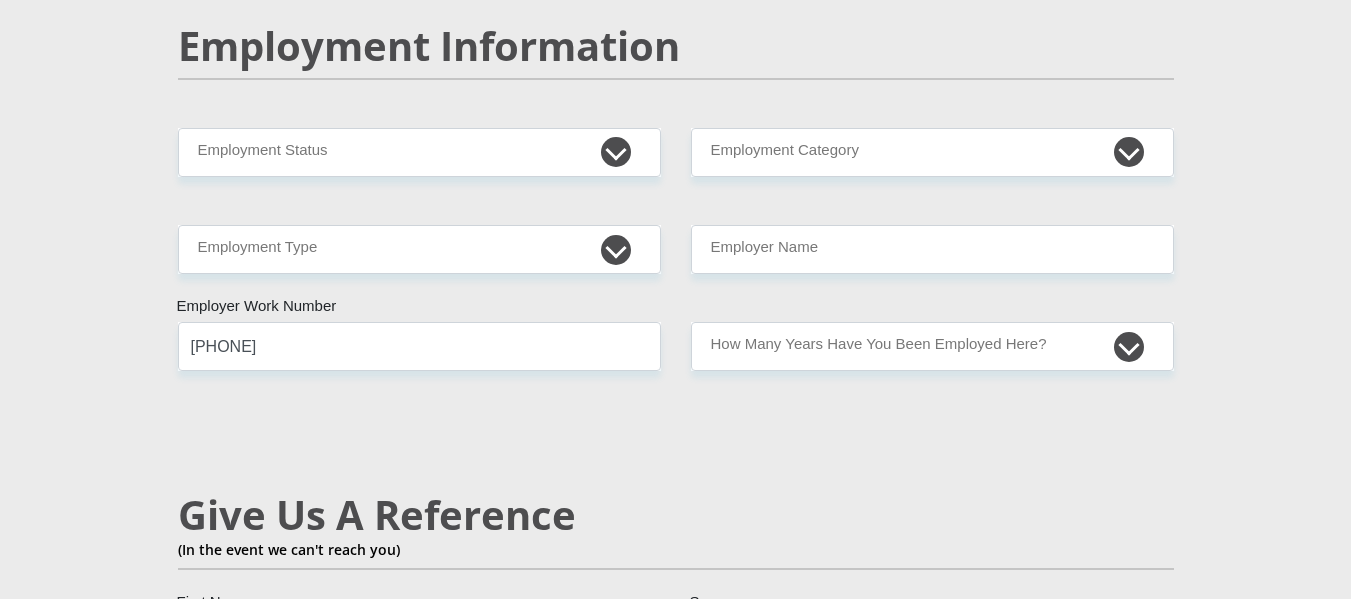 scroll, scrollTop: 3060, scrollLeft: 0, axis: vertical 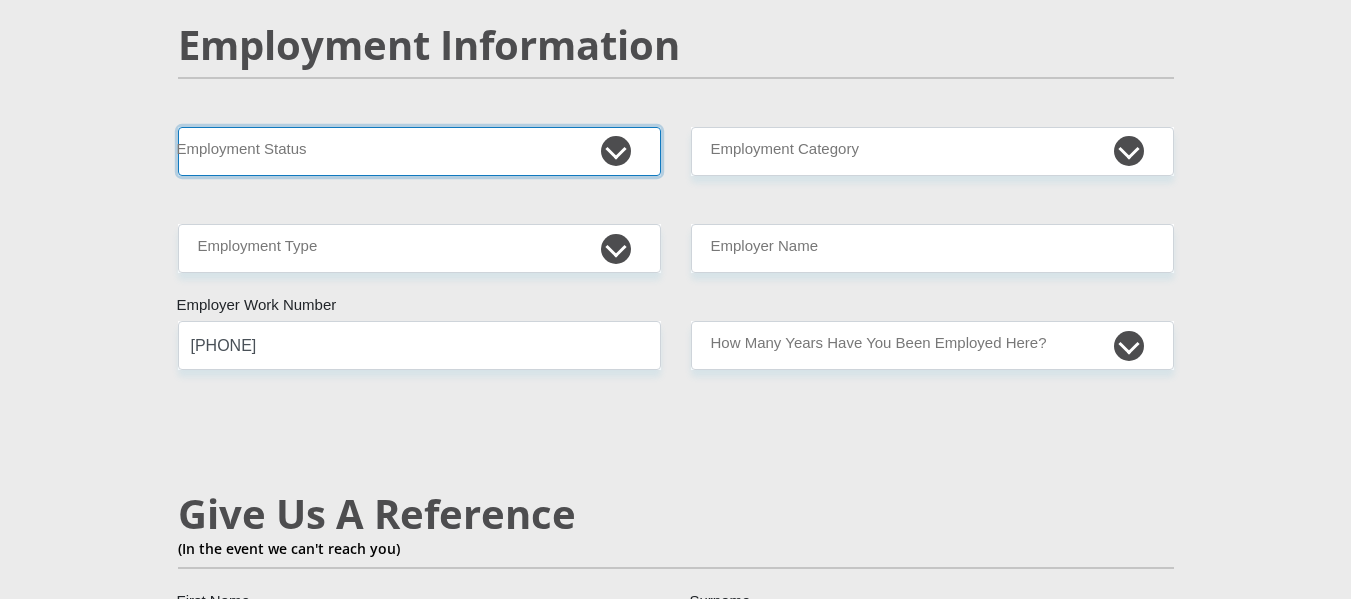 click on "Permanent/Full-time
Part-time/Casual
Contract Worker
Self-Employed
Housewife
Retired
Student
Medically Boarded
Disability
Unemployed" at bounding box center (419, 151) 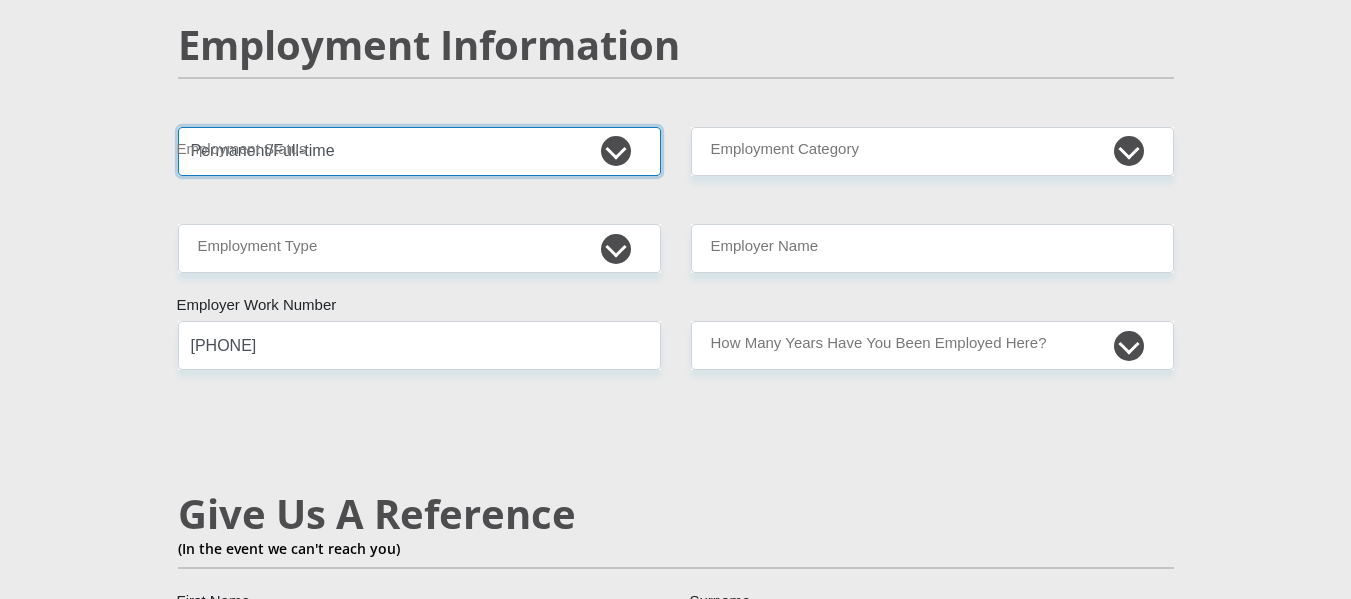 click on "Permanent/Full-time
Part-time/Casual
Contract Worker
Self-Employed
Housewife
Retired
Student
Medically Boarded
Disability
Unemployed" at bounding box center [419, 151] 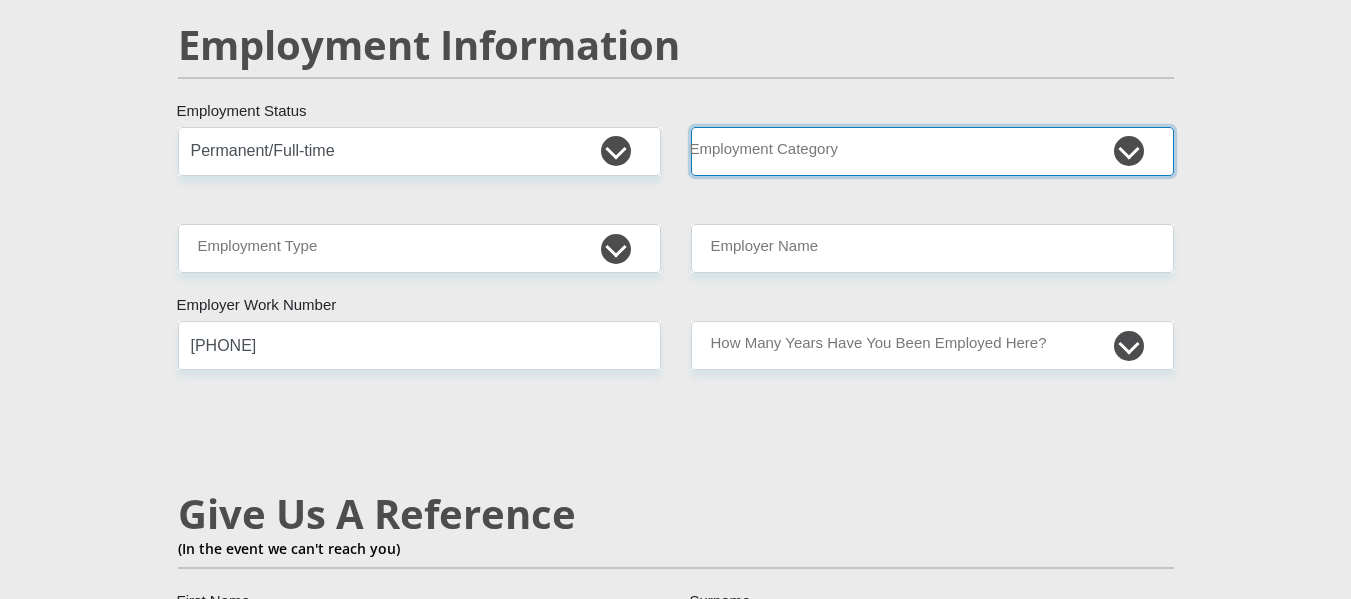 click on "AGRICULTURE
ALCOHOL & TOBACCO
CONSTRUCTION MATERIALS
METALLURGY
EQUIPMENT FOR RENEWABLE ENERGY
SPECIALIZED CONTRACTORS
CAR
GAMING (INCL. INTERNET
OTHER WHOLESALE
UNLICENSED PHARMACEUTICALS
CURRENCY EXCHANGE HOUSES
OTHER FINANCIAL INSTITUTIONS & INSURANCE
REAL ESTATE AGENTS
OIL & GAS
OTHER MATERIALS (E.G. IRON ORE)
PRECIOUS STONES & PRECIOUS METALS
POLITICAL ORGANIZATIONS
RELIGIOUS ORGANIZATIONS(NOT SECTS)
ACTI. HAVING BUSINESS DEAL WITH PUBLIC ADMINISTRATION
LAUNDROMATS" at bounding box center (932, 151) 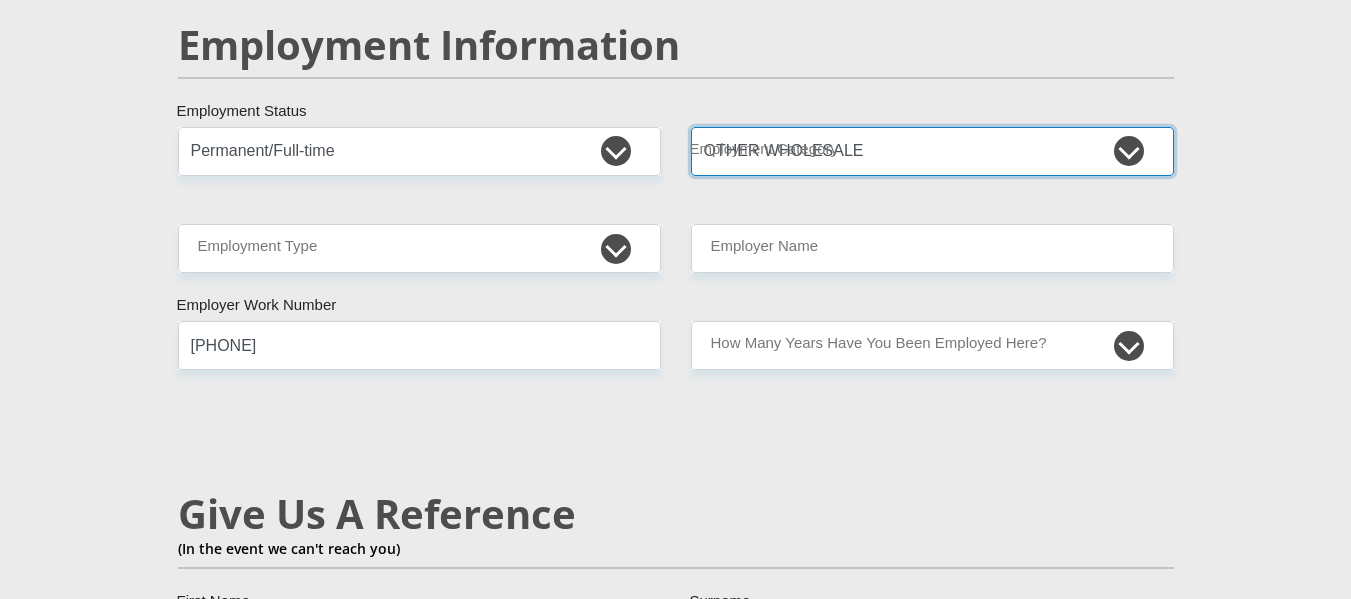 click on "AGRICULTURE
ALCOHOL & TOBACCO
CONSTRUCTION MATERIALS
METALLURGY
EQUIPMENT FOR RENEWABLE ENERGY
SPECIALIZED CONTRACTORS
CAR
GAMING (INCL. INTERNET
OTHER WHOLESALE
UNLICENSED PHARMACEUTICALS
CURRENCY EXCHANGE HOUSES
OTHER FINANCIAL INSTITUTIONS & INSURANCE
REAL ESTATE AGENTS
OIL & GAS
OTHER MATERIALS (E.G. IRON ORE)
PRECIOUS STONES & PRECIOUS METALS
POLITICAL ORGANIZATIONS
RELIGIOUS ORGANIZATIONS(NOT SECTS)
ACTI. HAVING BUSINESS DEAL WITH PUBLIC ADMINISTRATION
LAUNDROMATS" at bounding box center (932, 151) 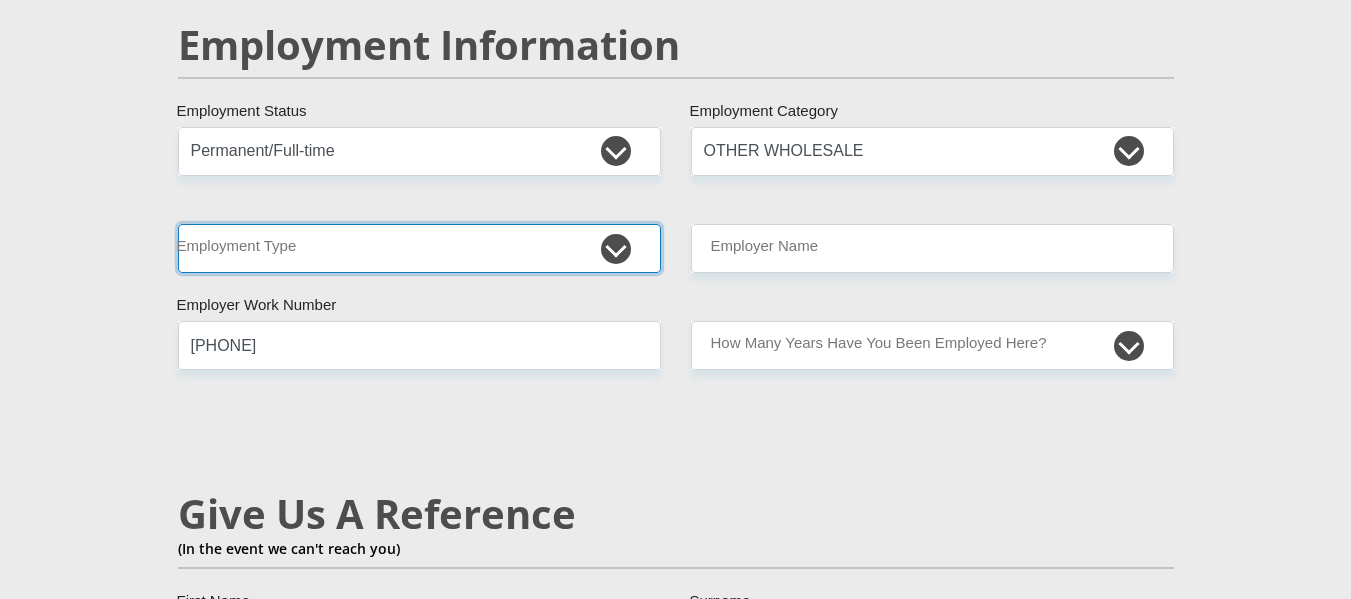 click on "College/Lecturer
Craft Seller
Creative
Driver
Executive
Farmer
Forces - Non Commissioned
Forces - Officer
Hawker
Housewife
Labourer
Licenced Professional
Manager
Miner
Non Licenced Professional
Office Staff/Clerk
Outside Worker
Pensioner
Permanent Teacher
Production/Manufacturing
Sales
Self-Employed
Semi-Professional Worker
Service Industry  Social Worker  Student" at bounding box center (419, 248) 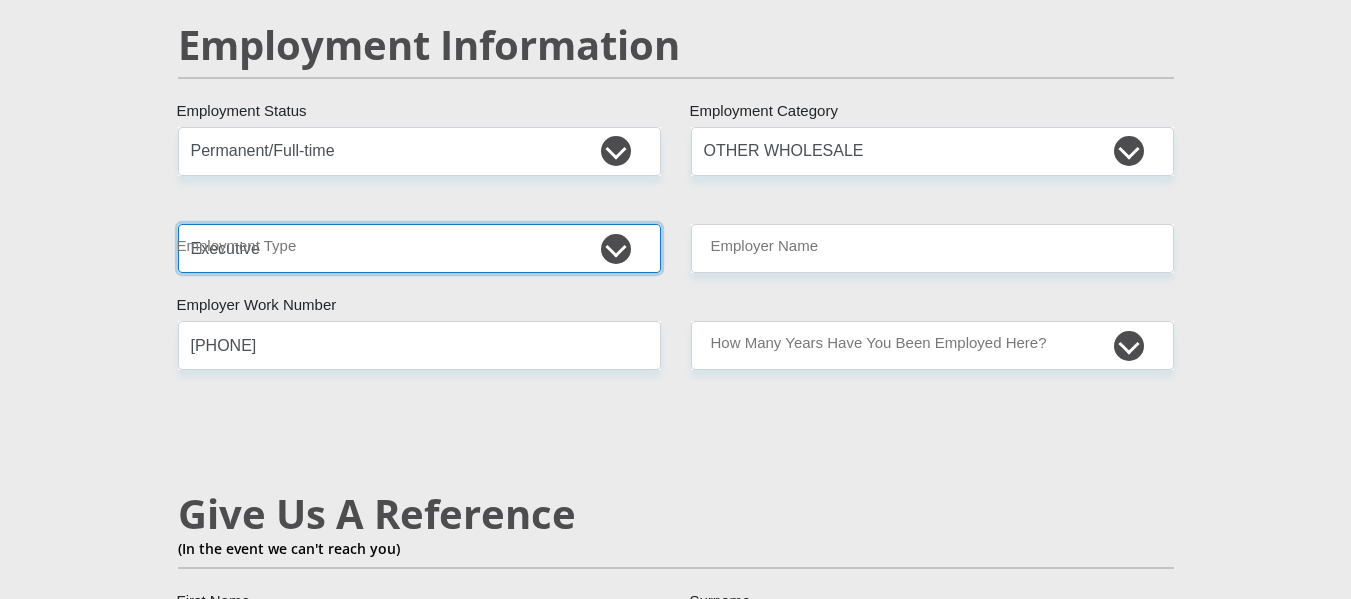 click on "College/Lecturer
Craft Seller
Creative
Driver
Executive
Farmer
Forces - Non Commissioned
Forces - Officer
Hawker
Housewife
Labourer
Licenced Professional
Manager
Miner
Non Licenced Professional
Office Staff/Clerk
Outside Worker
Pensioner
Permanent Teacher
Production/Manufacturing
Sales
Self-Employed
Semi-Professional Worker
Service Industry  Social Worker  Student" at bounding box center [419, 248] 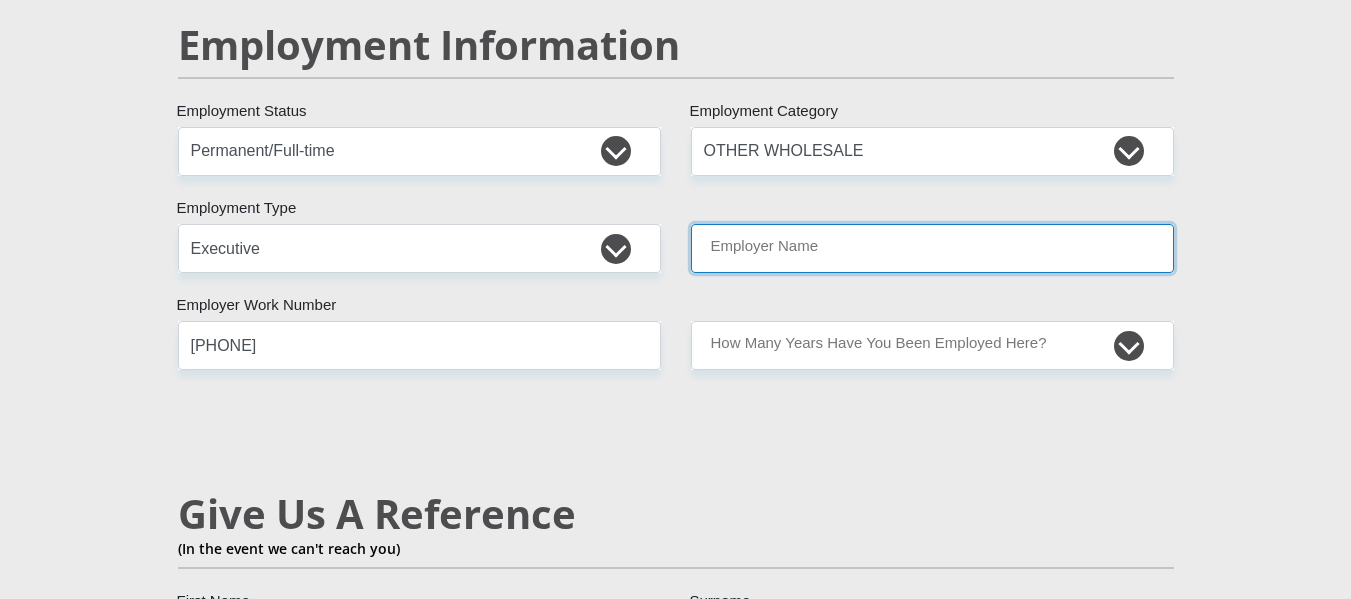 click on "Employer Name" at bounding box center [932, 248] 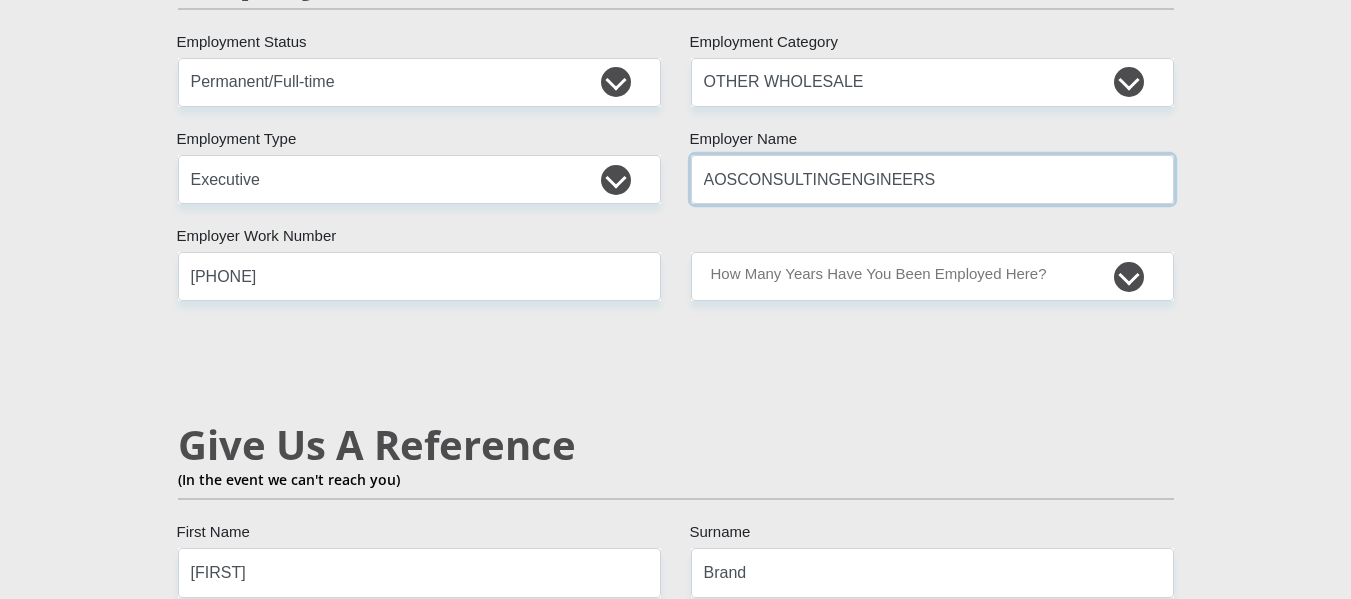 scroll, scrollTop: 3260, scrollLeft: 0, axis: vertical 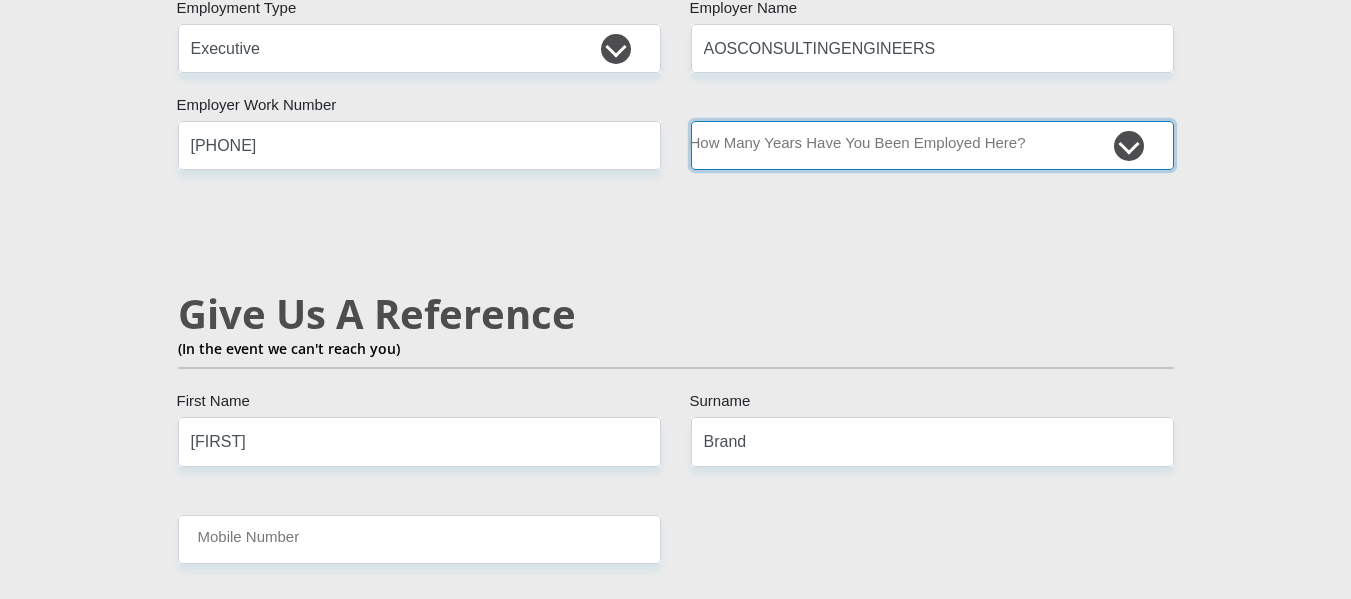 click on "less than 1 year
1-3 years
3-5 years
5+ years" at bounding box center [932, 145] 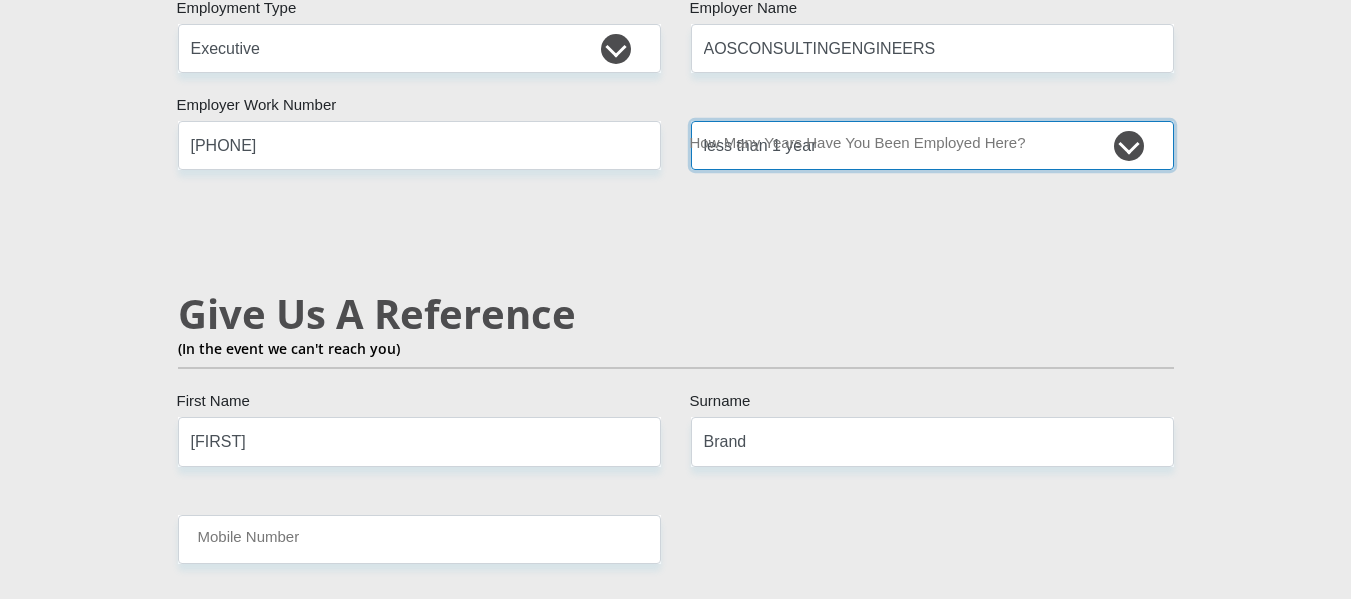 click on "less than 1 year
1-3 years
3-5 years
5+ years" at bounding box center (932, 145) 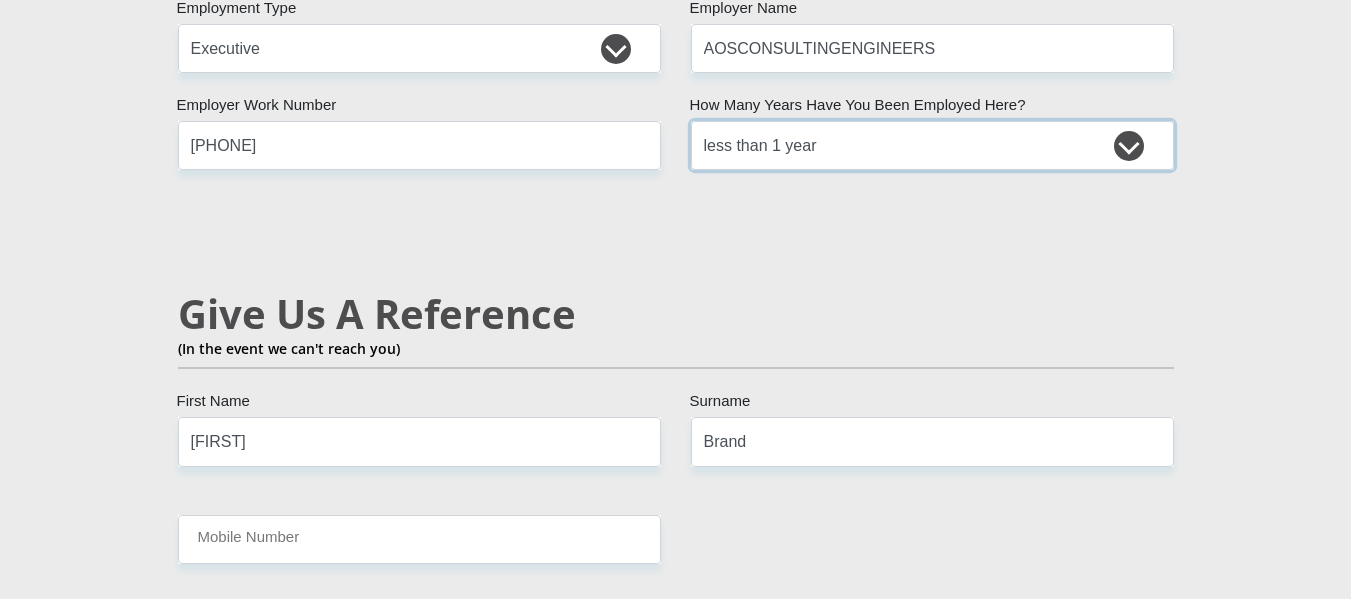 drag, startPoint x: 735, startPoint y: 124, endPoint x: 733, endPoint y: 145, distance: 21.095022 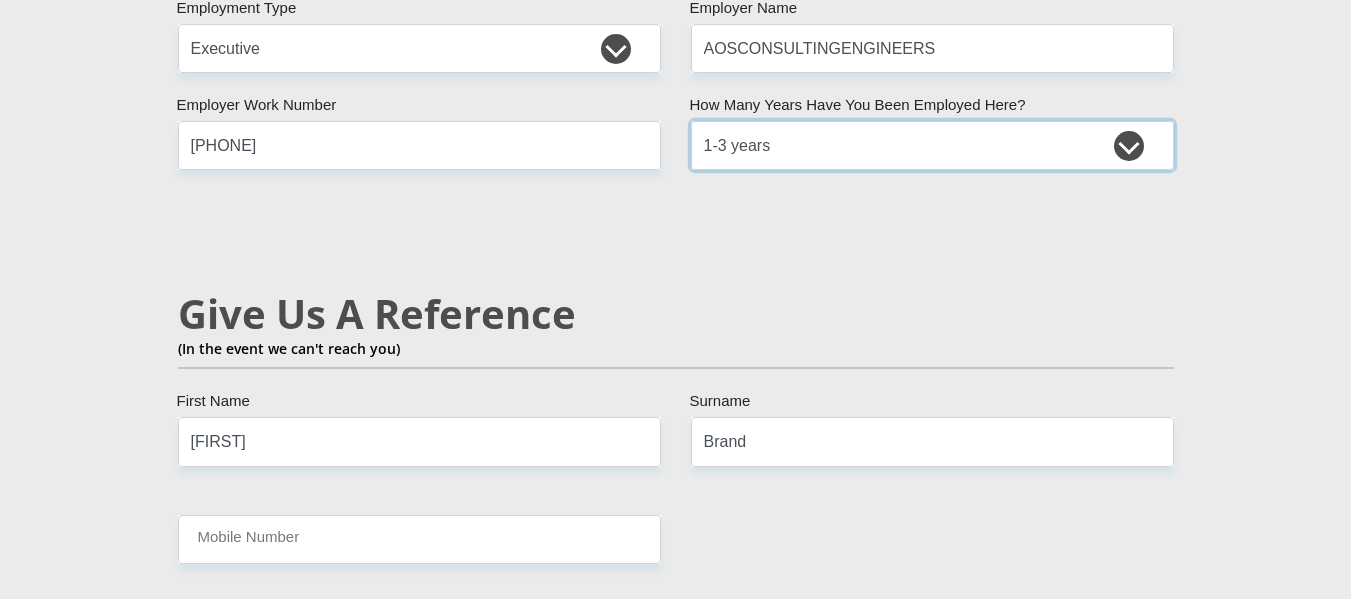 click on "less than 1 year
1-3 years
3-5 years
5+ years" at bounding box center [932, 145] 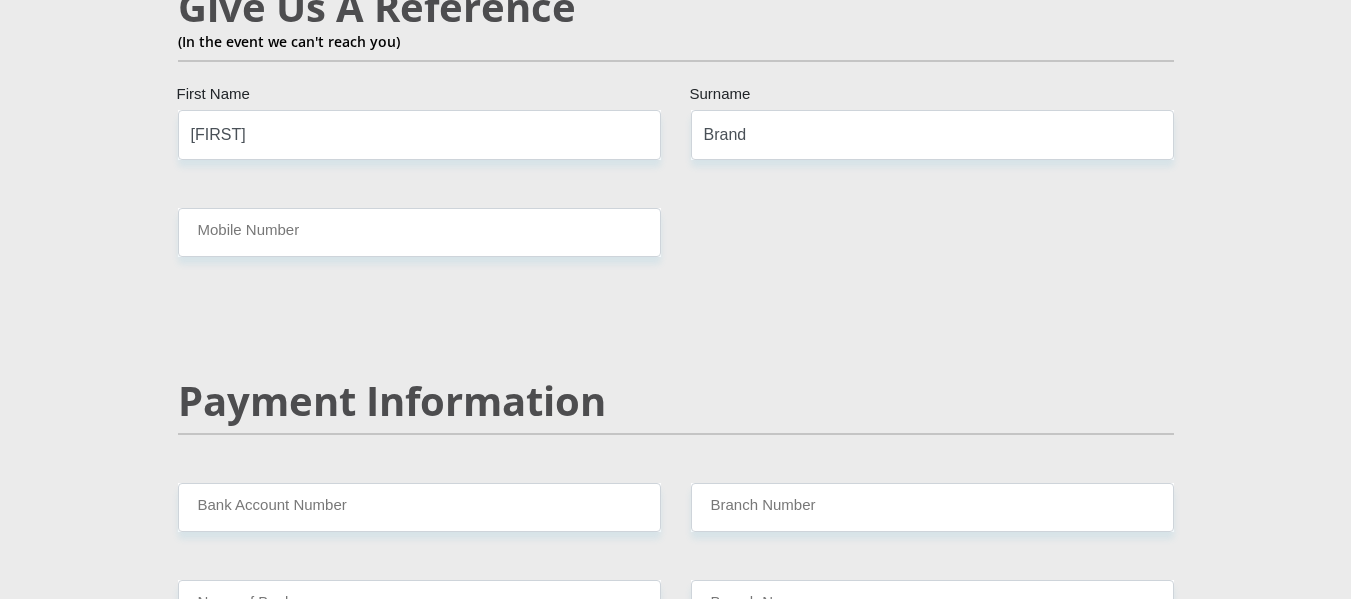 scroll, scrollTop: 3760, scrollLeft: 0, axis: vertical 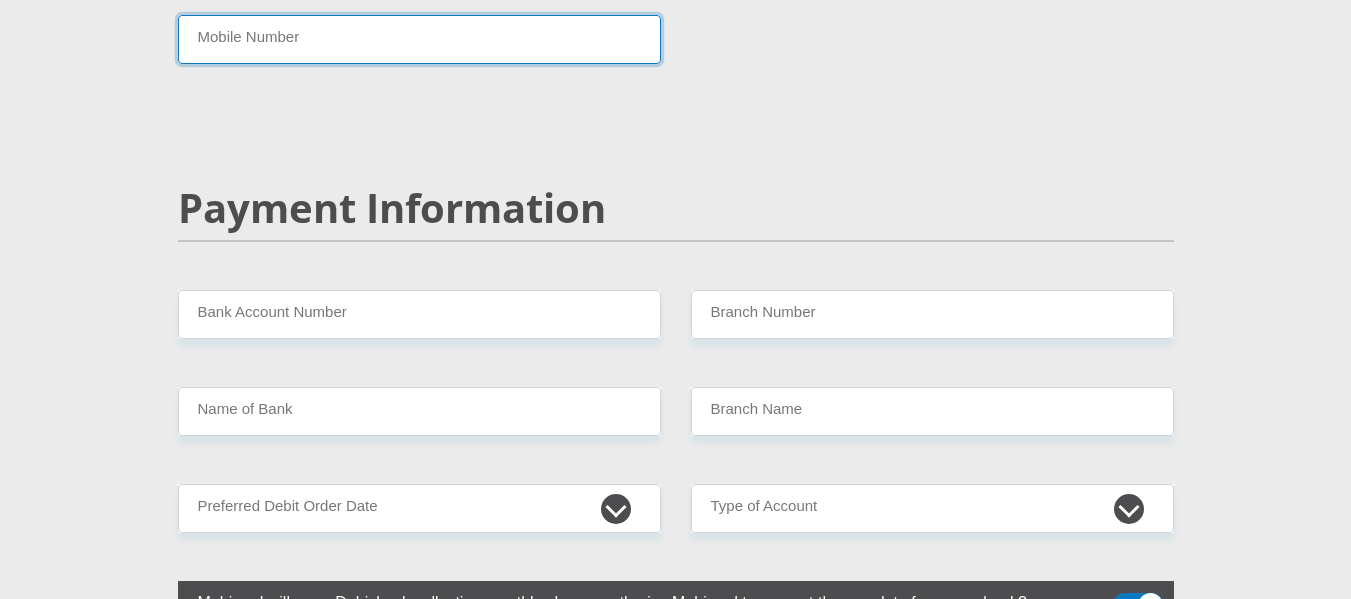 click on "Mobile Number" at bounding box center [419, 39] 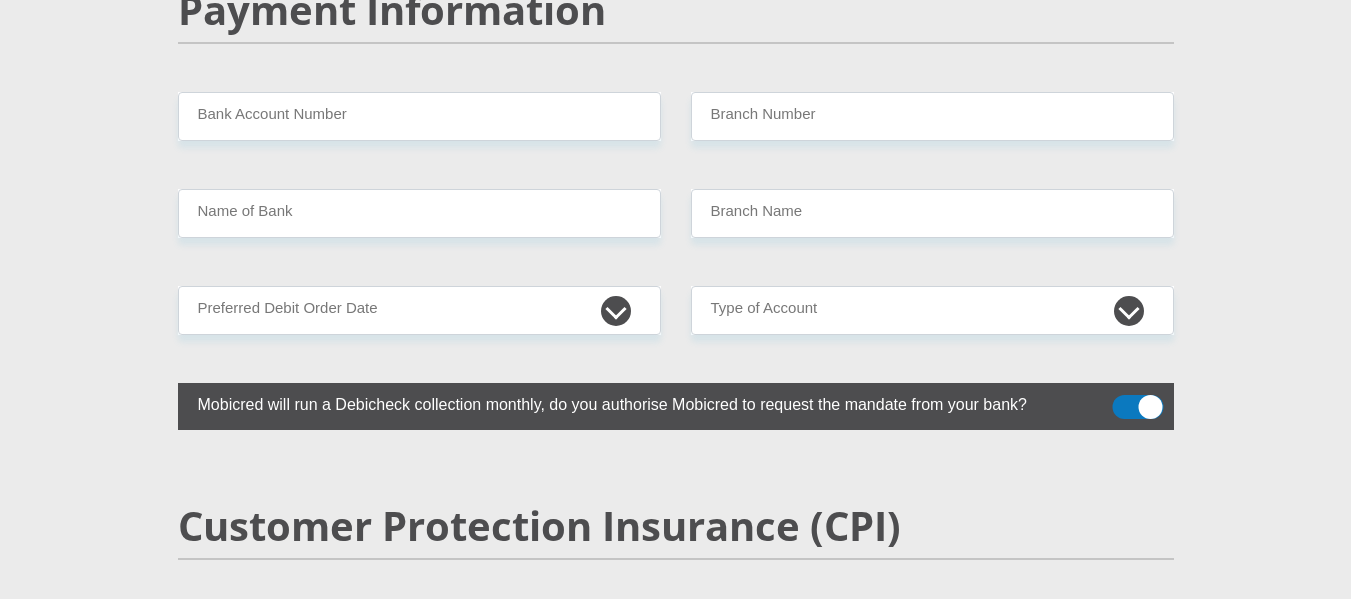scroll, scrollTop: 3960, scrollLeft: 0, axis: vertical 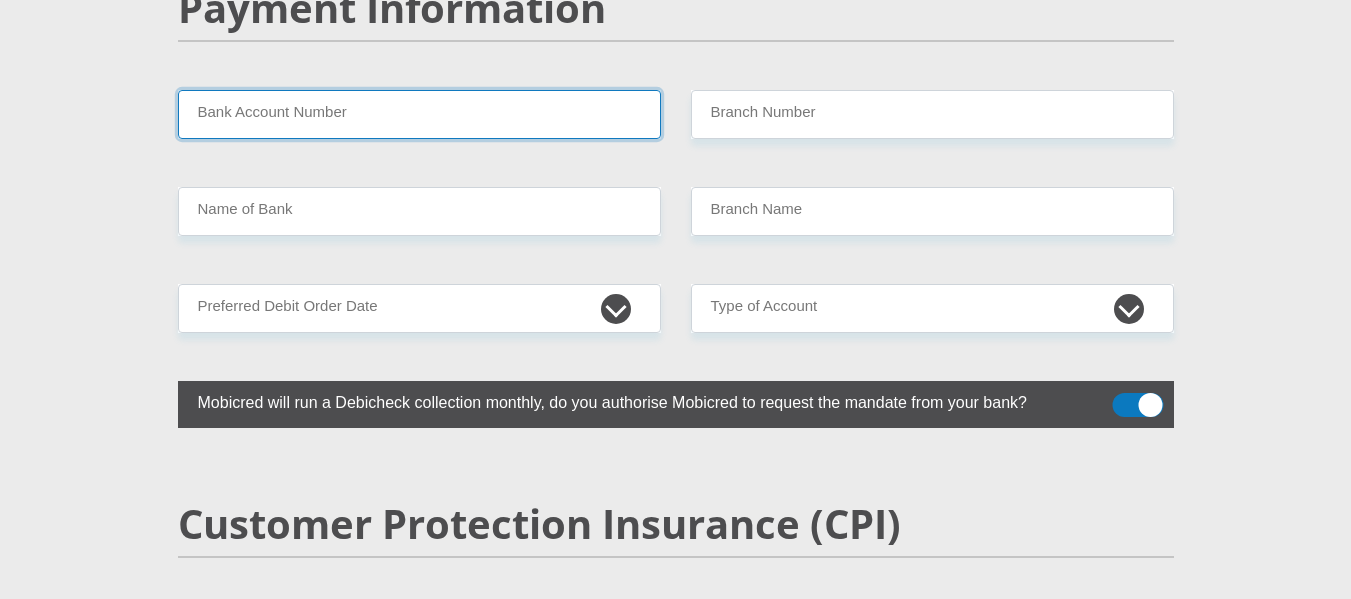 click on "Bank Account Number" at bounding box center (419, 114) 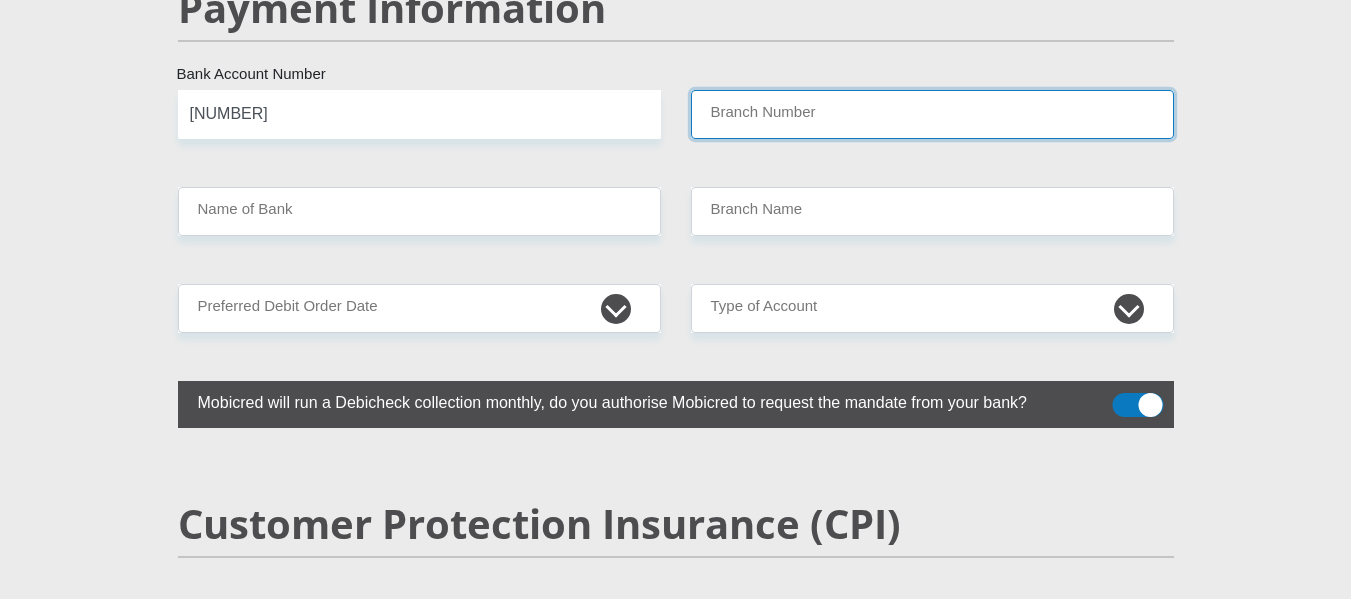 click on "Branch Number" at bounding box center [932, 114] 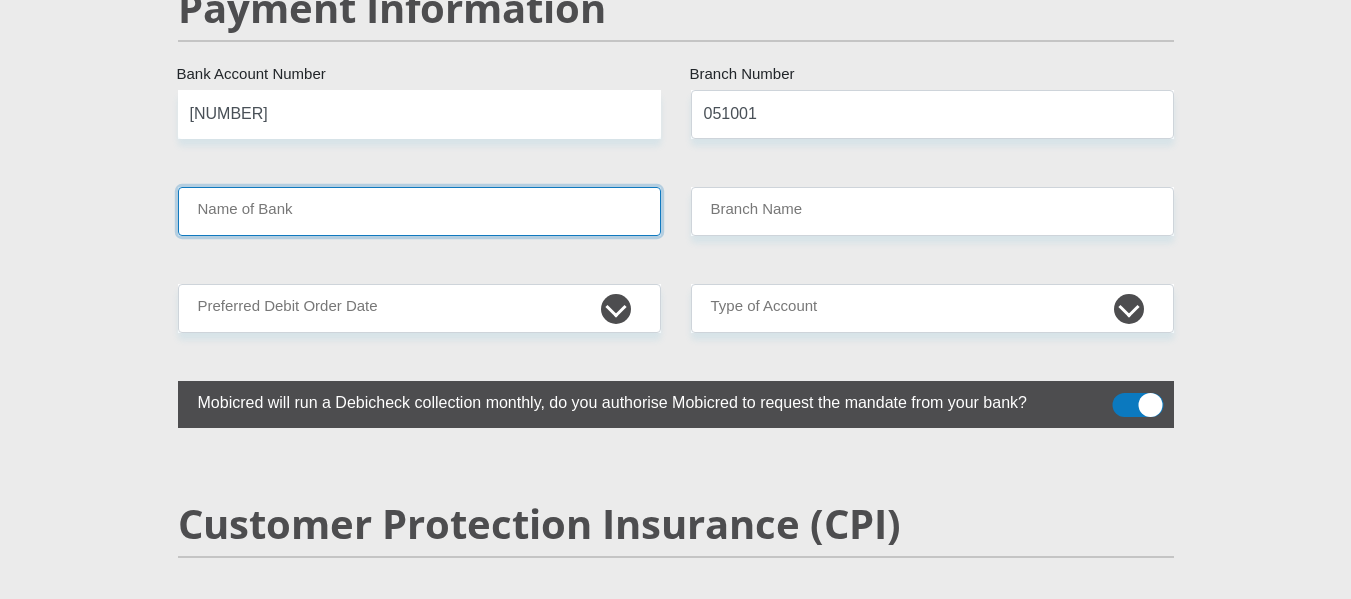 click on "Name of Bank" at bounding box center (419, 211) 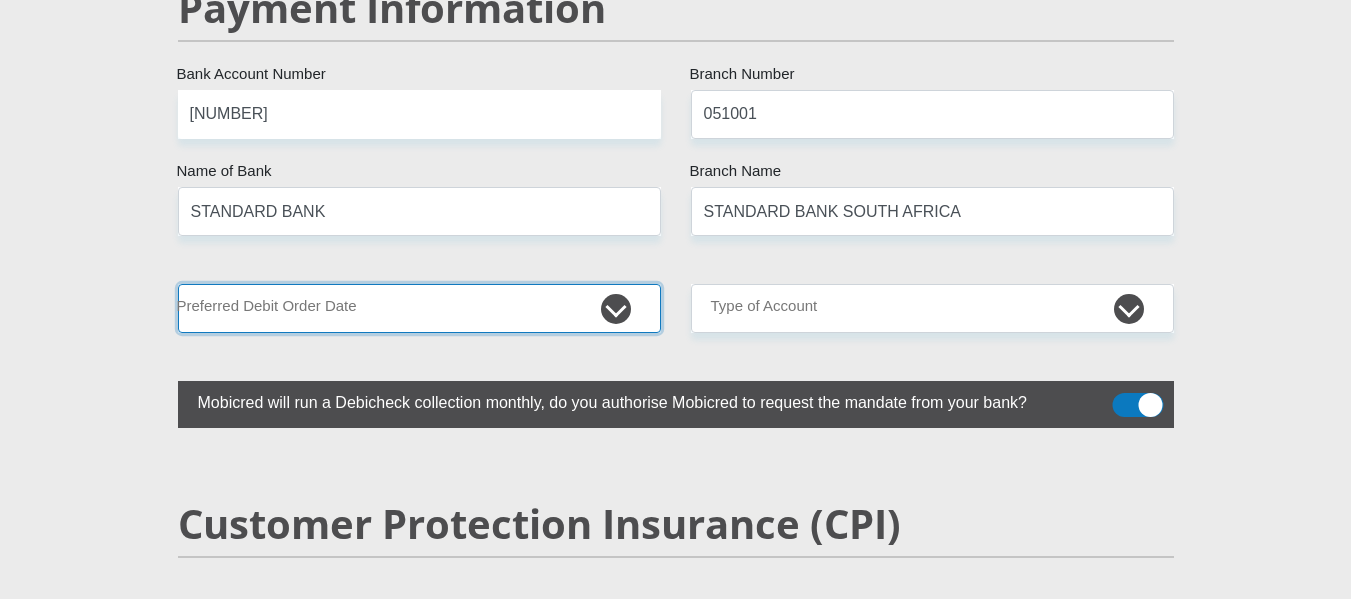 click on "1st
2nd
3rd
4th
5th
7th
18th
19th
20th
21st
22nd
23rd
24th
25th
26th
27th
28th
29th
30th" at bounding box center (419, 308) 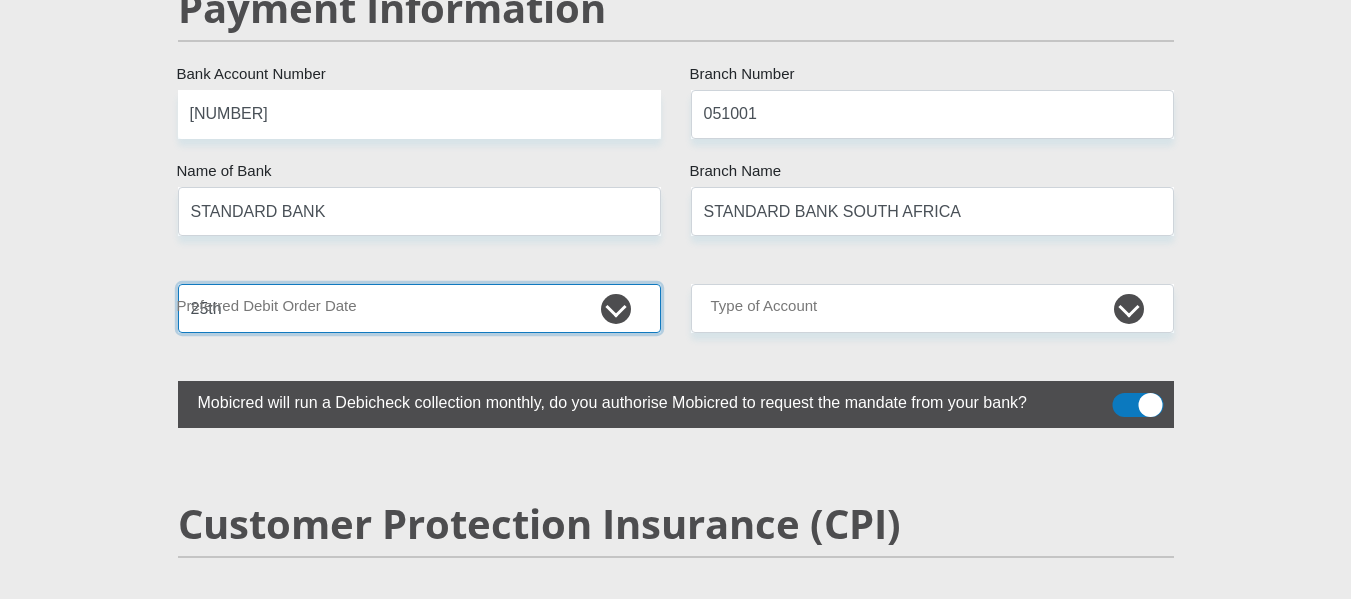 click on "1st
2nd
3rd
4th
5th
7th
18th
19th
20th
21st
22nd
23rd
24th
25th
26th
27th
28th
29th
30th" at bounding box center [419, 308] 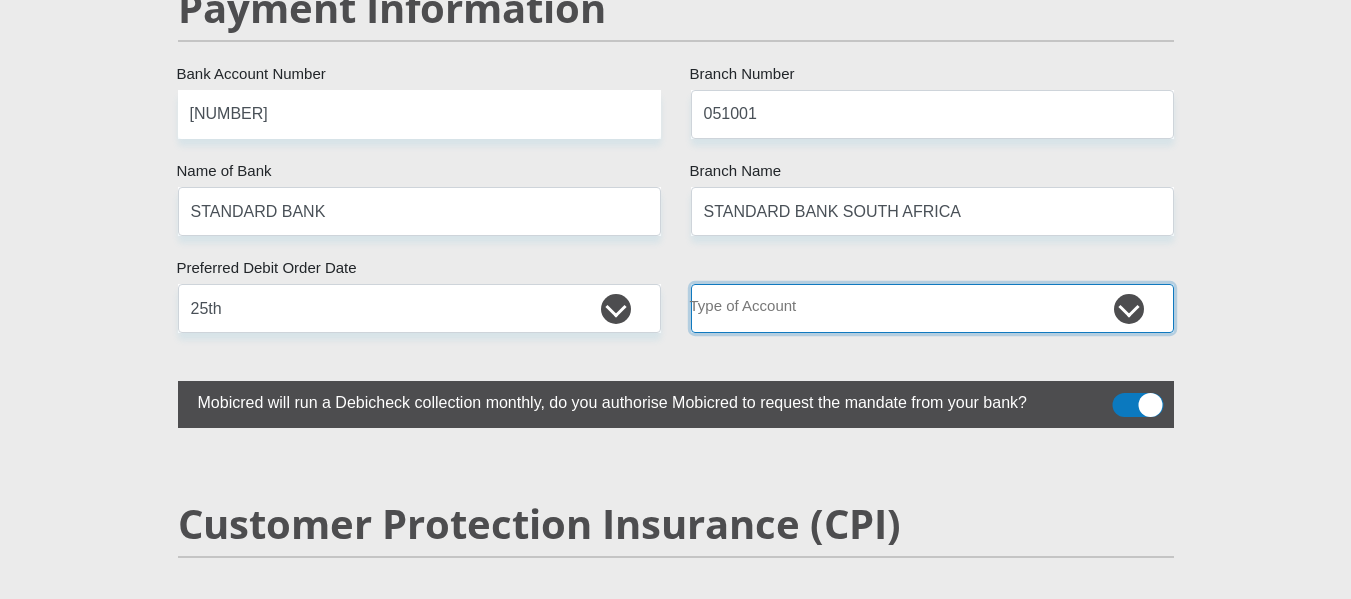 click on "Cheque
Savings" at bounding box center [932, 308] 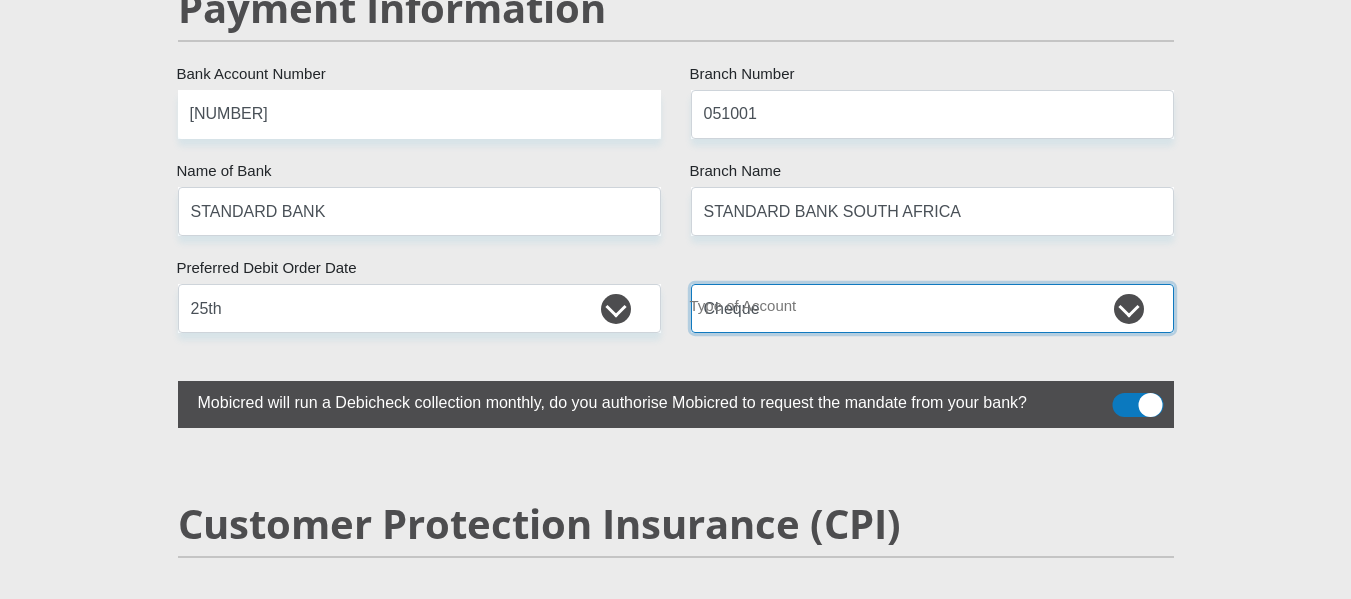 click on "Cheque
Savings" at bounding box center [932, 308] 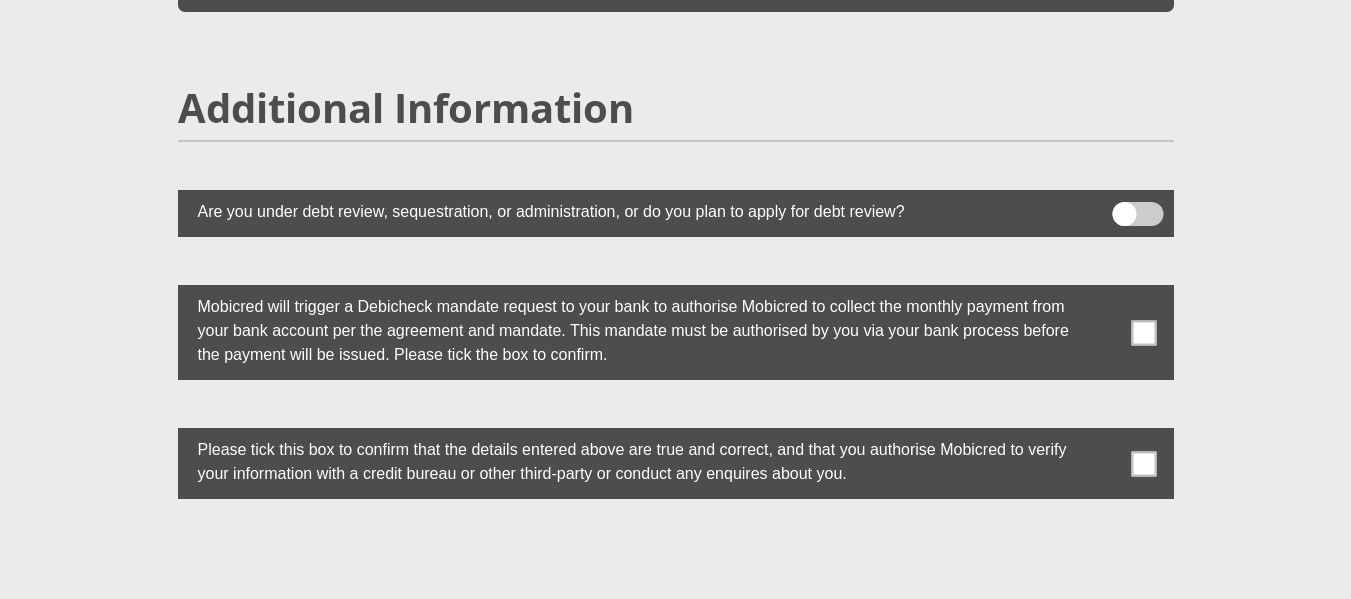 scroll, scrollTop: 5460, scrollLeft: 0, axis: vertical 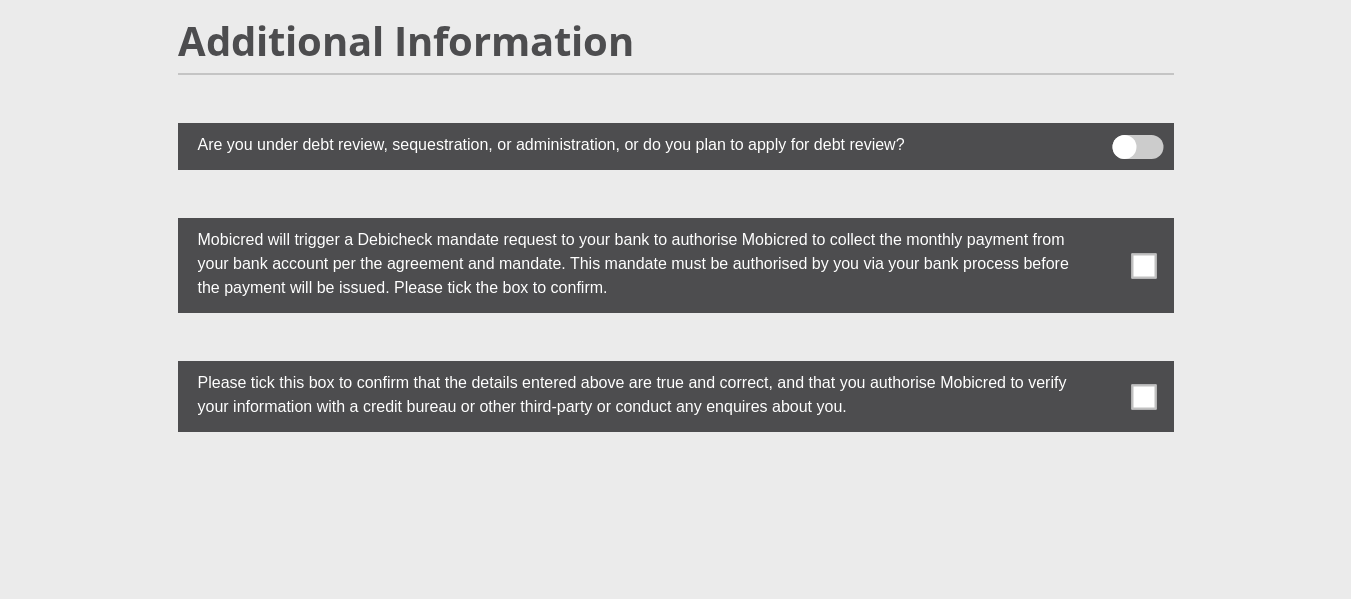 click at bounding box center (1143, 265) 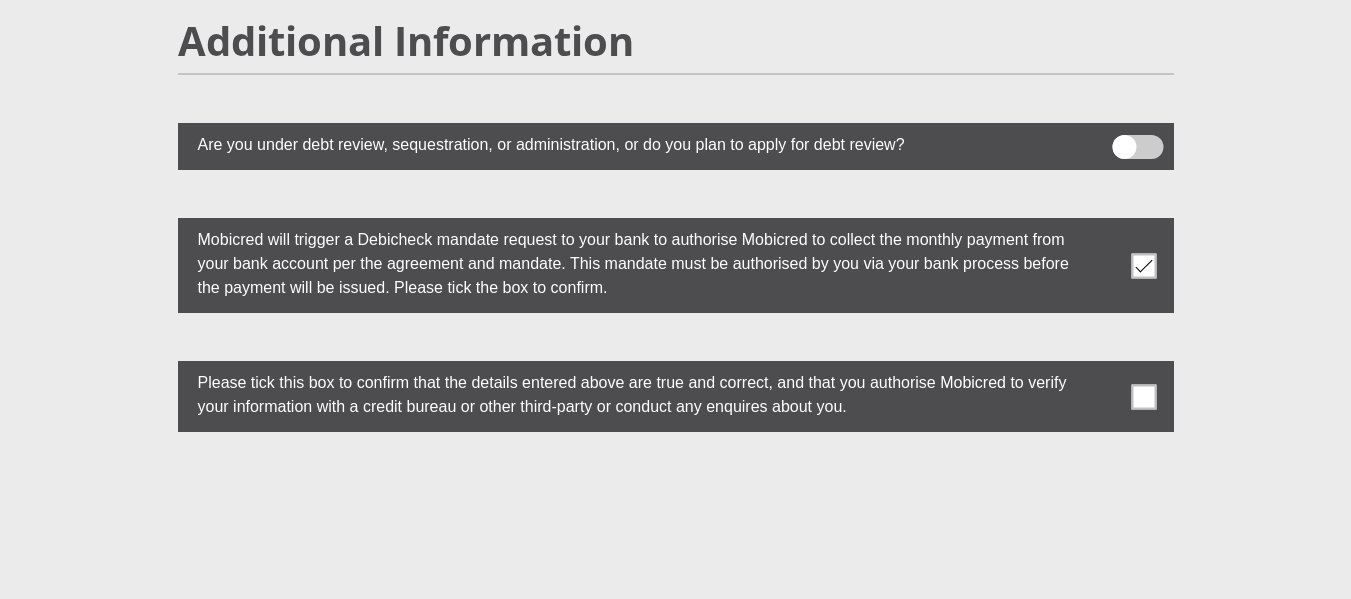 drag, startPoint x: 1136, startPoint y: 370, endPoint x: 990, endPoint y: 316, distance: 155.6663 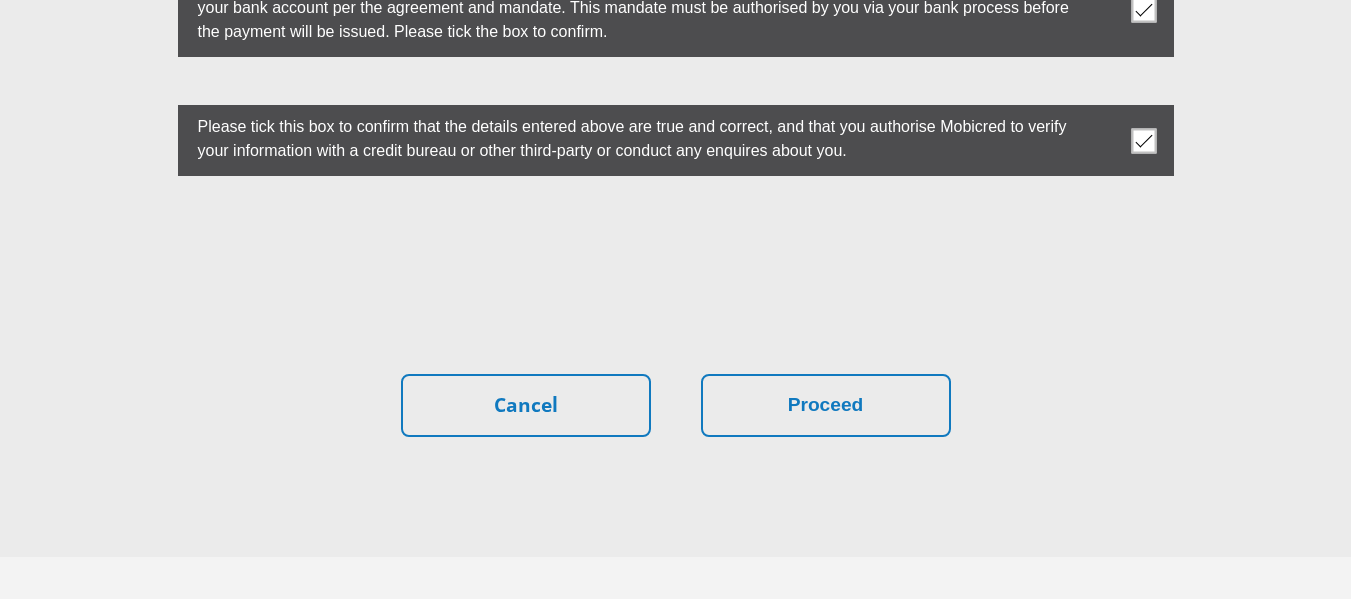 scroll, scrollTop: 5760, scrollLeft: 0, axis: vertical 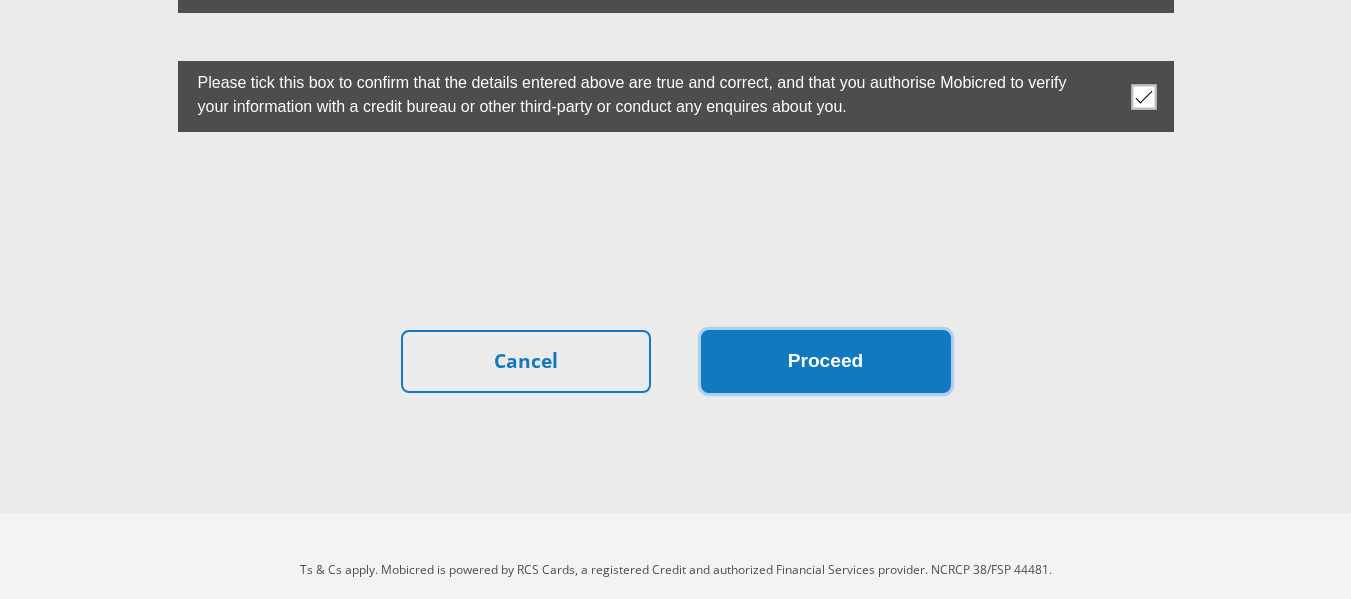 click on "Proceed" at bounding box center [826, 361] 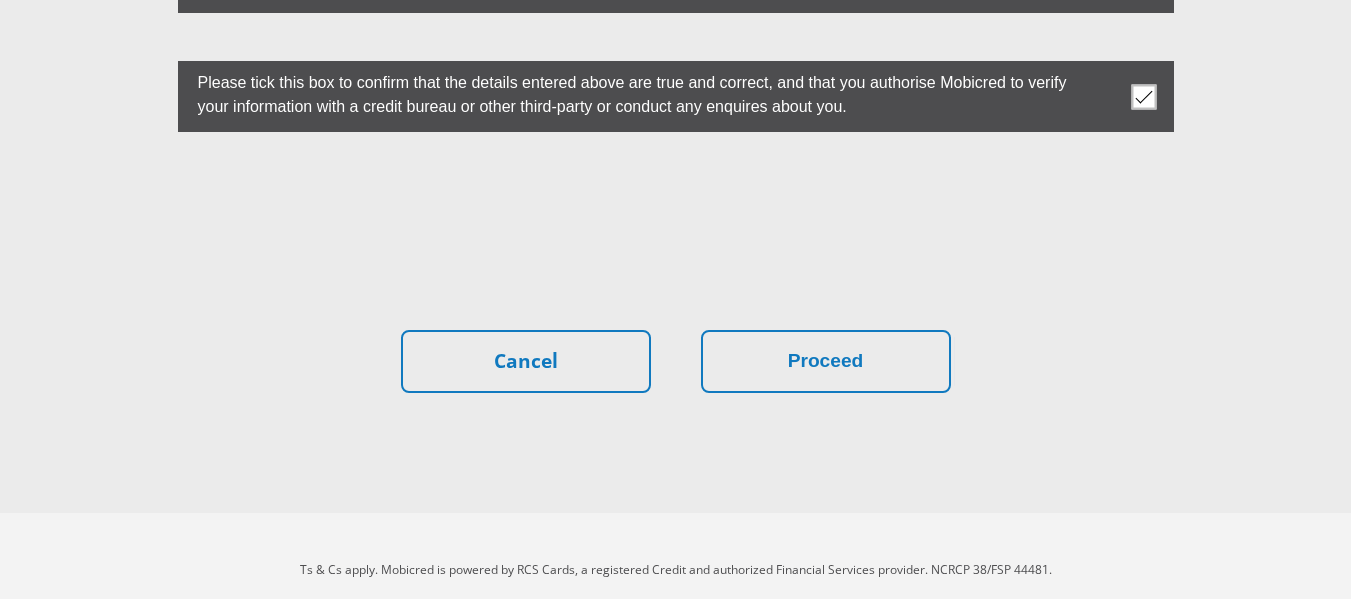 scroll, scrollTop: 0, scrollLeft: 0, axis: both 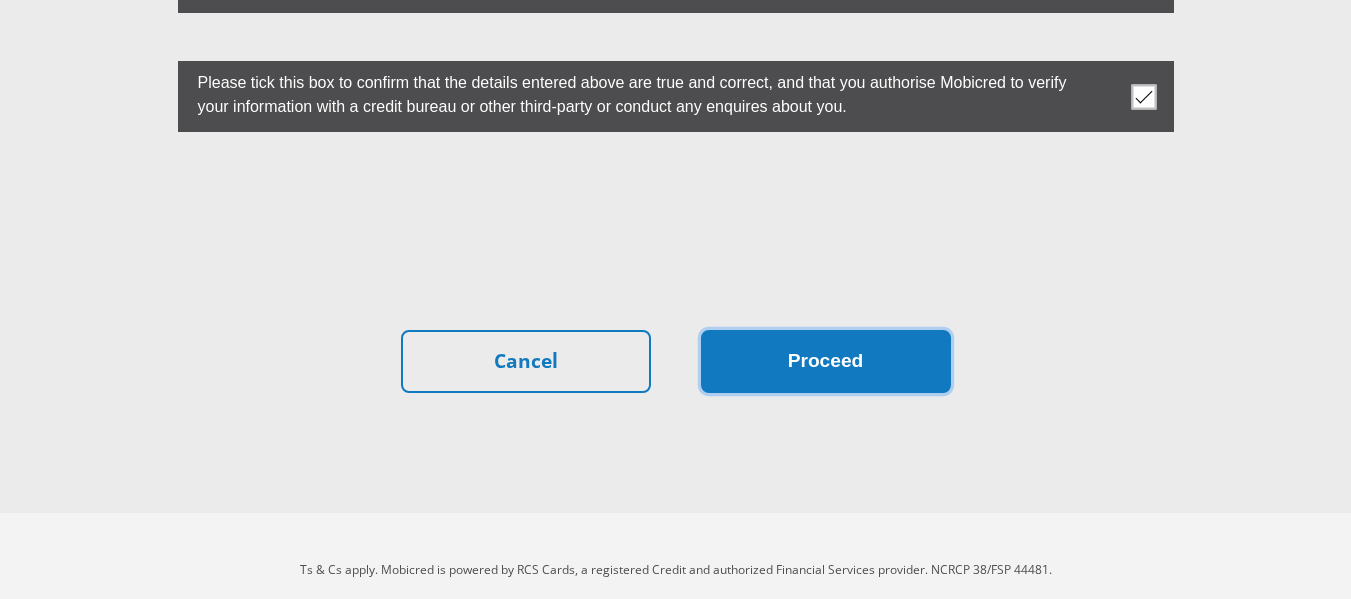 click on "Proceed" at bounding box center [826, 361] 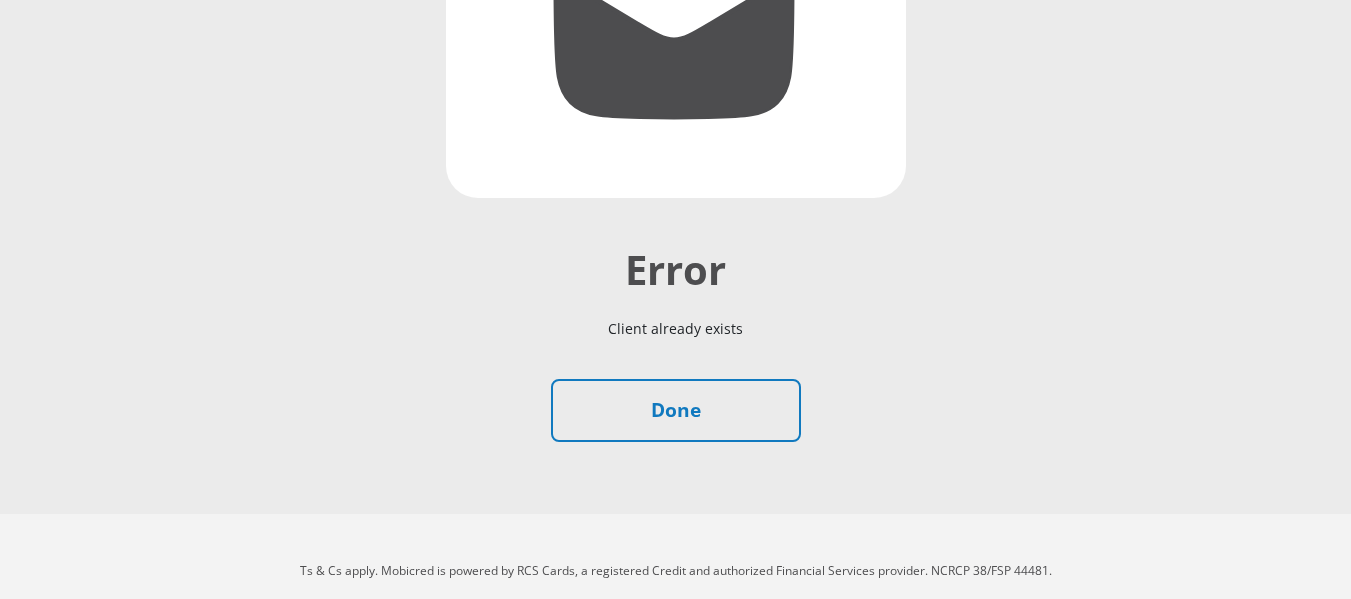 scroll, scrollTop: 474, scrollLeft: 0, axis: vertical 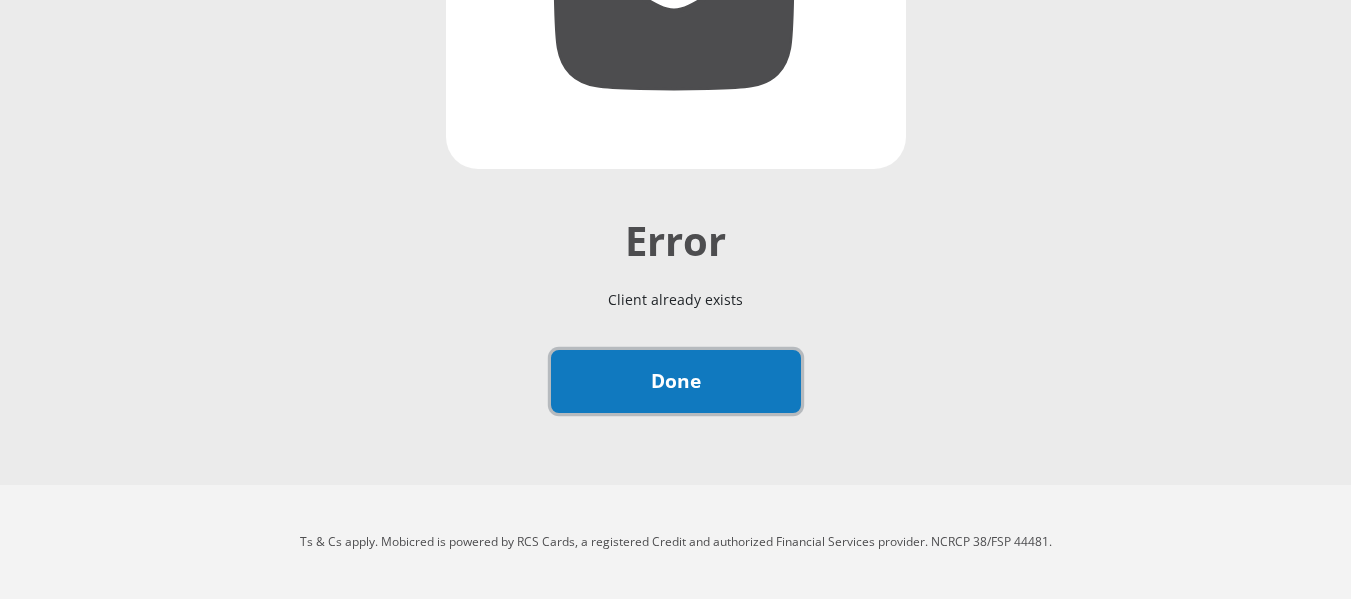 click on "Done" at bounding box center (676, 381) 